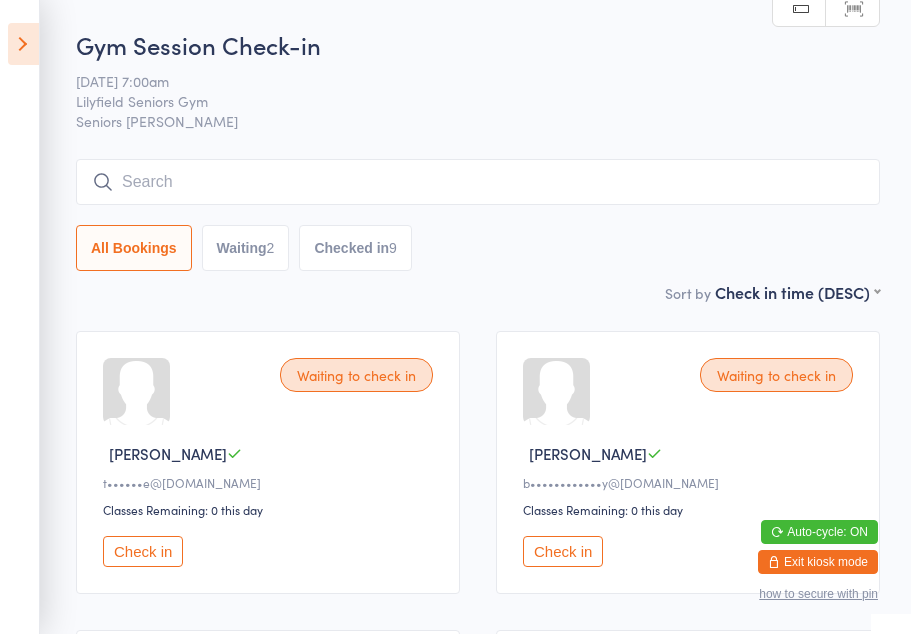 scroll, scrollTop: 397, scrollLeft: 0, axis: vertical 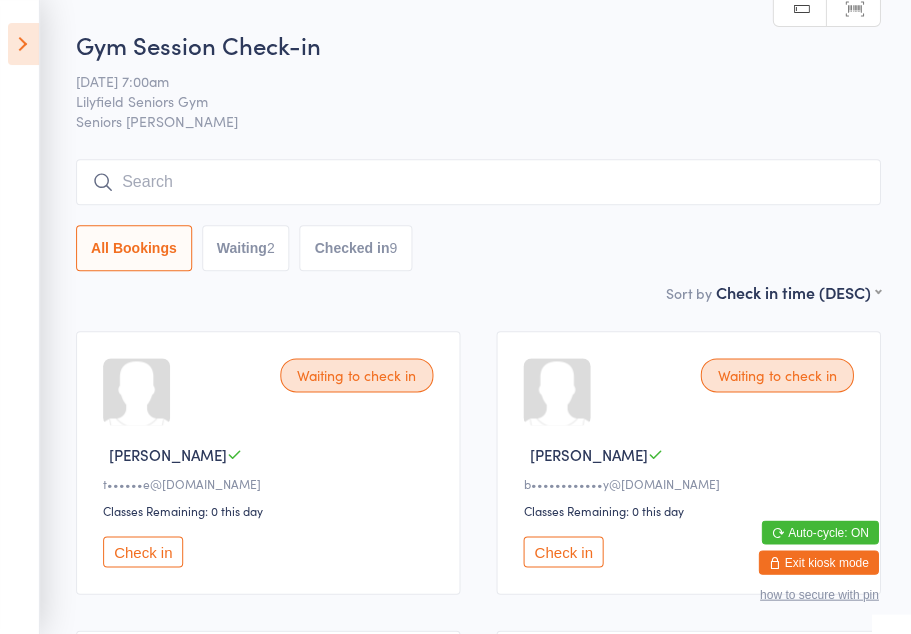 click at bounding box center (23, 44) 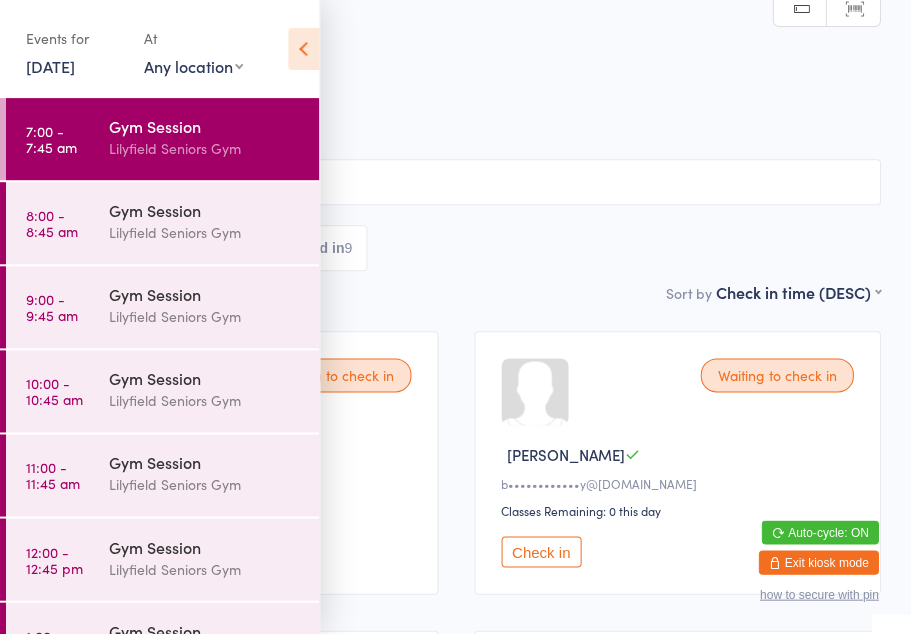 click on "Gym Session" at bounding box center [205, 210] 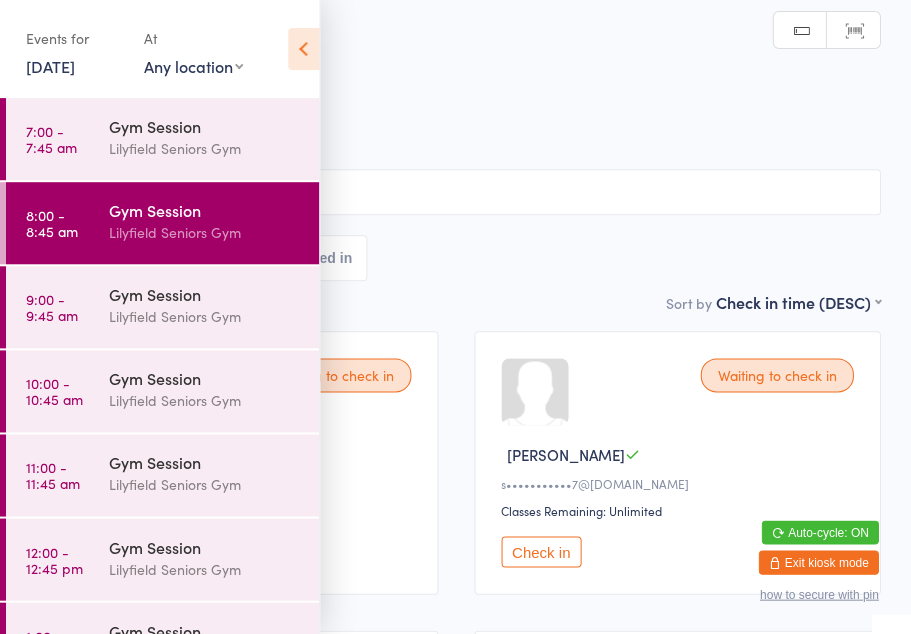 click on "Gym Session Check-in [DATE] 8:00am  Lilyfield Seniors Gym  Seniors Gym Lilyfield  Manual search Scanner input All Bookings Waiting  16 Checked in" at bounding box center [455, 170] 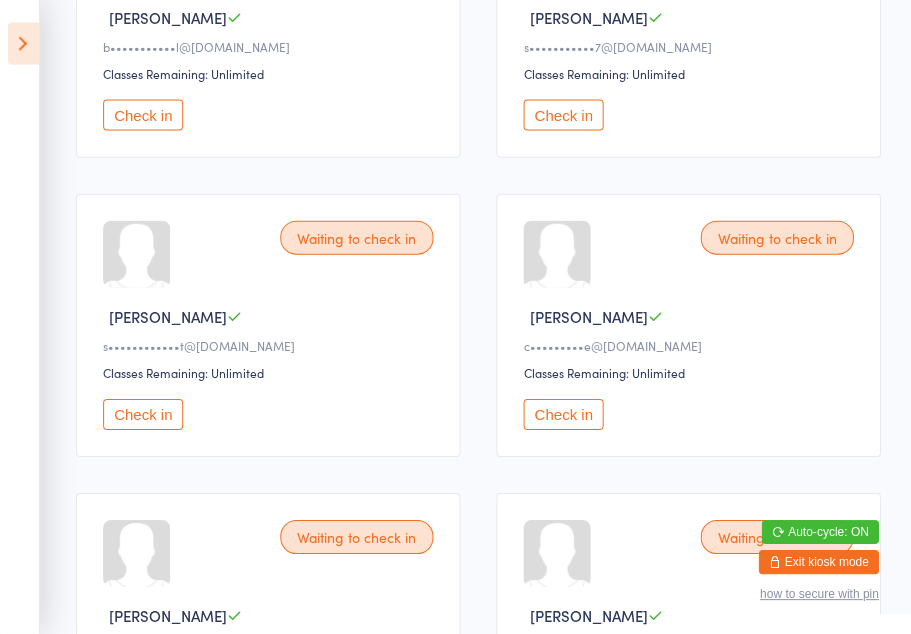 scroll, scrollTop: 436, scrollLeft: 0, axis: vertical 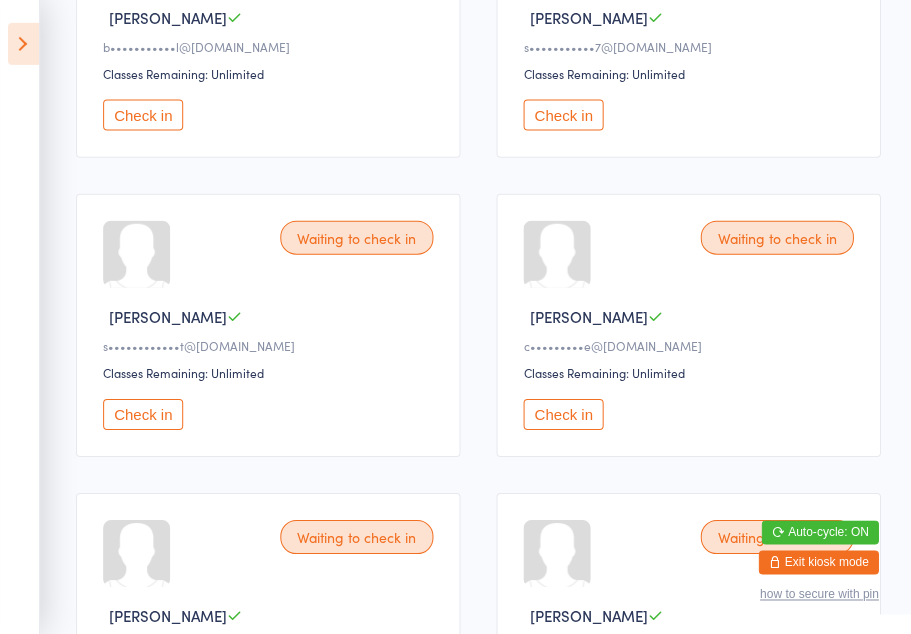 click on "Check in" at bounding box center (143, 414) 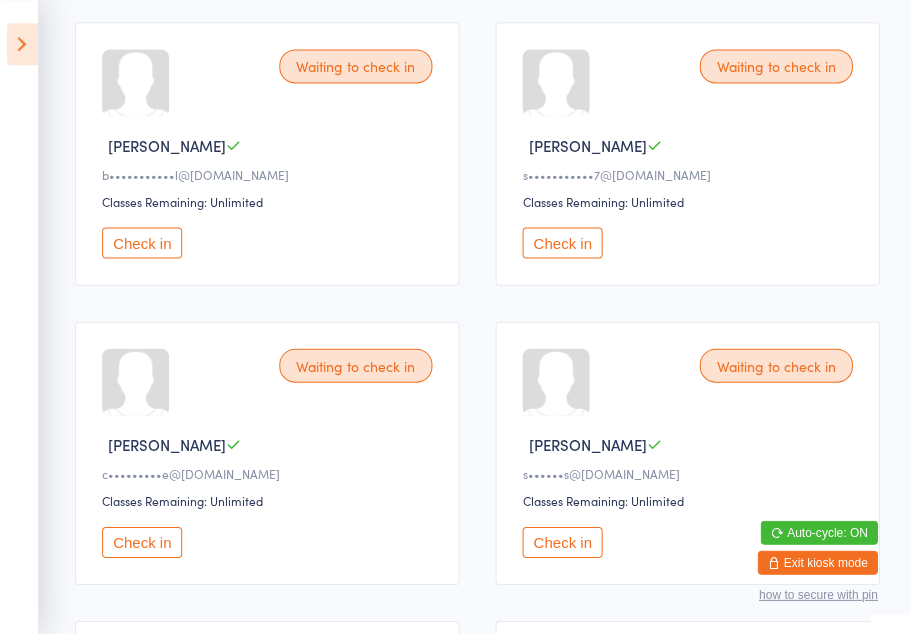 scroll, scrollTop: 309, scrollLeft: 0, axis: vertical 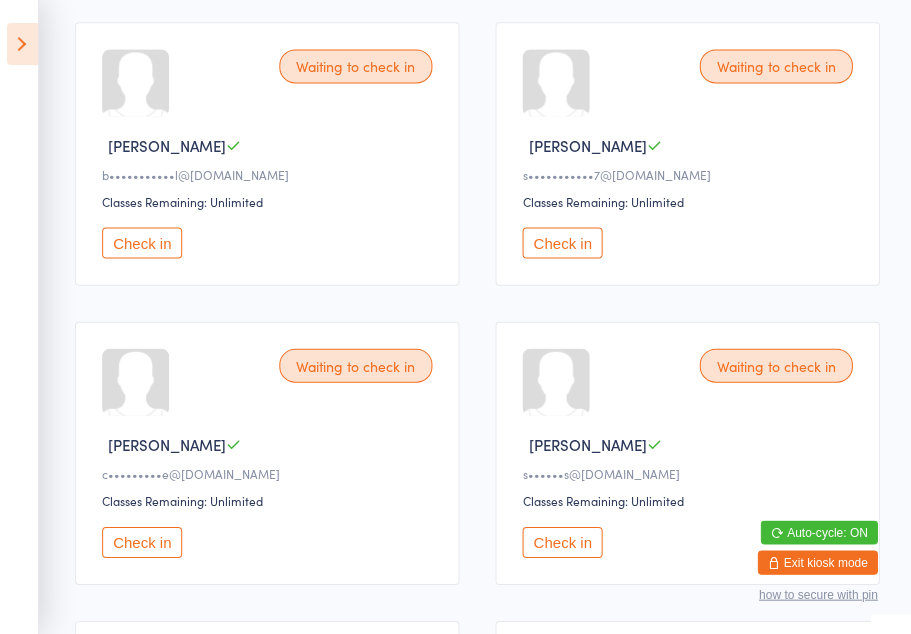 click on "Check in" at bounding box center [563, 242] 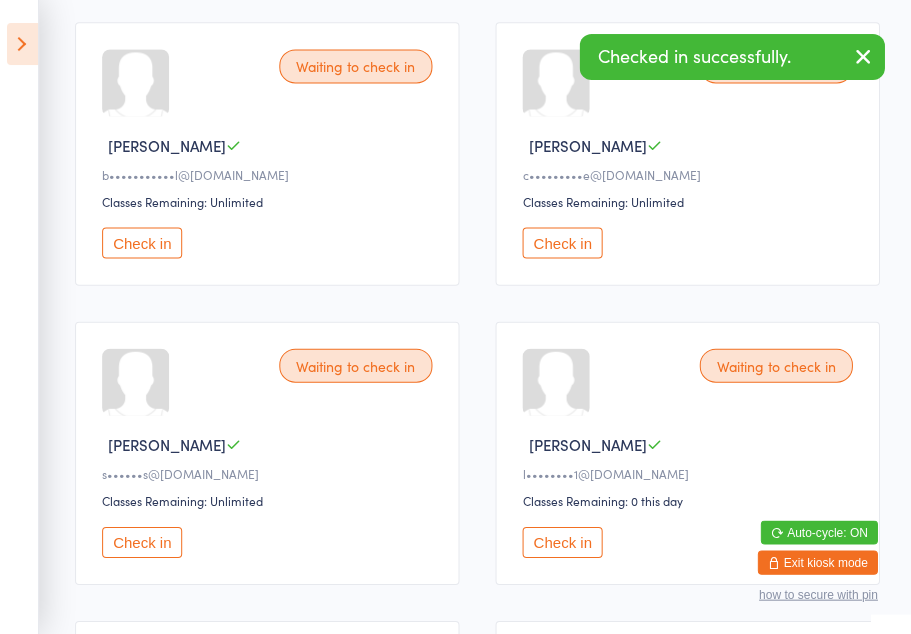 click on "Check in" at bounding box center [143, 242] 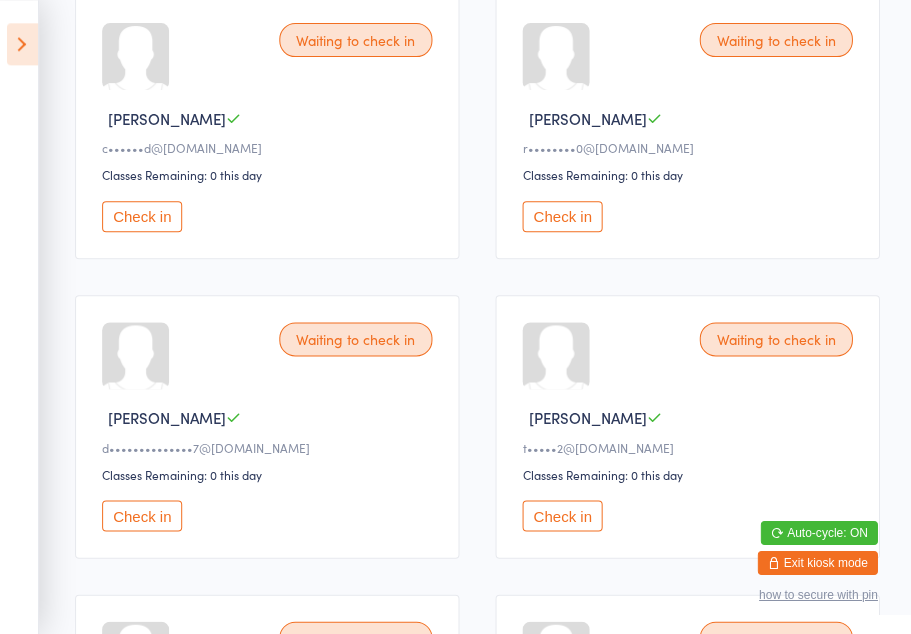scroll, scrollTop: 933, scrollLeft: 0, axis: vertical 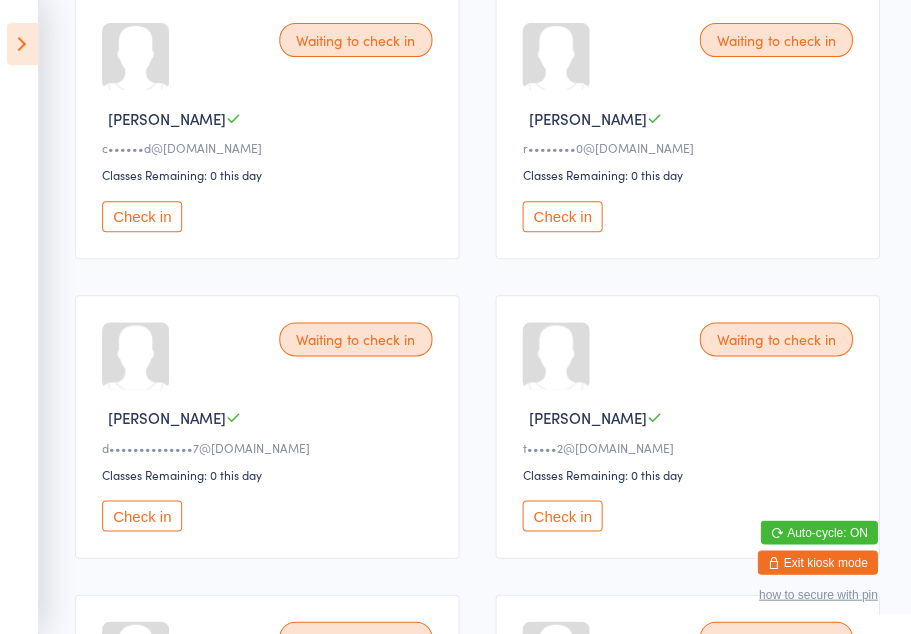 click on "Check in" at bounding box center (563, 216) 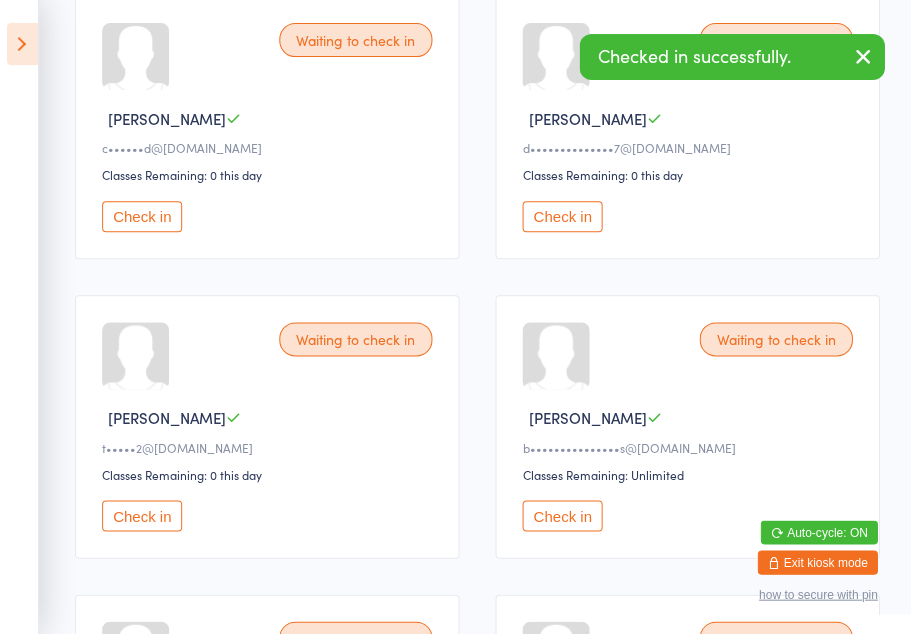 click on "Check in" at bounding box center [143, 515] 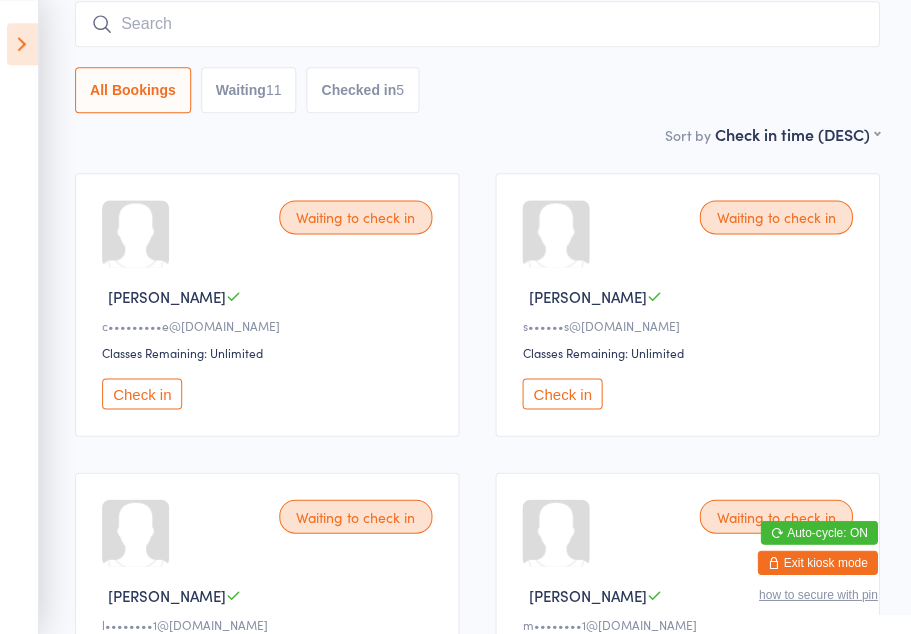 scroll, scrollTop: 162, scrollLeft: 0, axis: vertical 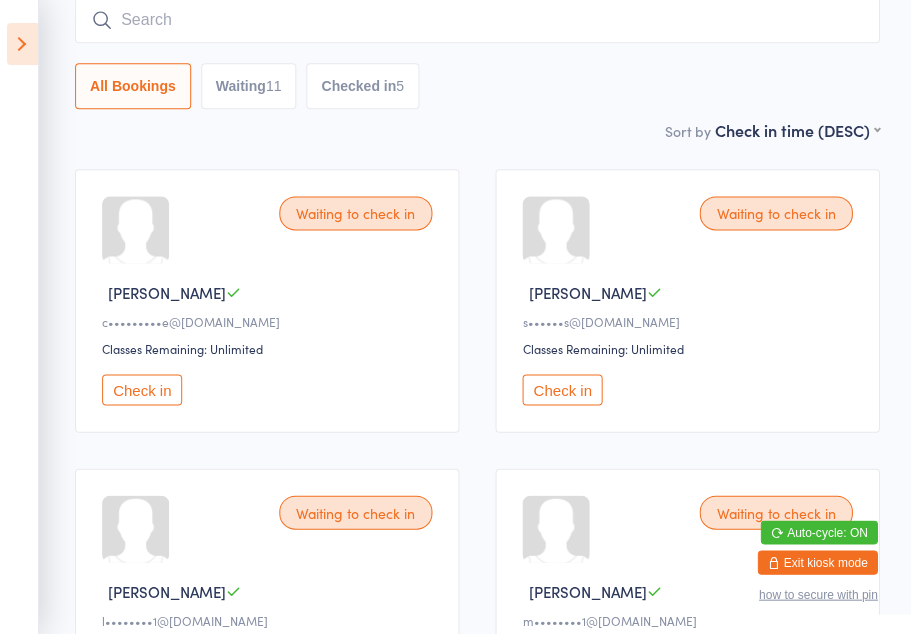 click on "Check in" at bounding box center (563, 389) 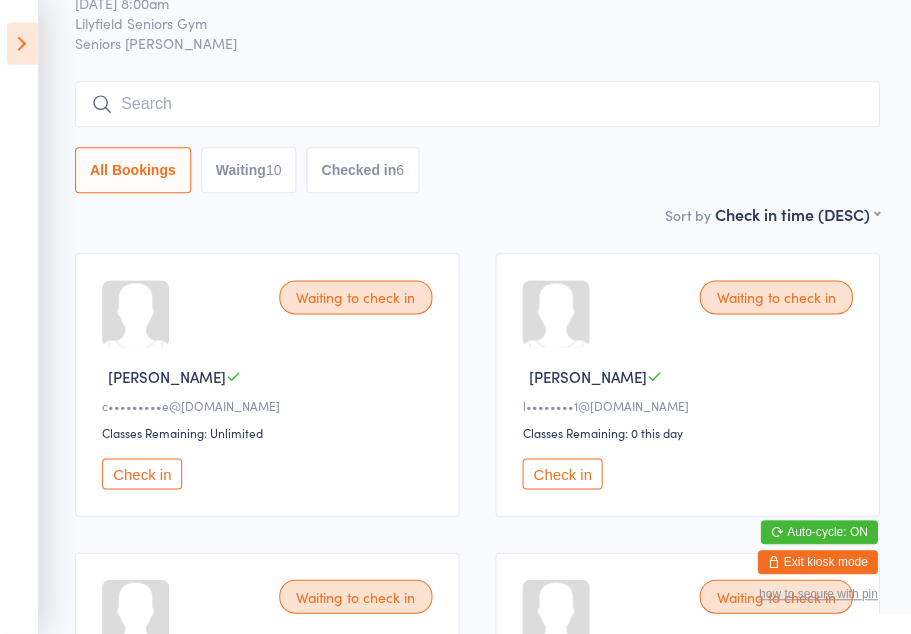 scroll, scrollTop: 79, scrollLeft: 0, axis: vertical 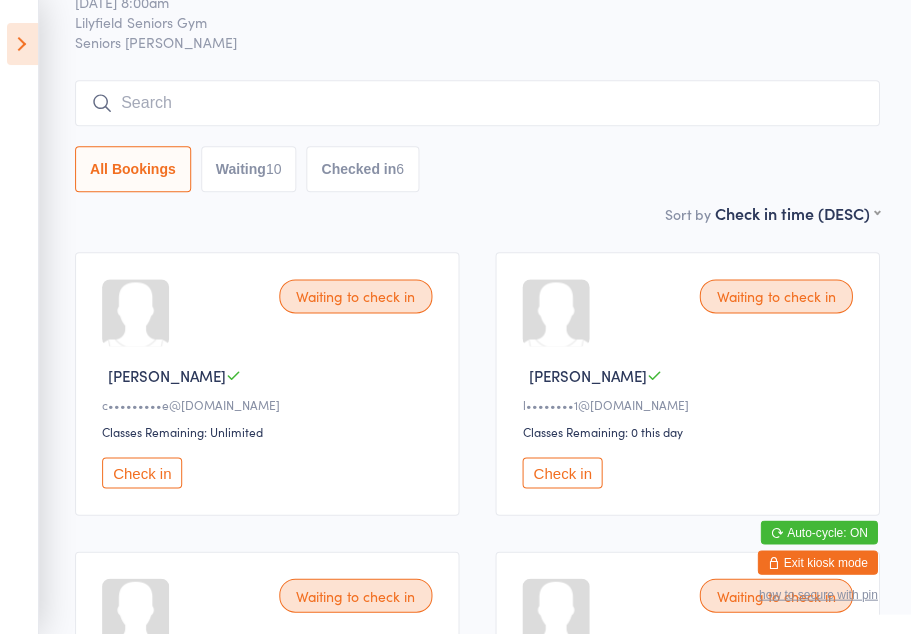 click on "Check in" at bounding box center [563, 472] 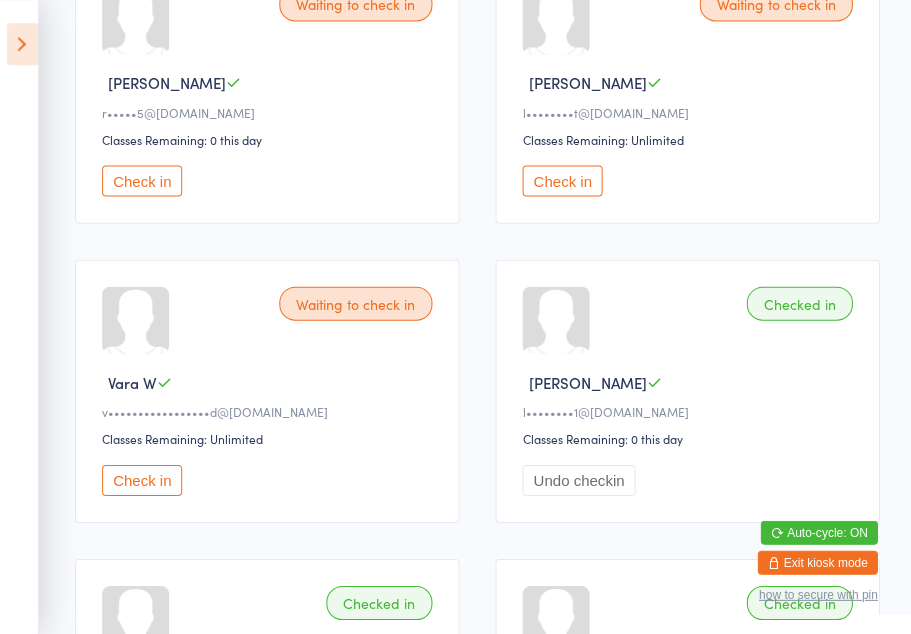 scroll, scrollTop: 1268, scrollLeft: 0, axis: vertical 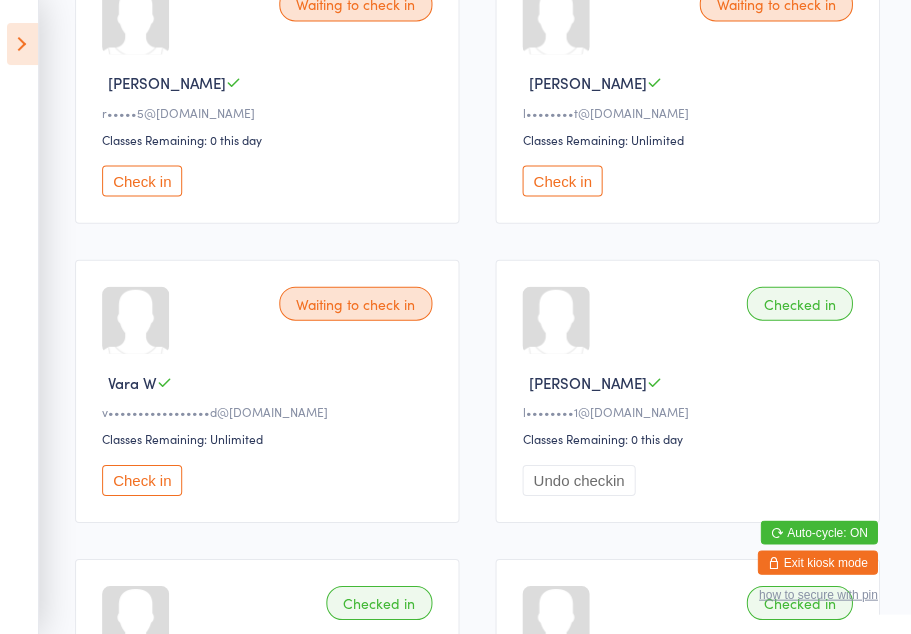 click on "Check in" at bounding box center [143, 479] 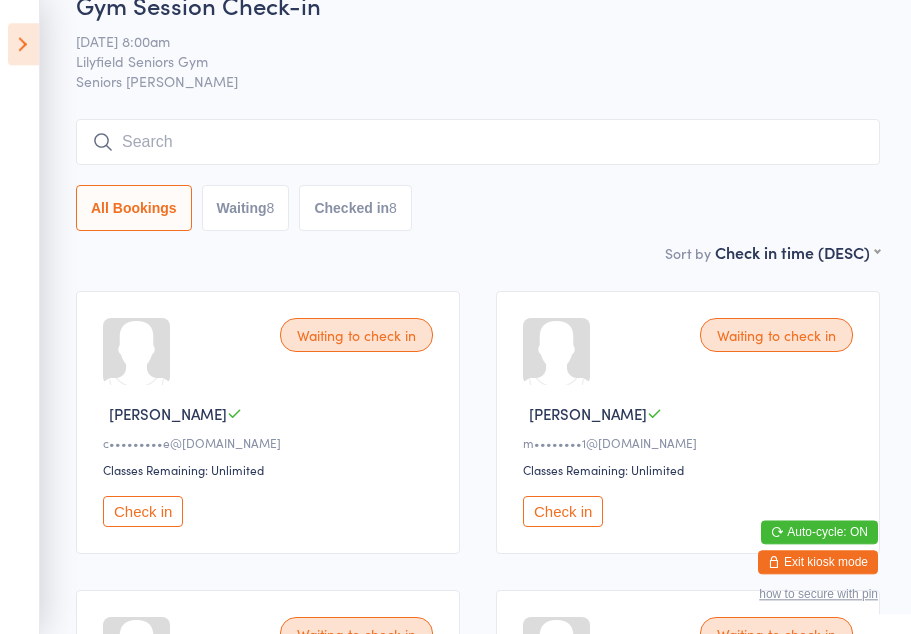 click on "Check in" at bounding box center (143, 511) 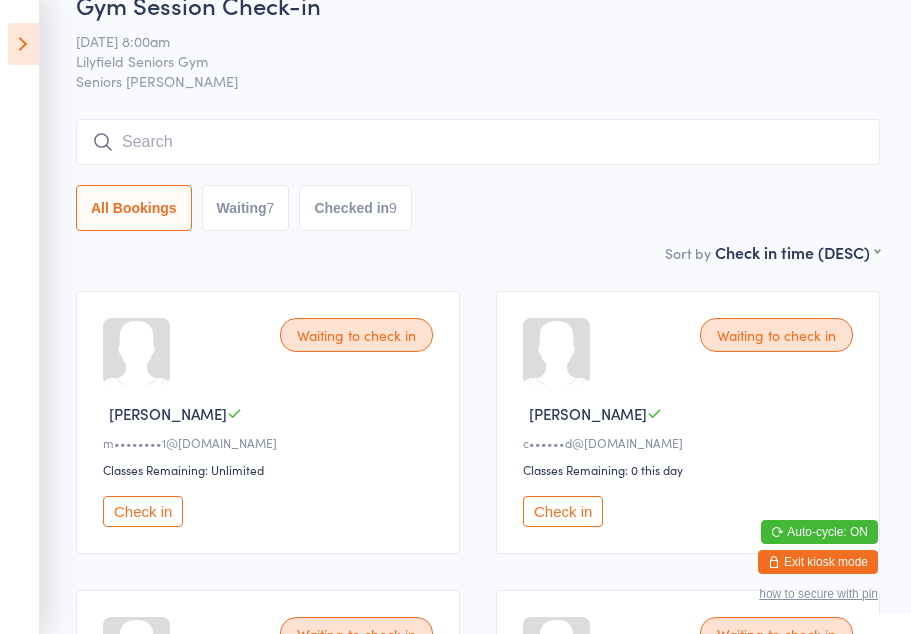 click on "Check in" at bounding box center (563, 511) 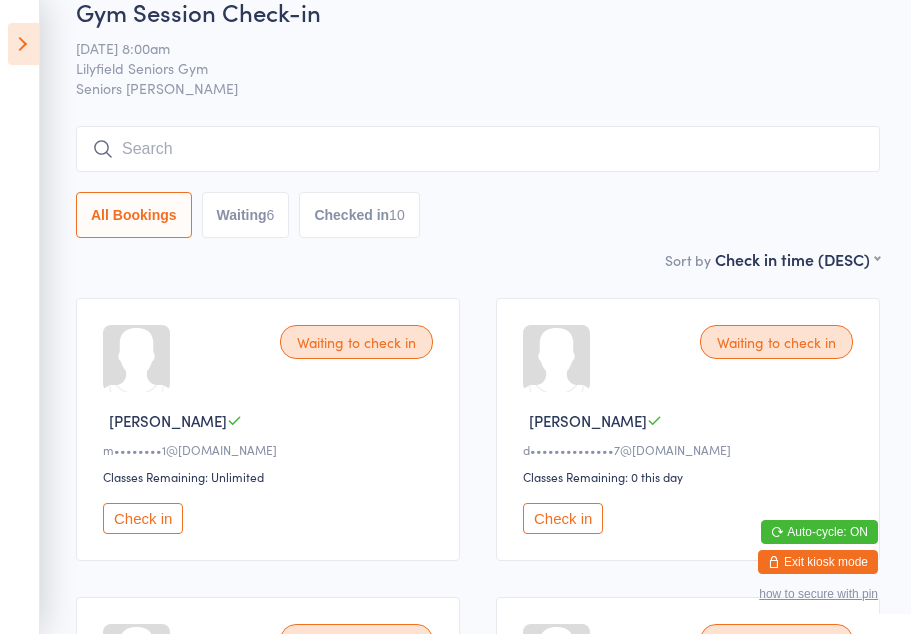 scroll, scrollTop: 31, scrollLeft: 0, axis: vertical 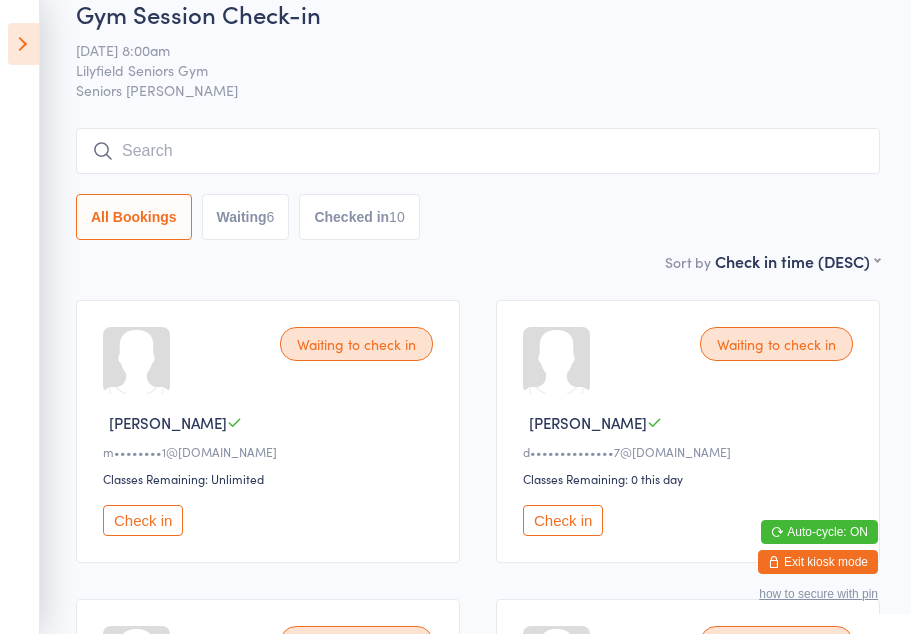 click on "Waiting to check in" at bounding box center [356, 344] 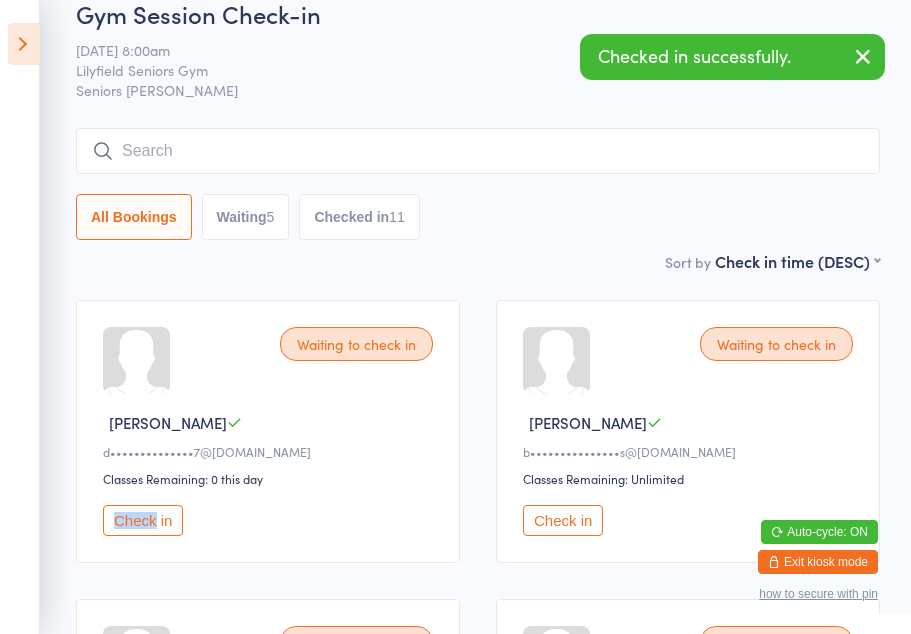 click on "Check in" at bounding box center (271, 520) 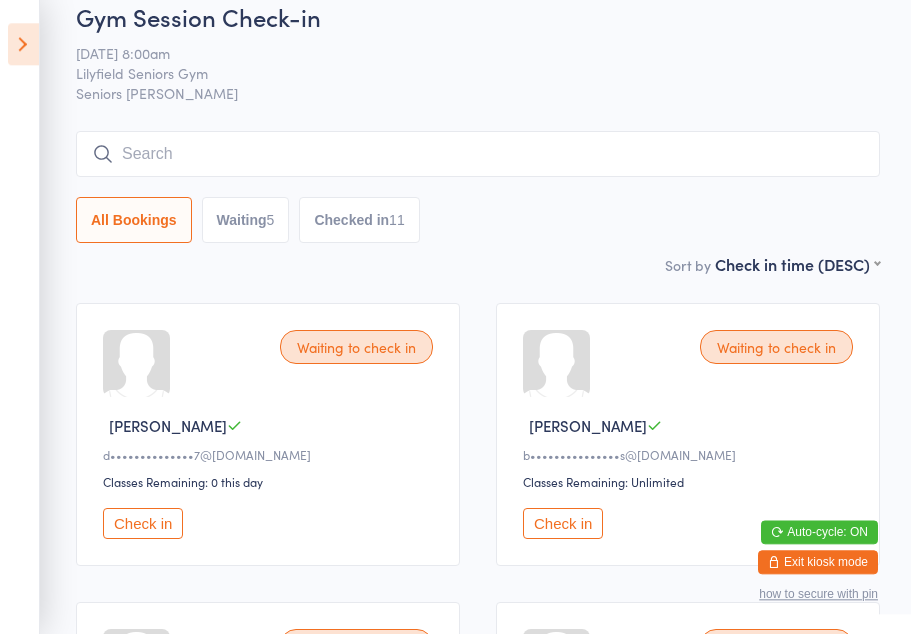 scroll, scrollTop: 27, scrollLeft: 0, axis: vertical 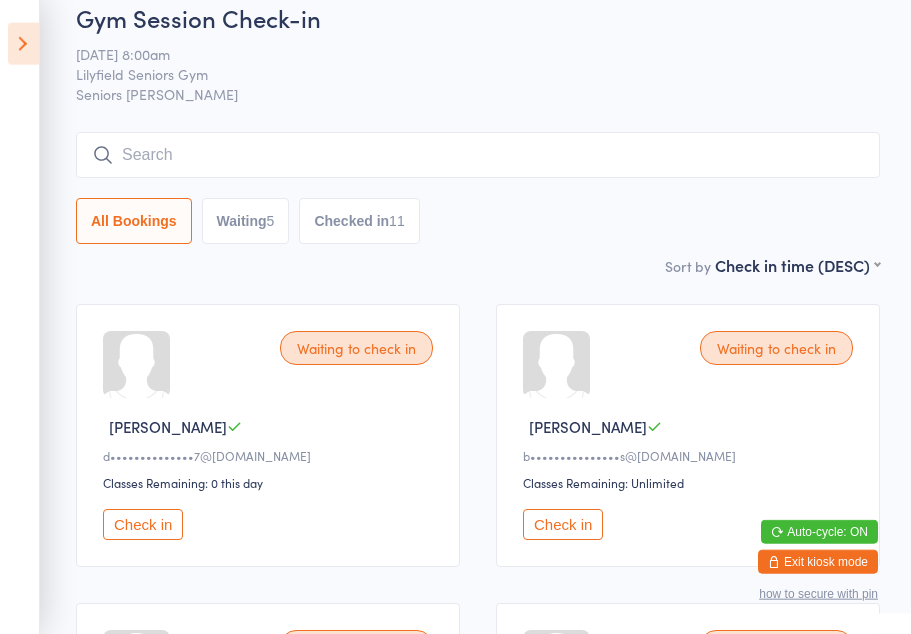 click on "Waiting to check in" at bounding box center (356, 348) 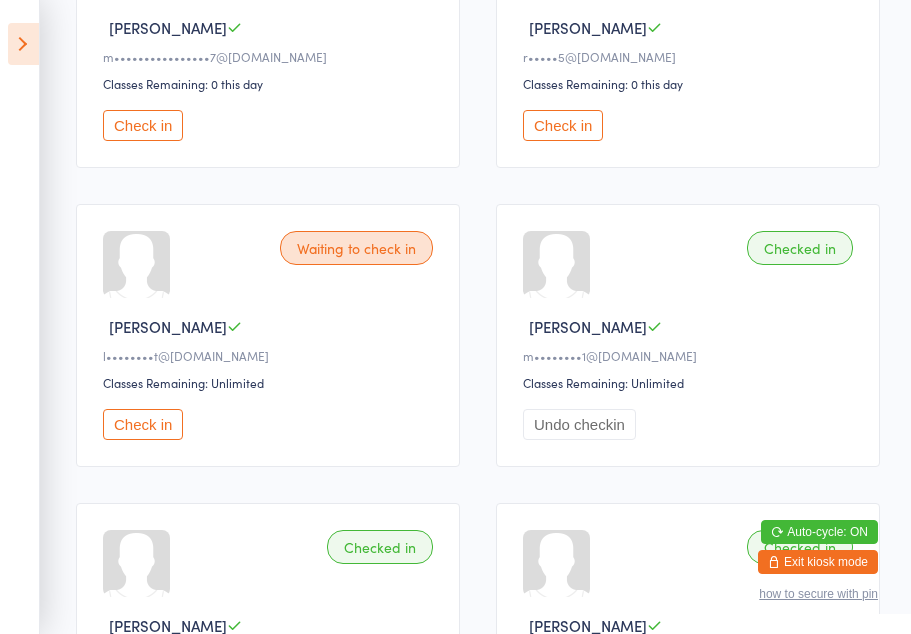 scroll, scrollTop: 726, scrollLeft: 0, axis: vertical 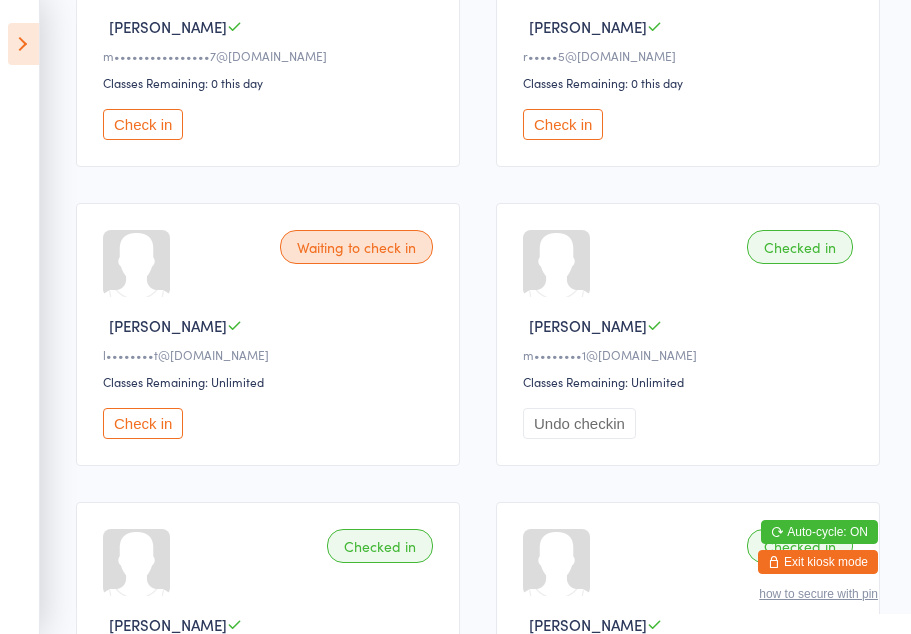 click at bounding box center [23, 44] 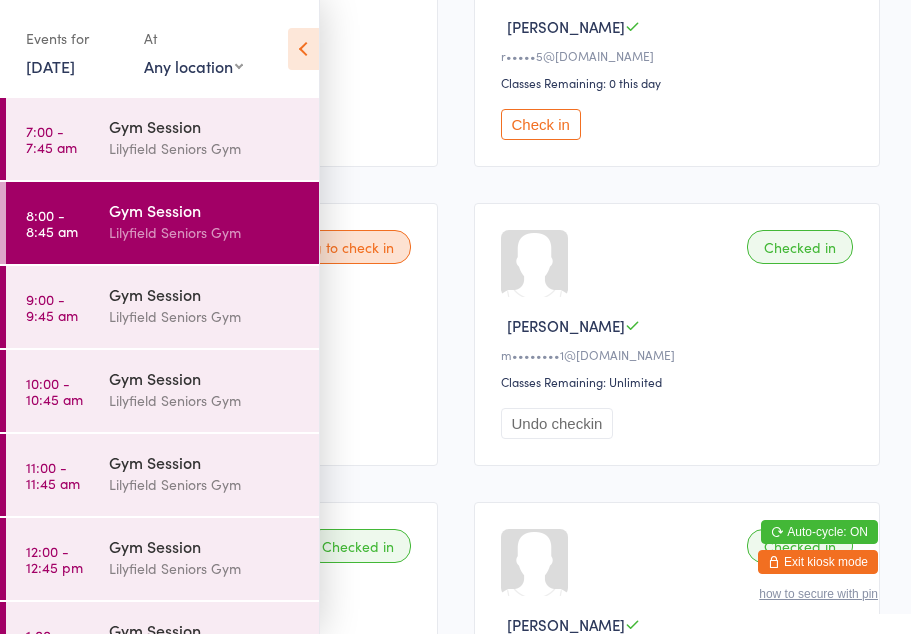 click on "Lilyfield Seniors Gym" at bounding box center [205, 316] 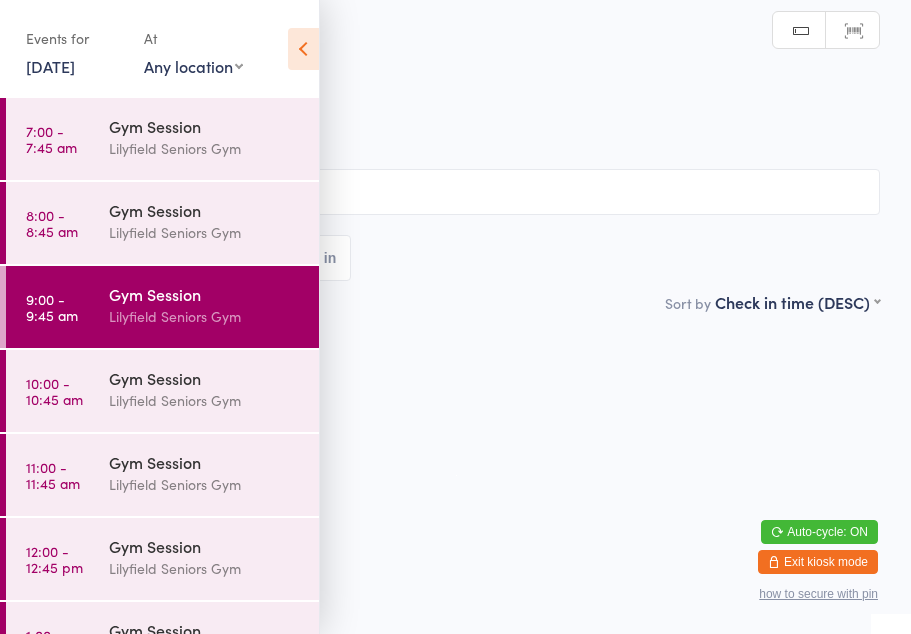scroll, scrollTop: 0, scrollLeft: 0, axis: both 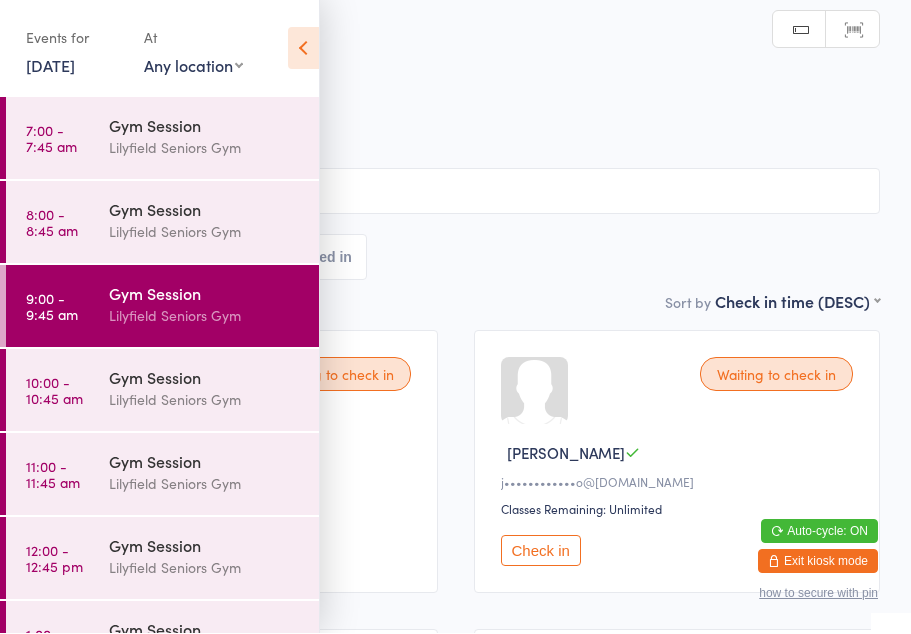 click at bounding box center (303, 49) 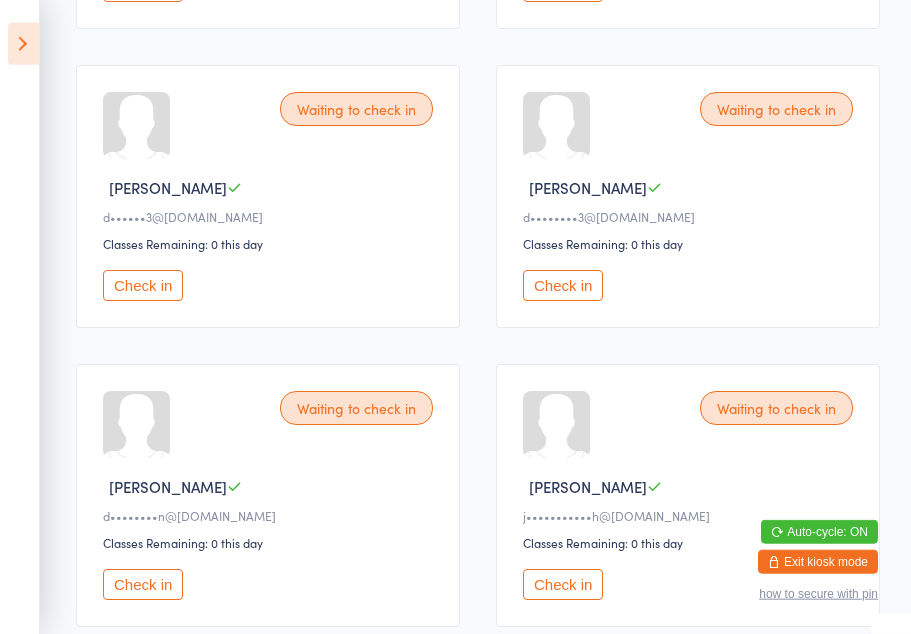 scroll, scrollTop: 566, scrollLeft: 0, axis: vertical 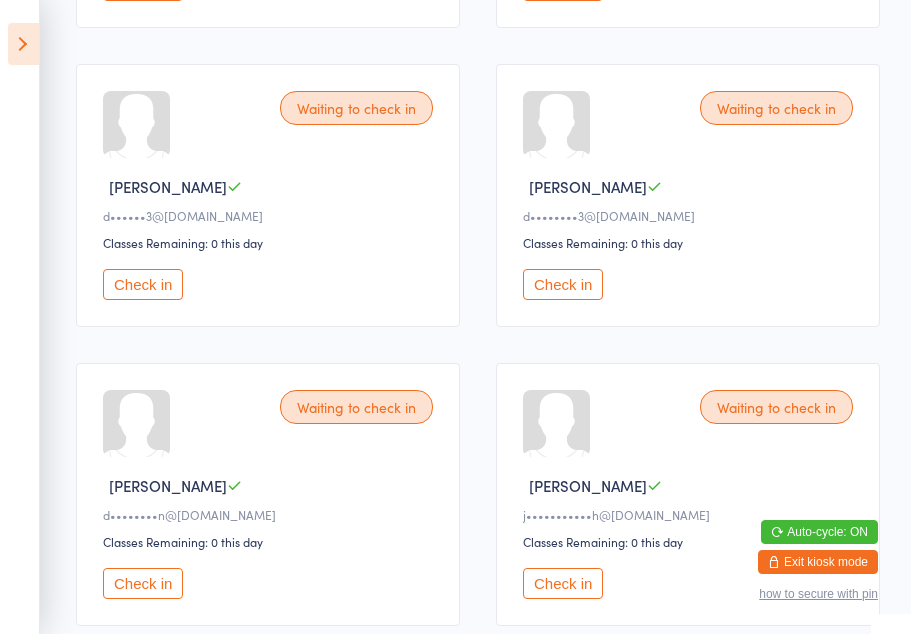click on "Check in" at bounding box center [143, 284] 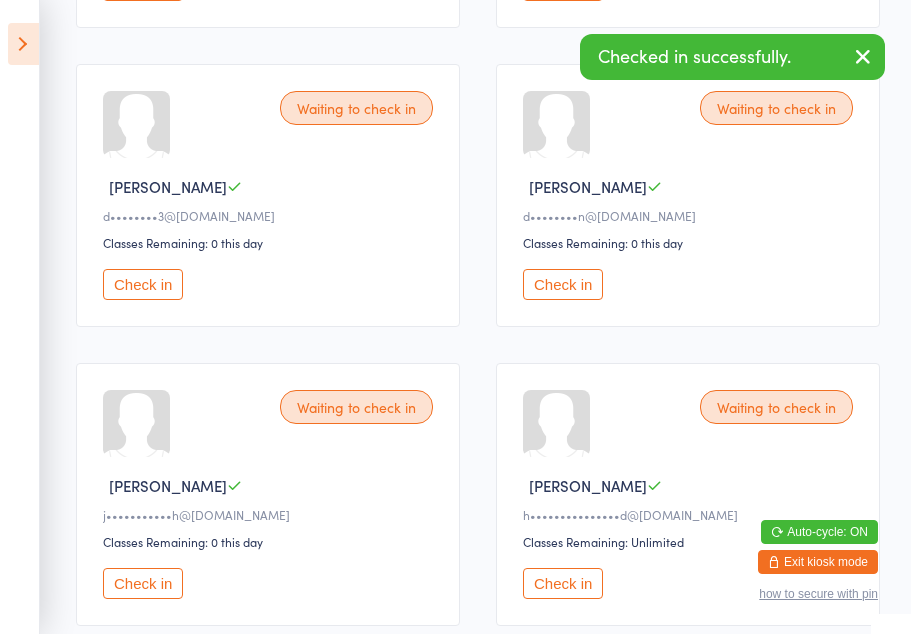 click on "Check in" at bounding box center [143, 284] 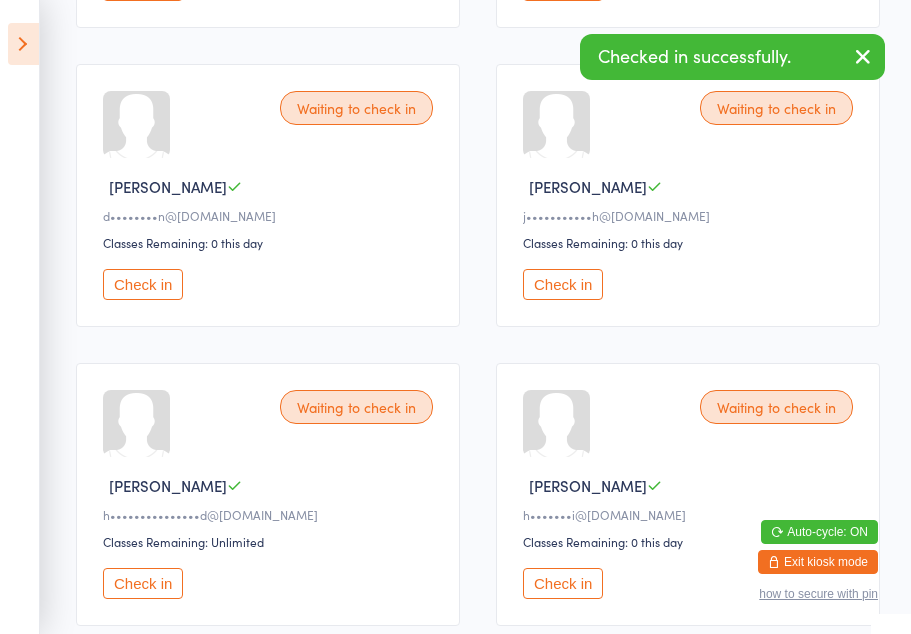 click on "Check in" at bounding box center (143, 284) 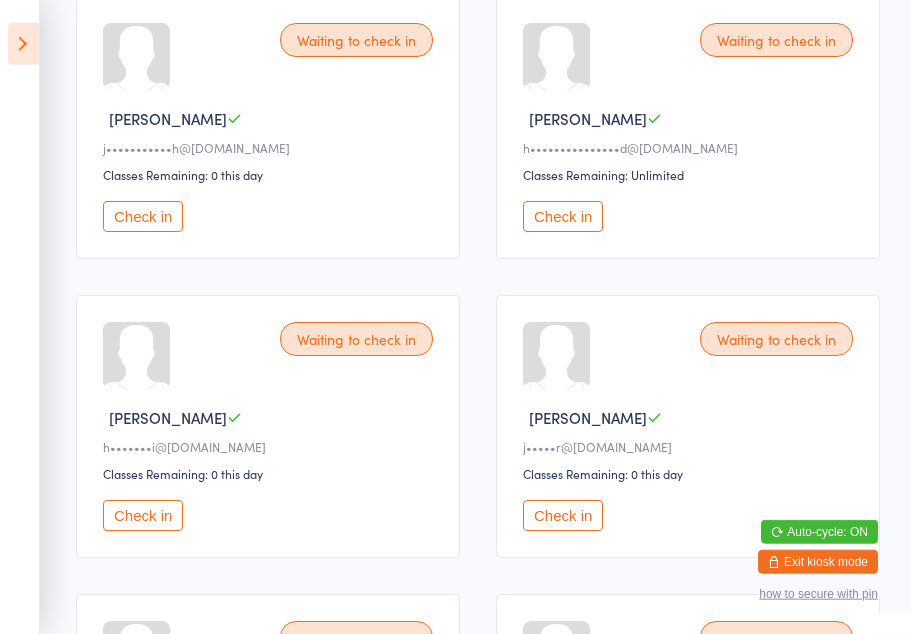 scroll, scrollTop: 647, scrollLeft: 0, axis: vertical 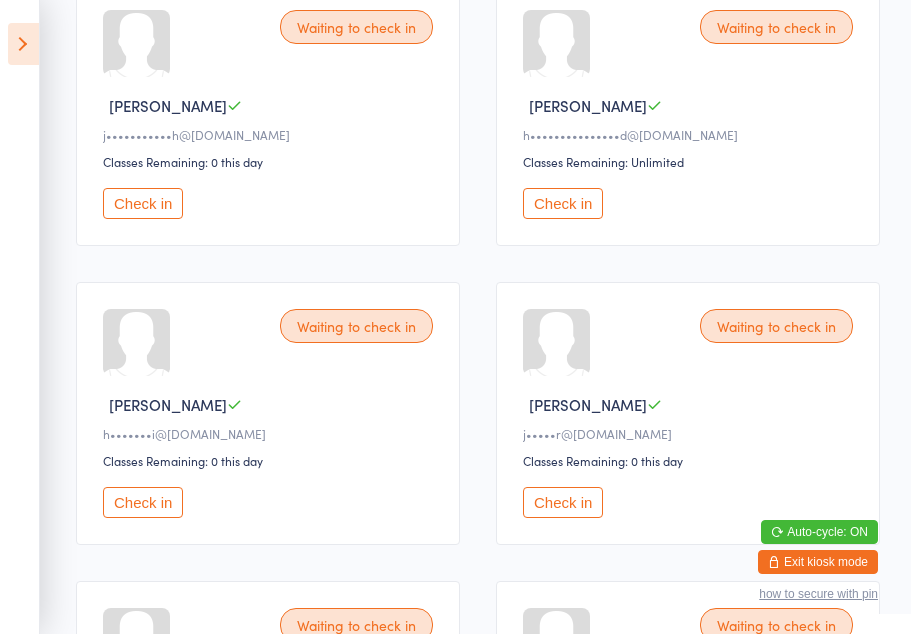 click on "Check in" at bounding box center (143, 502) 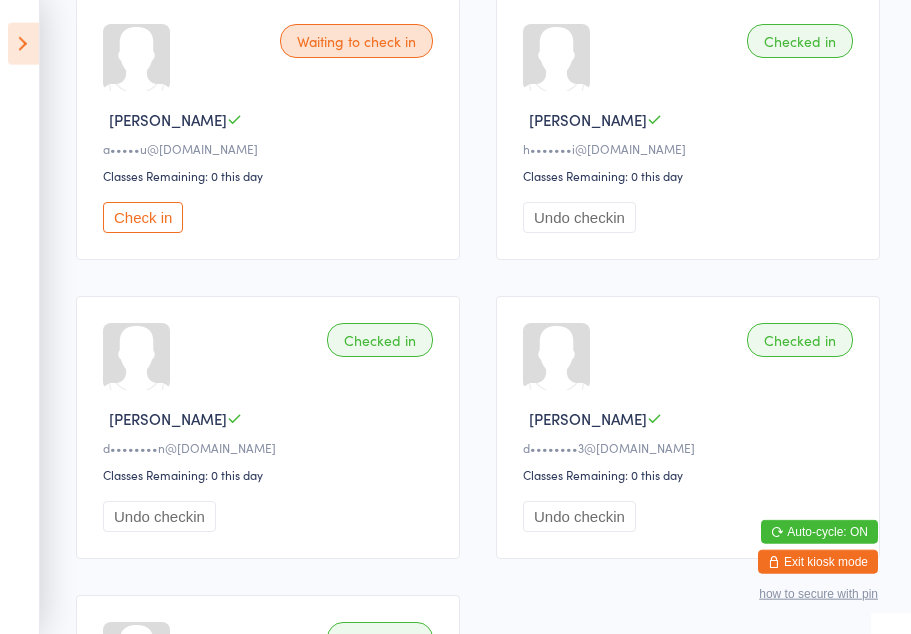 scroll, scrollTop: 2129, scrollLeft: 0, axis: vertical 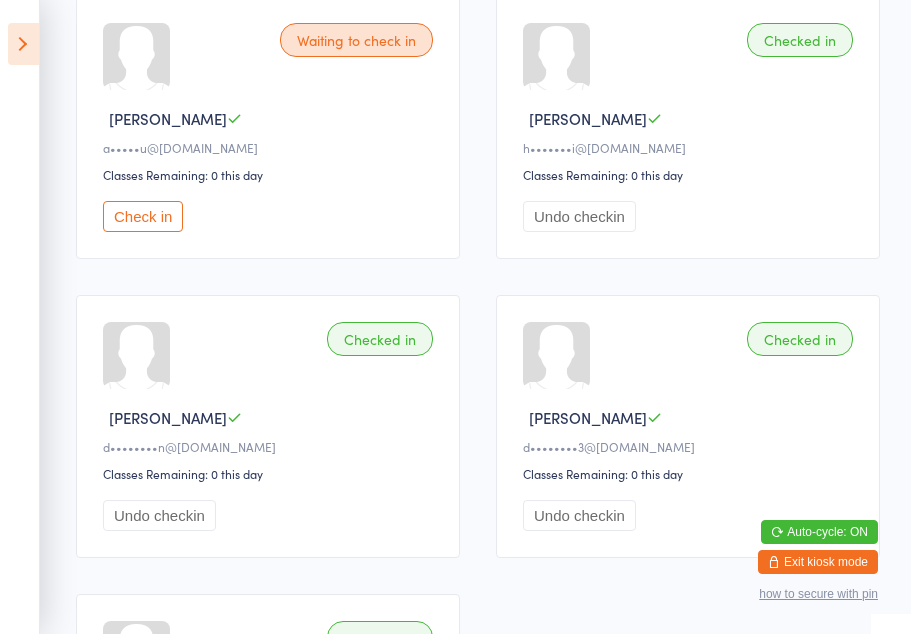 click on "Check in" at bounding box center [143, 216] 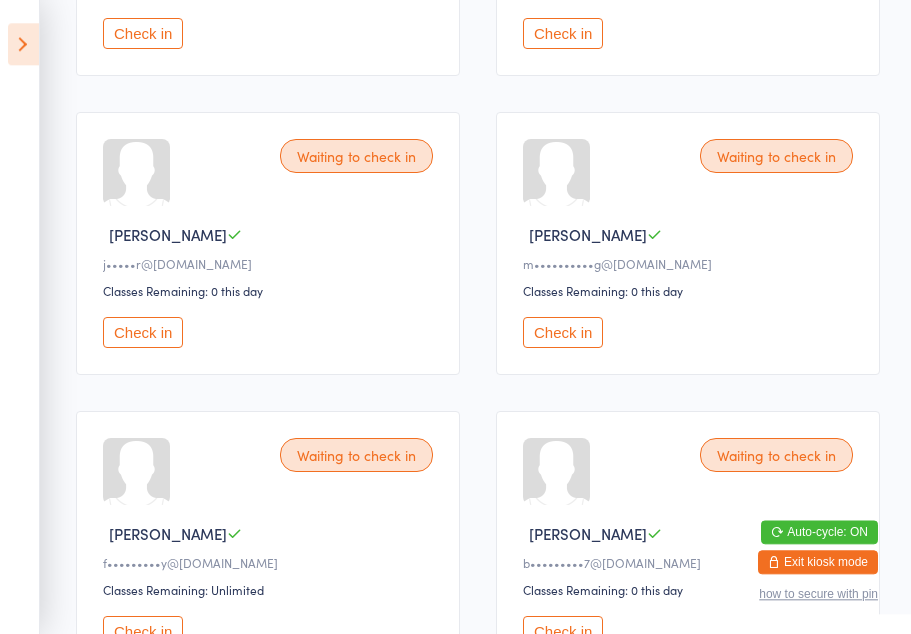 scroll, scrollTop: 817, scrollLeft: 0, axis: vertical 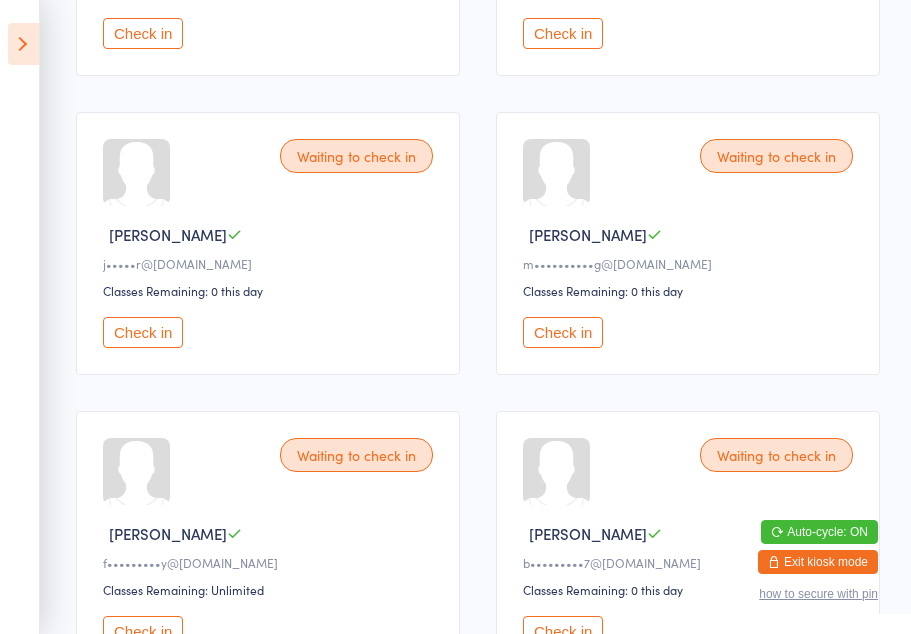 click on "Check in" at bounding box center (143, 332) 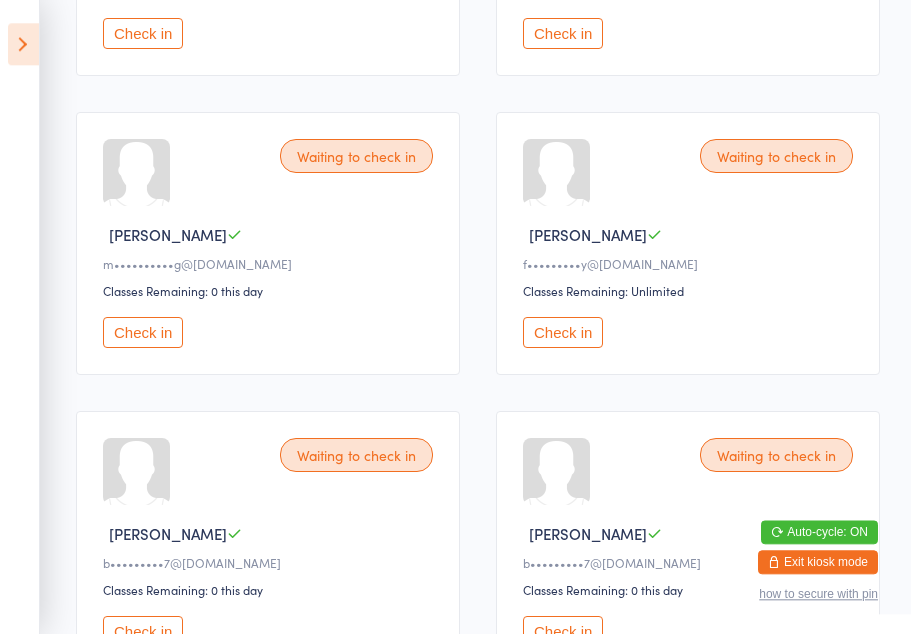 scroll, scrollTop: 817, scrollLeft: 0, axis: vertical 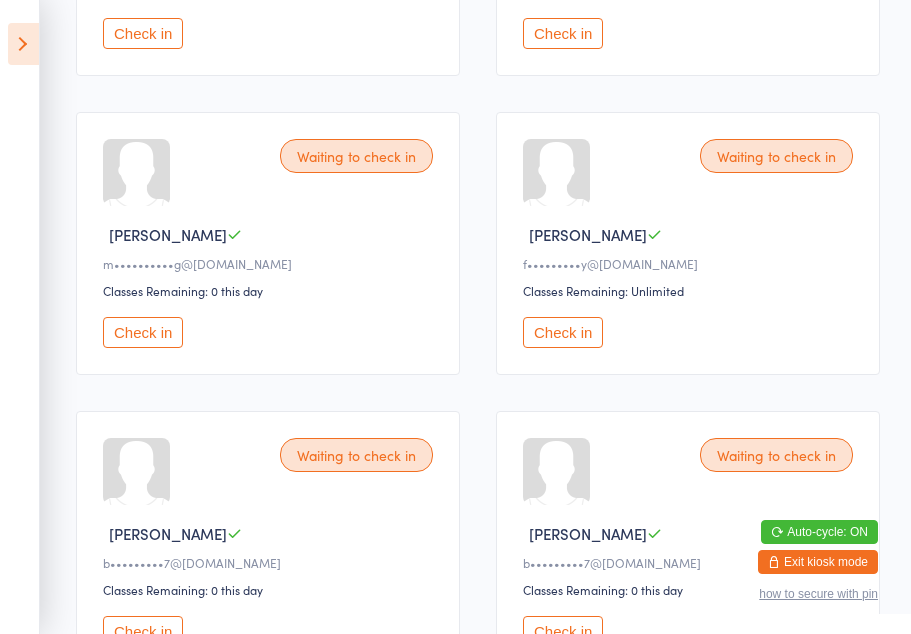 click on "Check in" at bounding box center [143, 332] 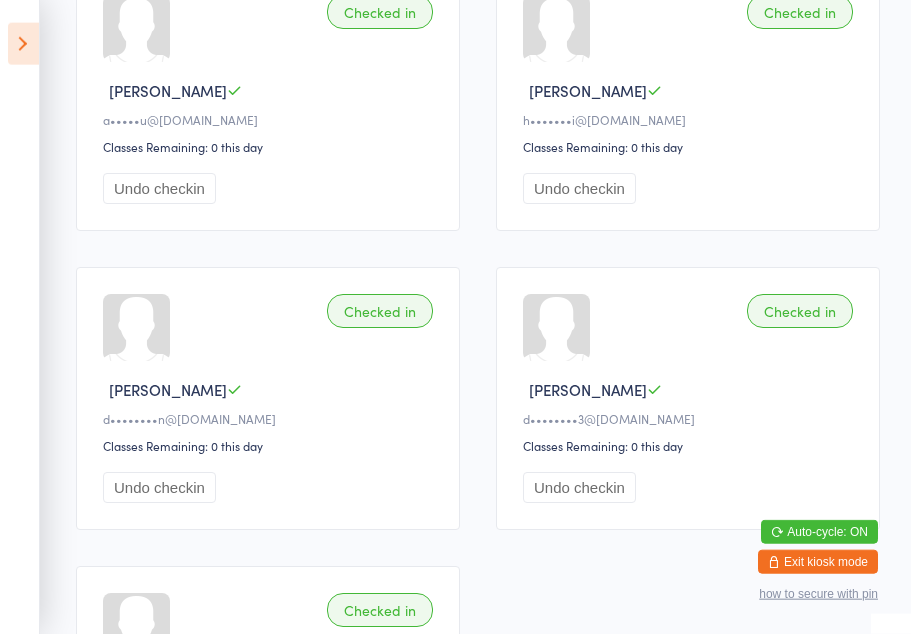 scroll, scrollTop: 2158, scrollLeft: 0, axis: vertical 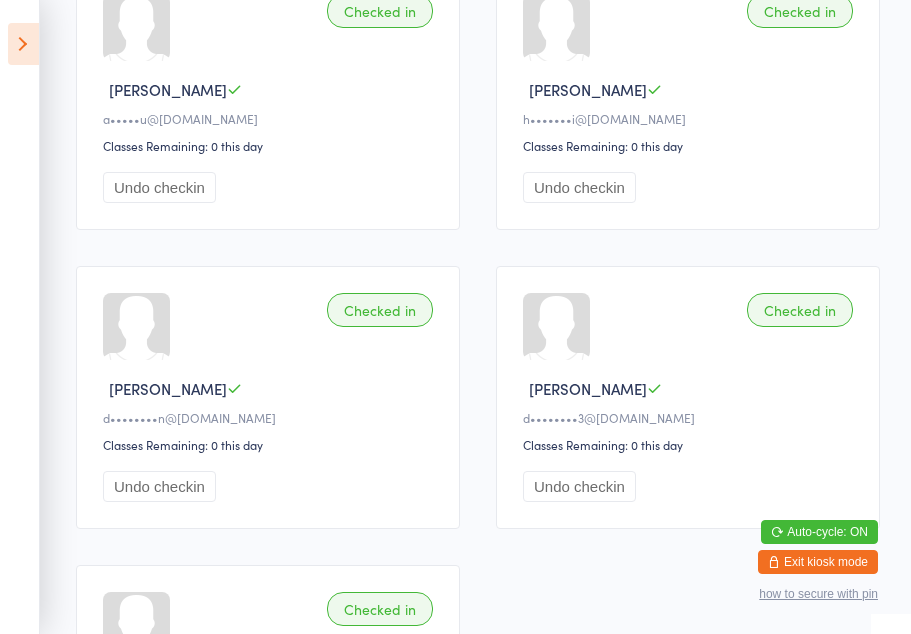 click on "Undo checkin" at bounding box center [159, 486] 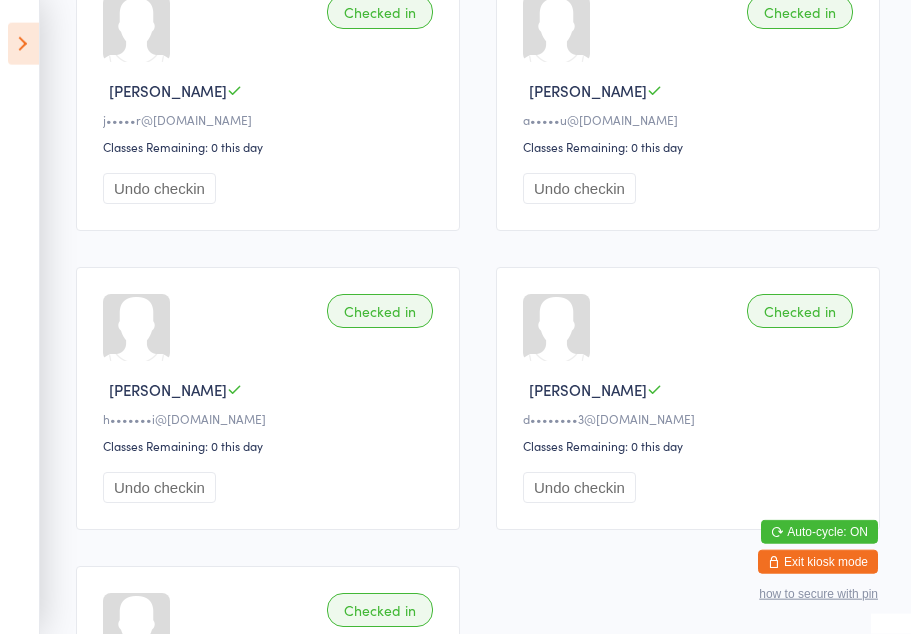 scroll, scrollTop: 2158, scrollLeft: 0, axis: vertical 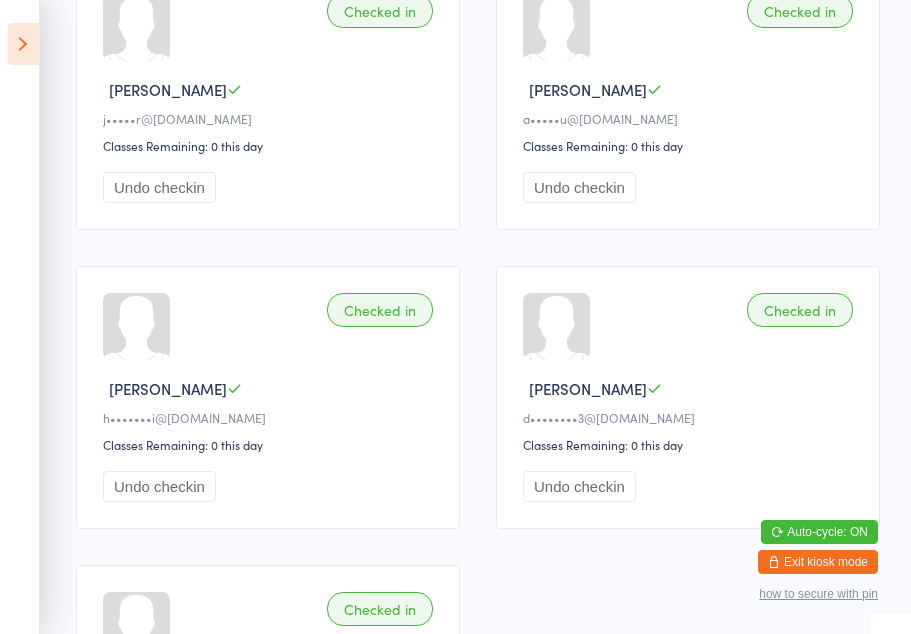 click on "Undo checkin" at bounding box center (159, 486) 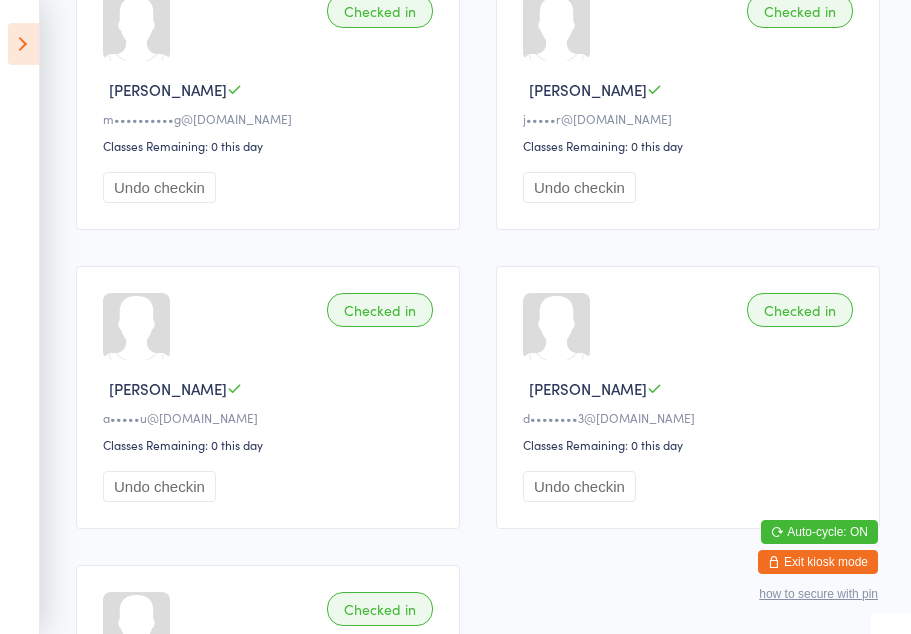 click on "Undo checkin" at bounding box center [159, 486] 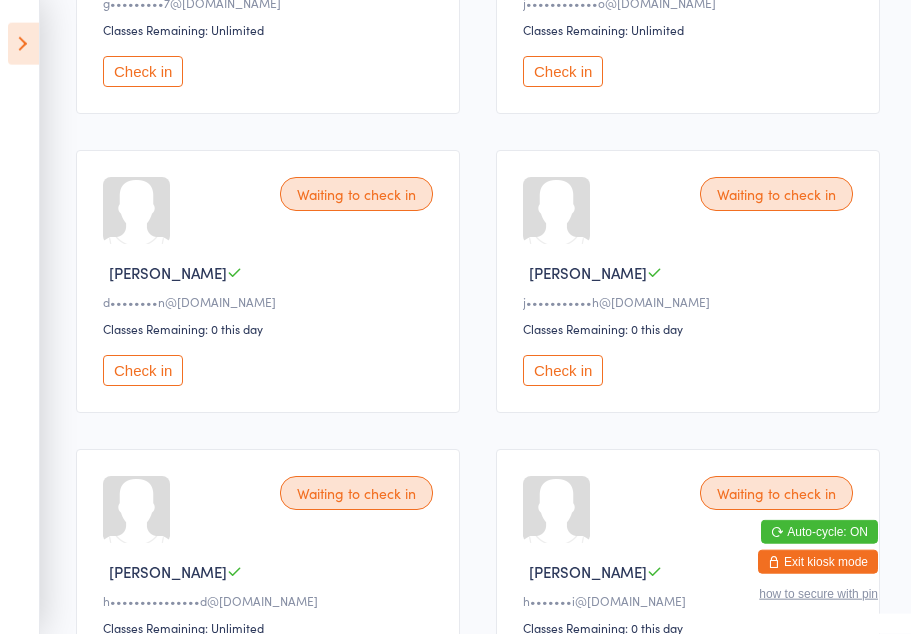 scroll, scrollTop: 481, scrollLeft: 0, axis: vertical 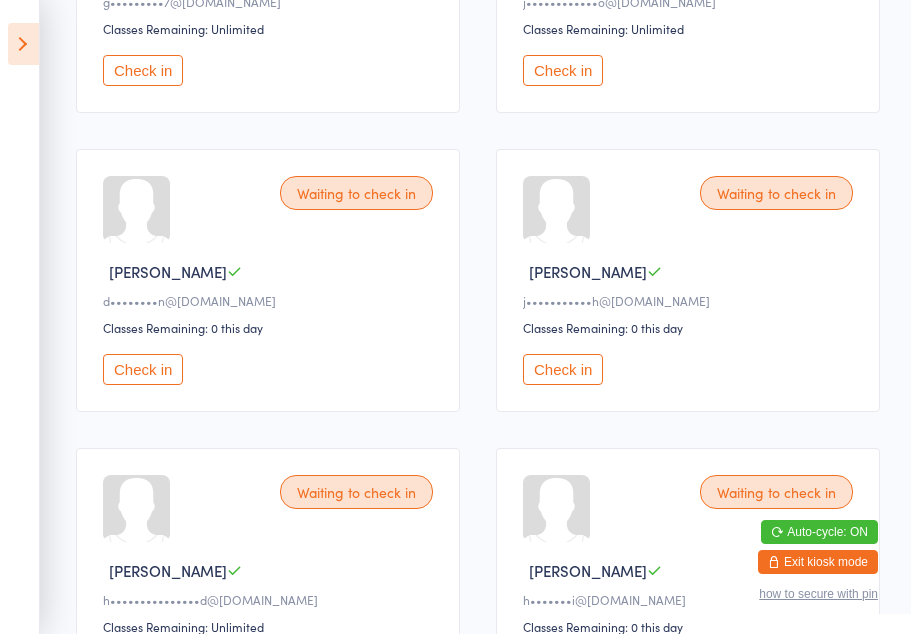 click on "Check in" at bounding box center (143, 369) 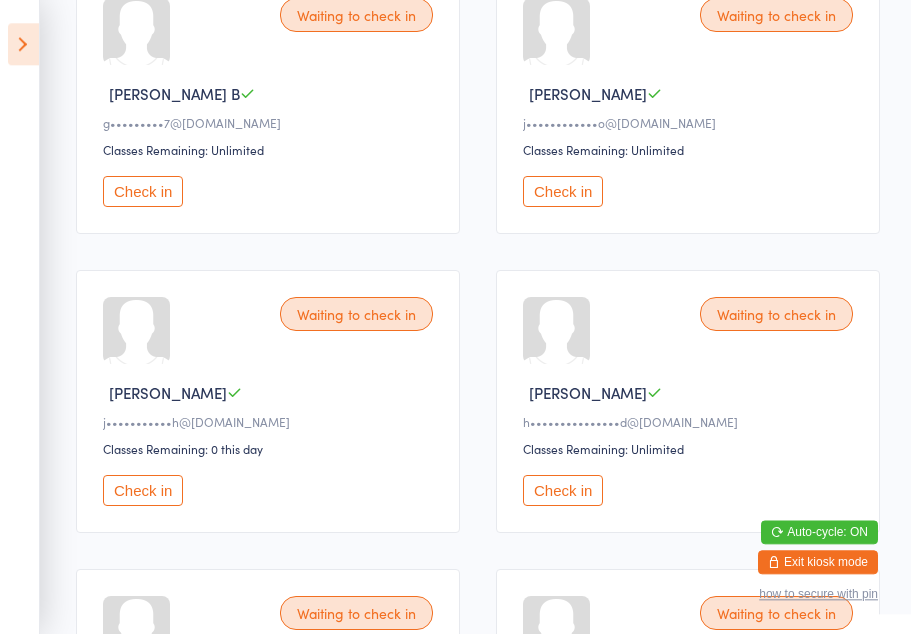scroll, scrollTop: 0, scrollLeft: 0, axis: both 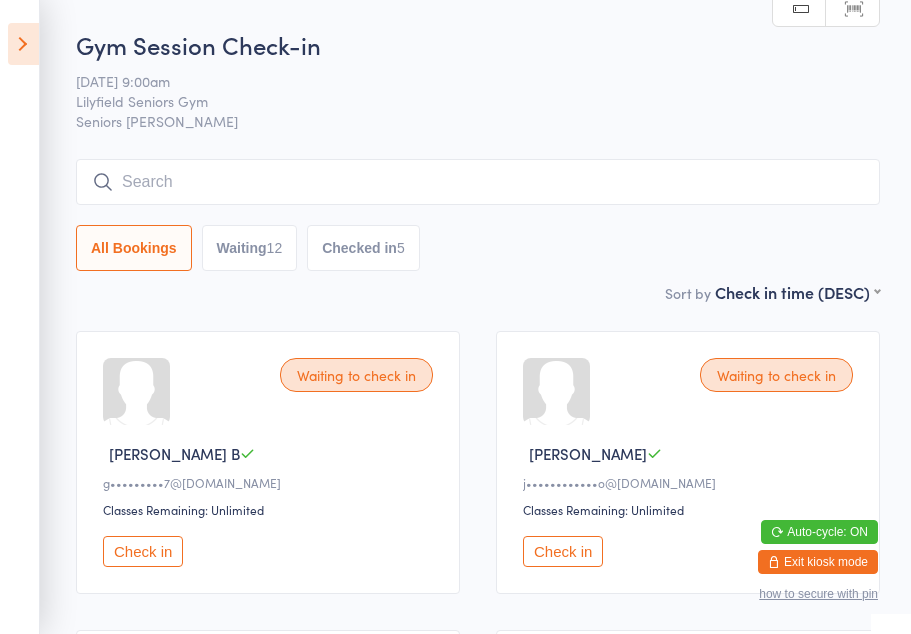 click at bounding box center (478, 182) 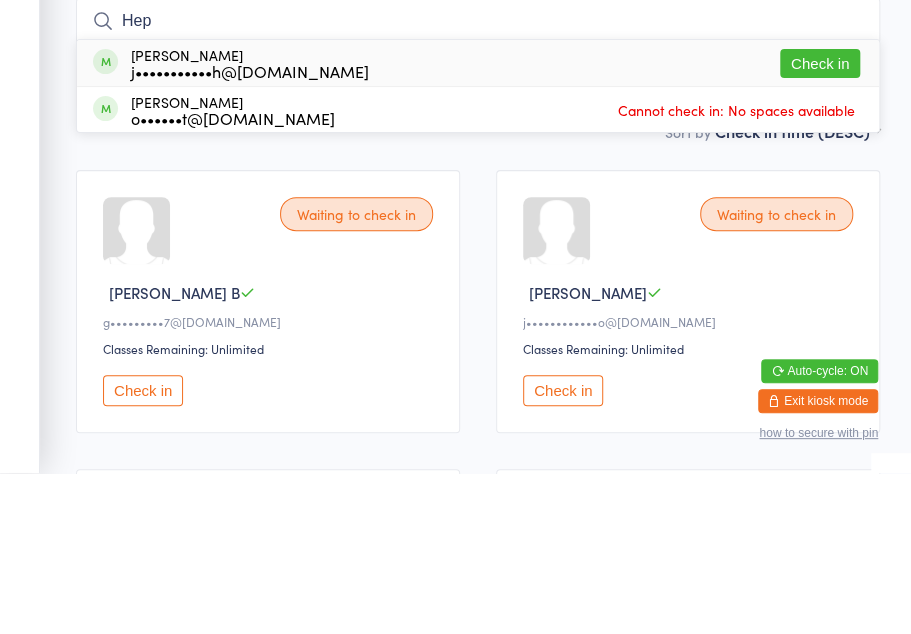 type on "Hep" 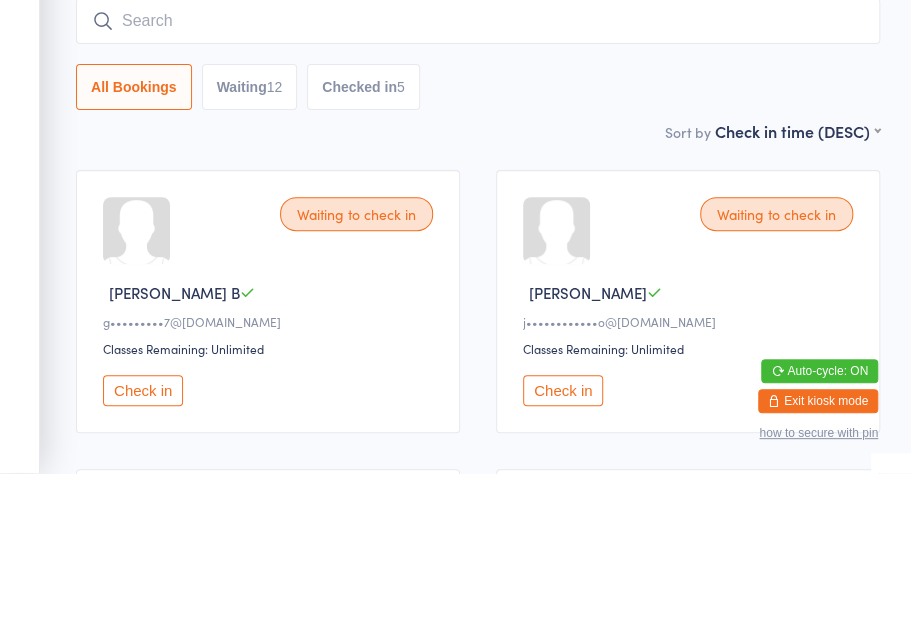 scroll, scrollTop: 160, scrollLeft: 0, axis: vertical 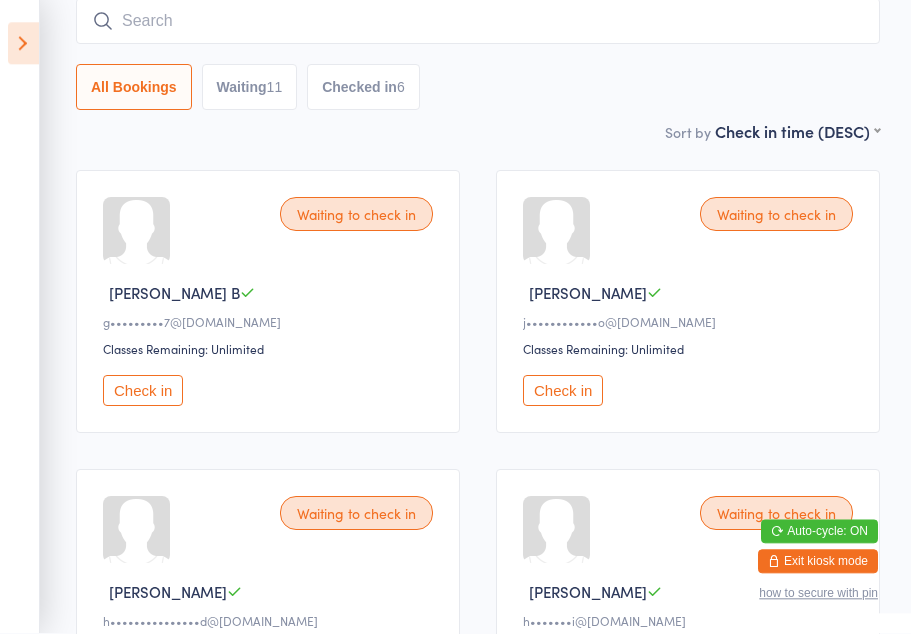 click on "Check in" at bounding box center [563, 391] 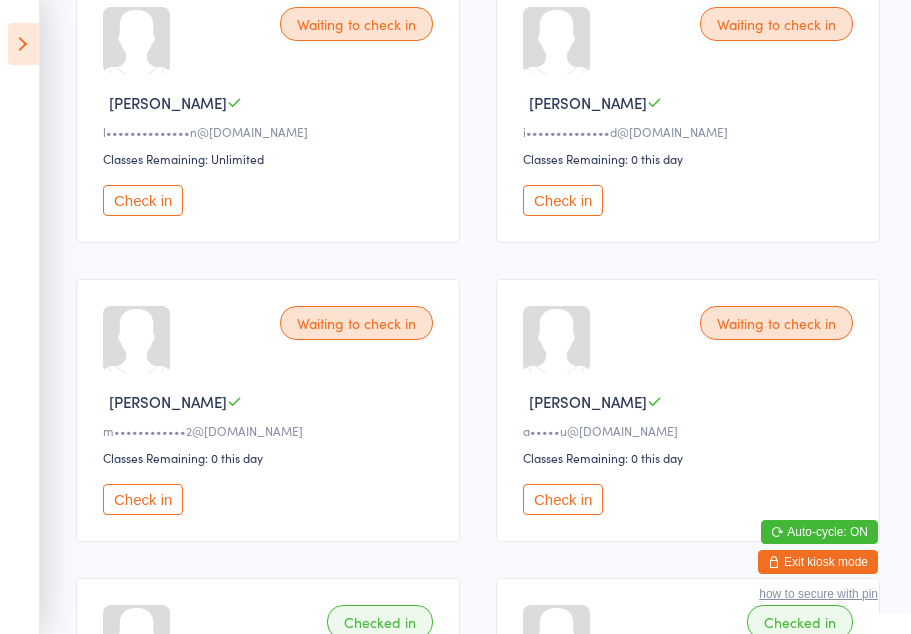scroll, scrollTop: 1233, scrollLeft: 0, axis: vertical 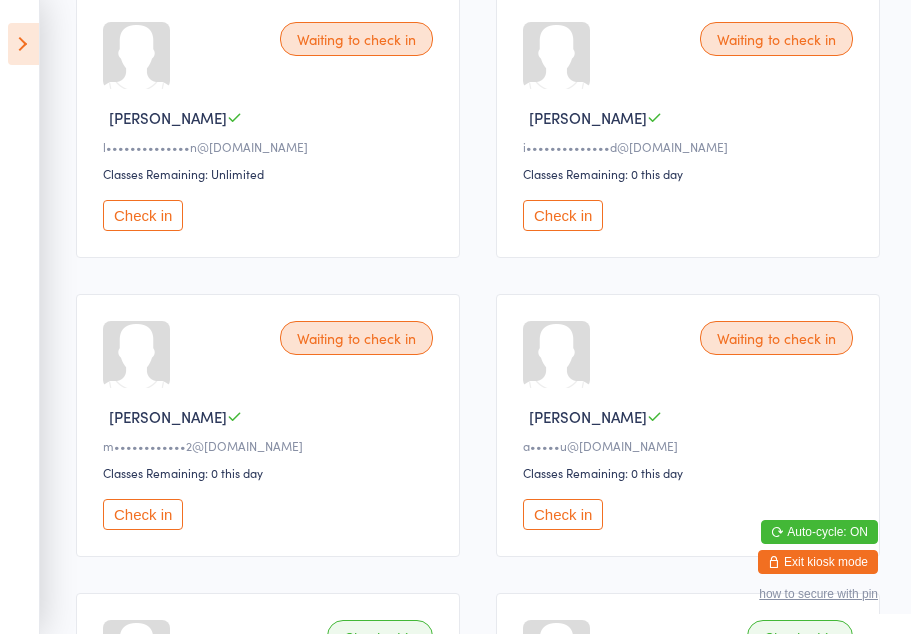 click on "Check in" at bounding box center [563, 514] 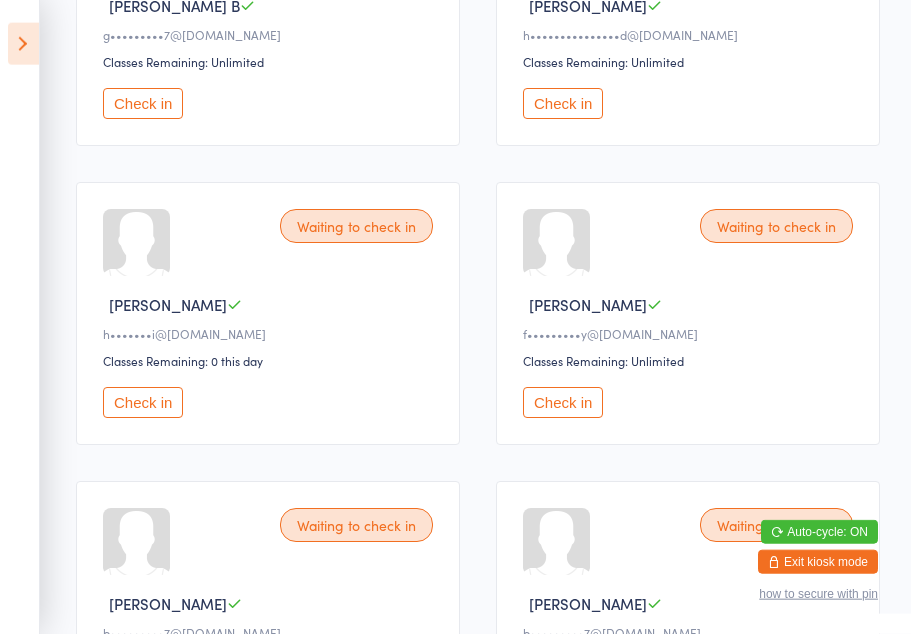 scroll, scrollTop: 326, scrollLeft: 0, axis: vertical 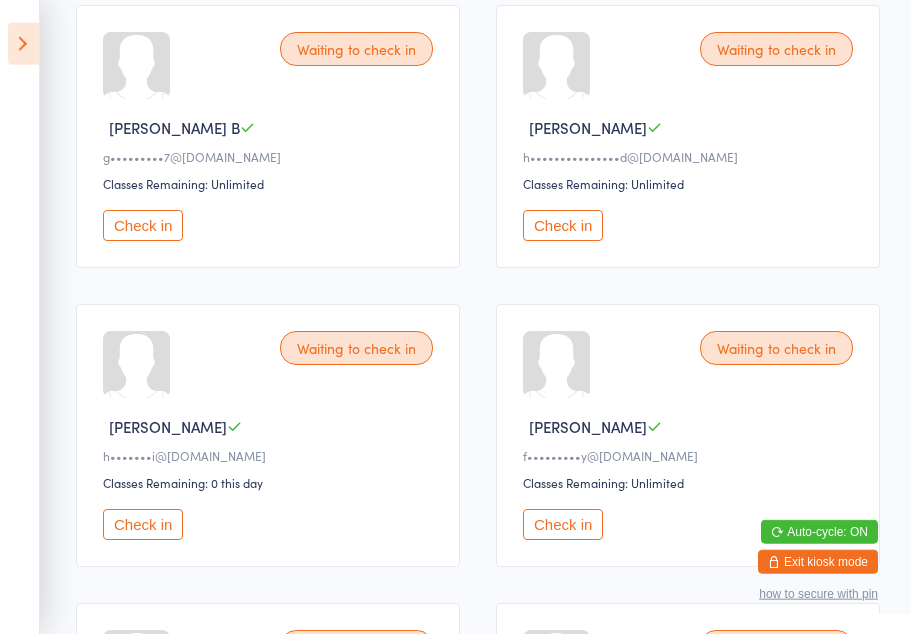 click on "Waiting to check in [PERSON_NAME]  h•••••••i@[DOMAIN_NAME] Classes Remaining: 0 this day   Check in" at bounding box center (268, 435) 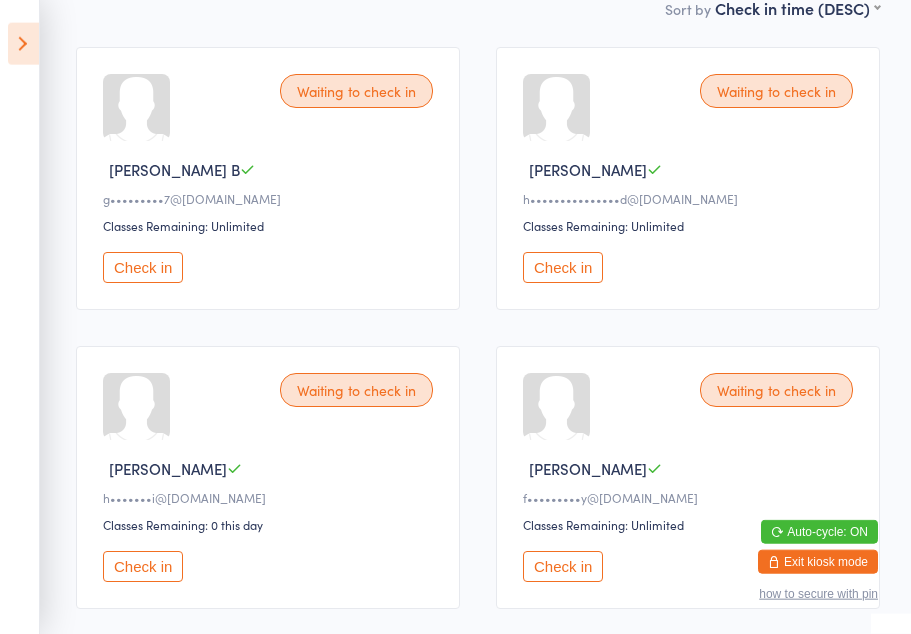 scroll, scrollTop: 292, scrollLeft: 0, axis: vertical 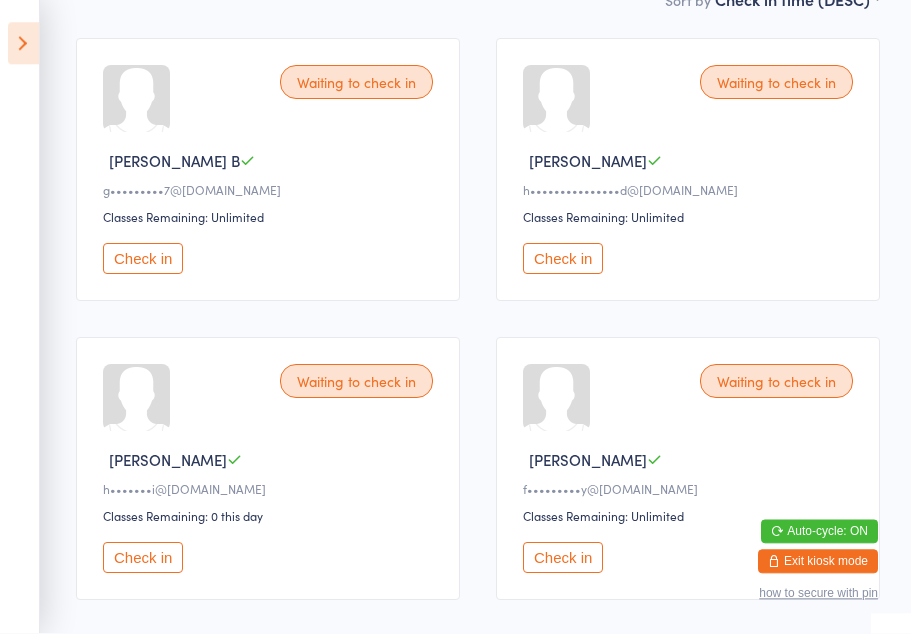 click on "Check in" at bounding box center (143, 558) 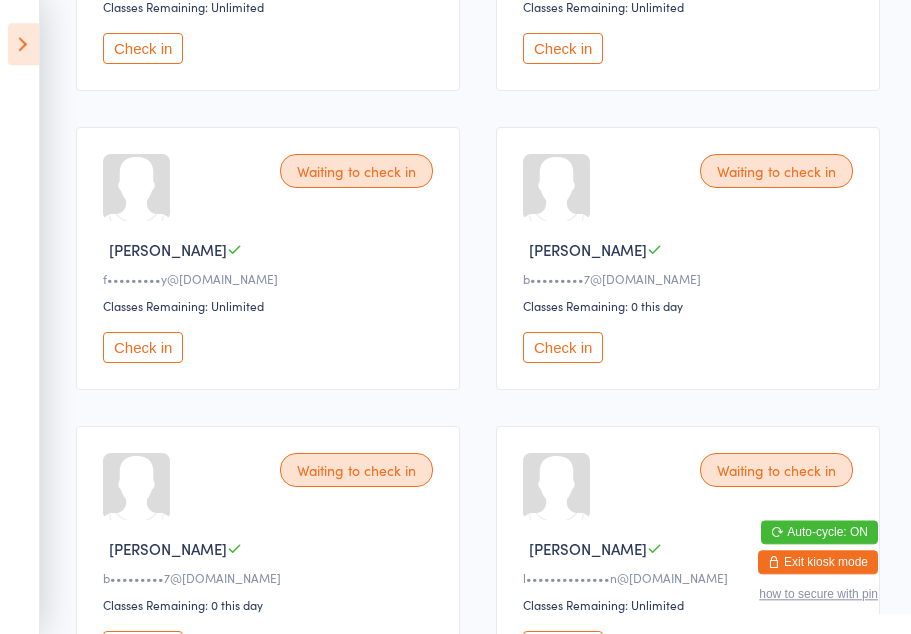 scroll, scrollTop: 503, scrollLeft: 0, axis: vertical 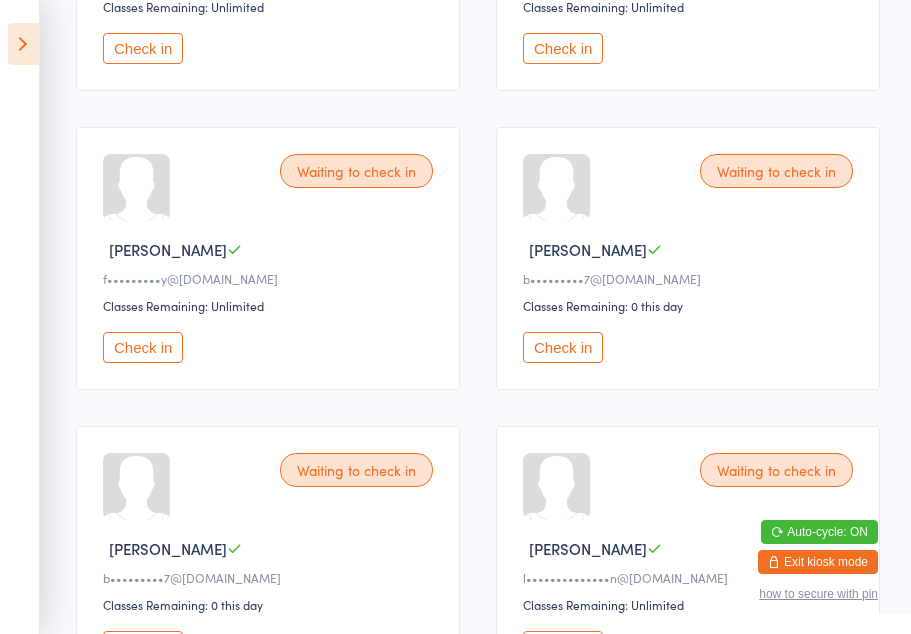 click on "Check in" at bounding box center [143, 347] 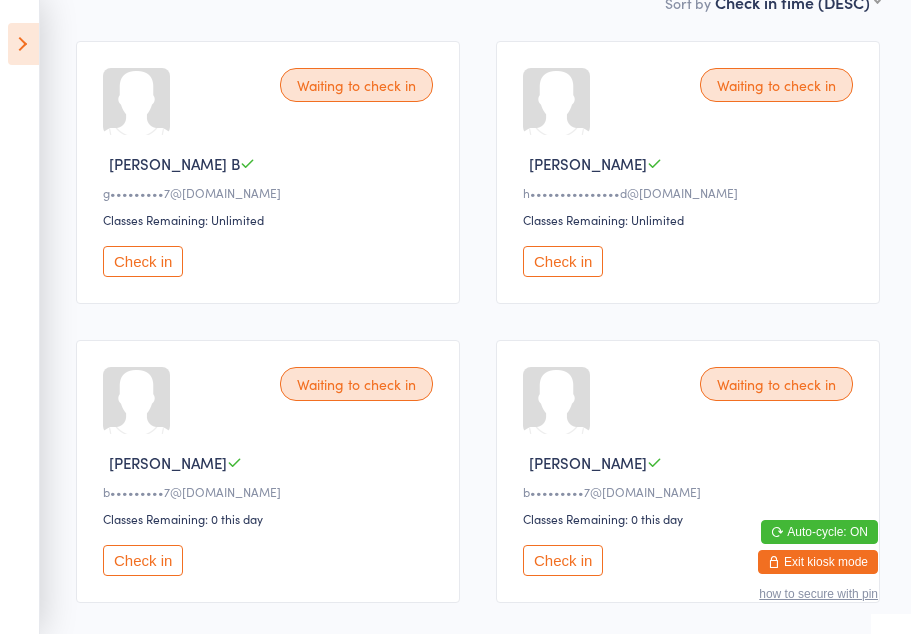 scroll, scrollTop: 160, scrollLeft: 0, axis: vertical 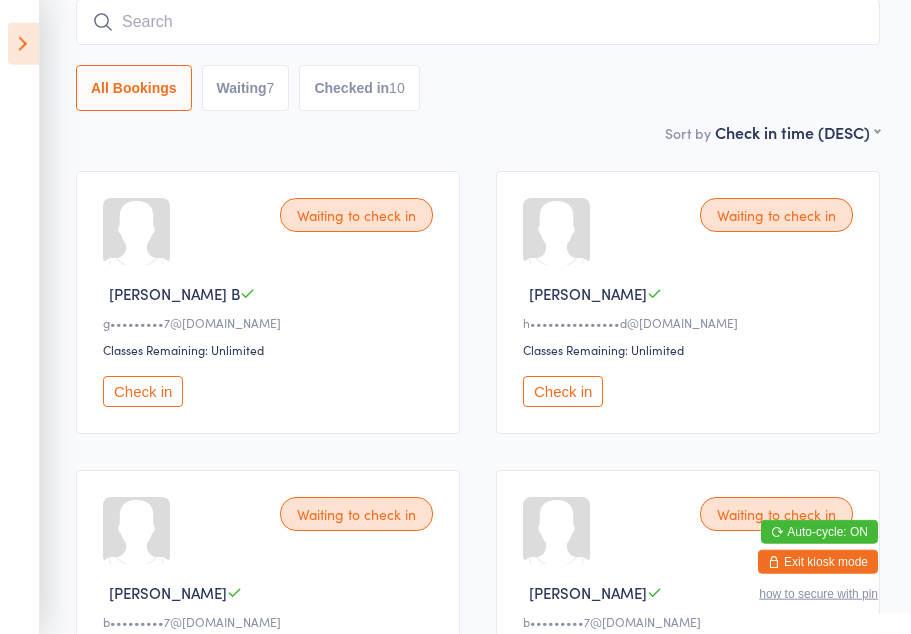 click on "Waiting  7" at bounding box center [246, 88] 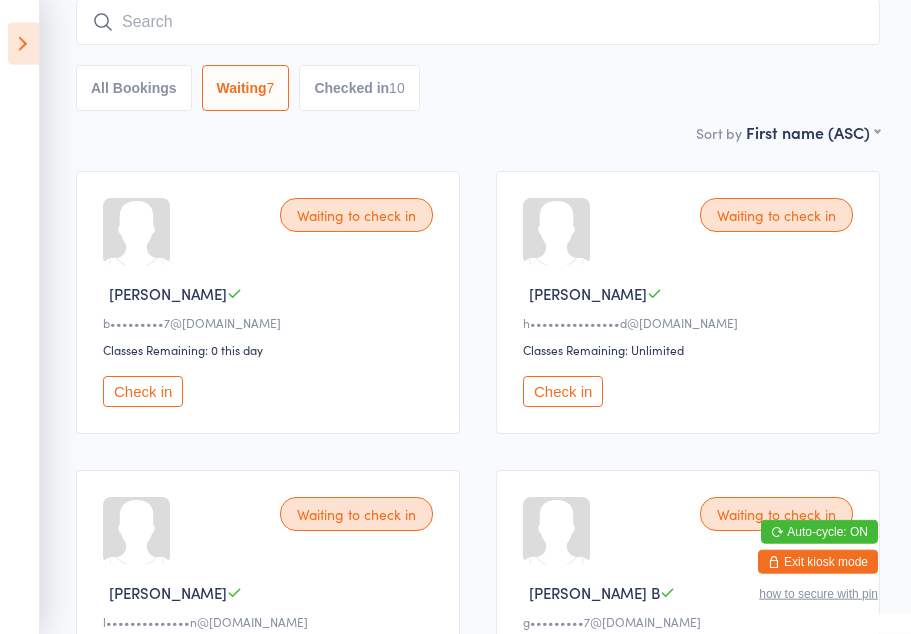 click on "Checked in  10" at bounding box center (359, 88) 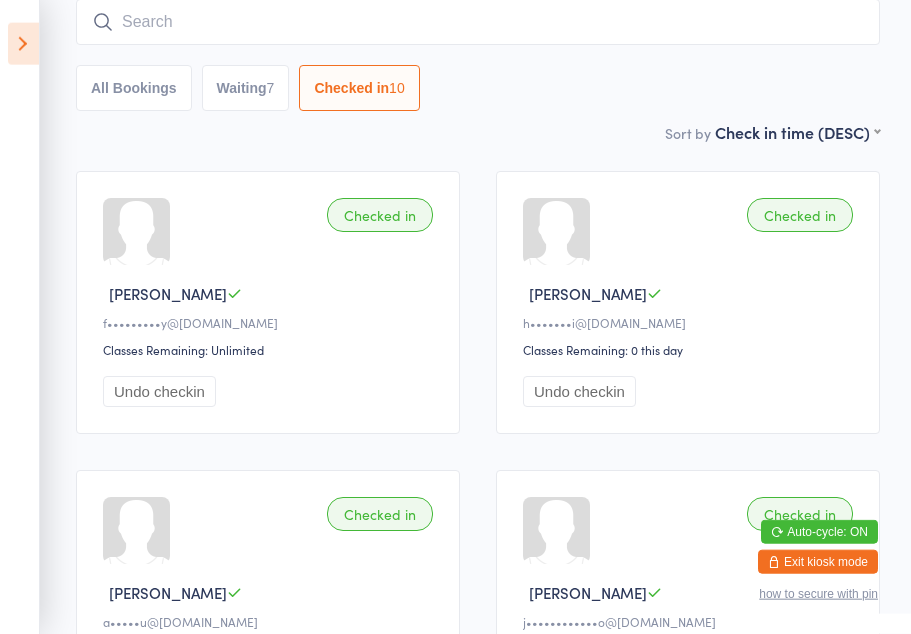 click on "Waiting  7" at bounding box center [246, 88] 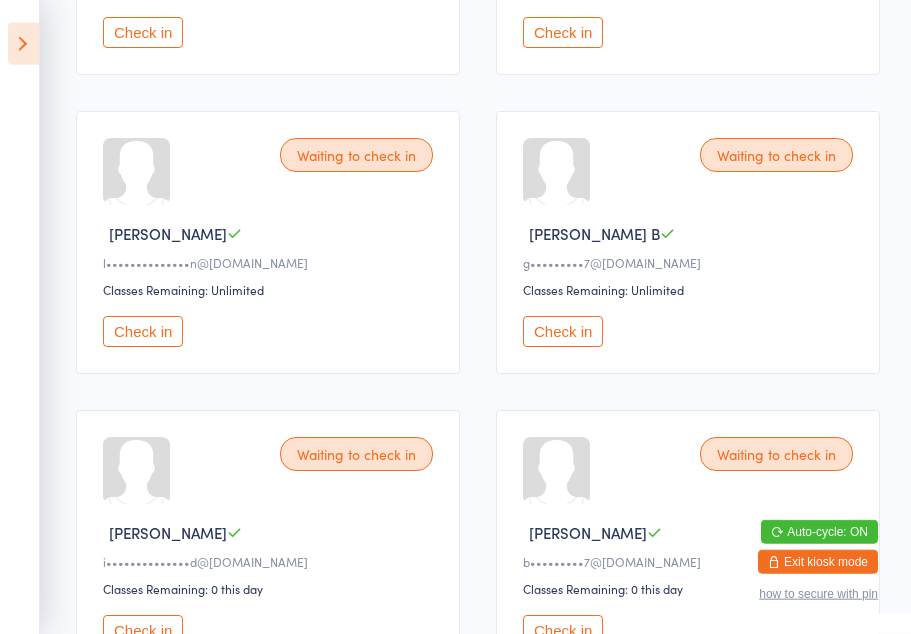 scroll, scrollTop: 160, scrollLeft: 0, axis: vertical 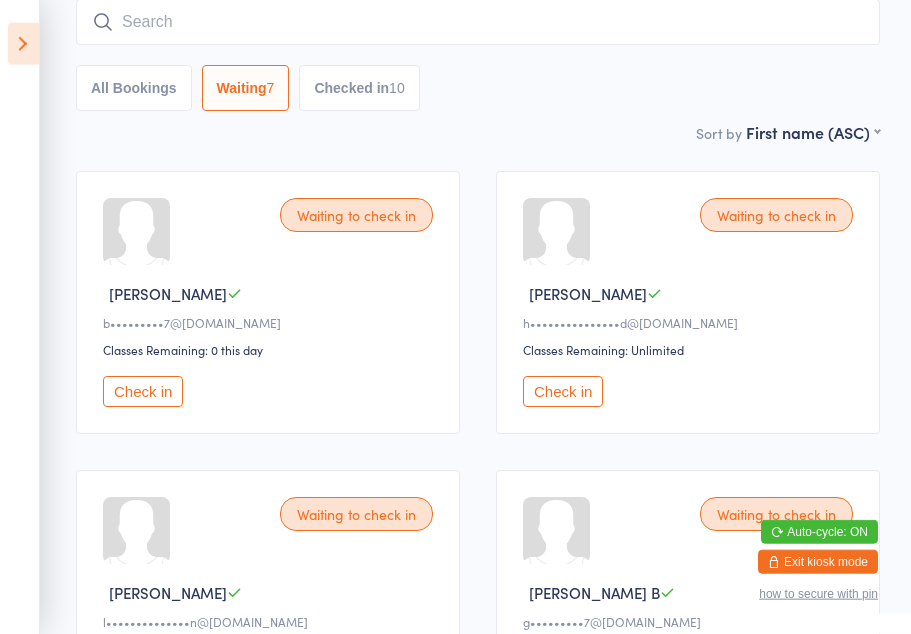 click on "Checked in  10" at bounding box center [359, 88] 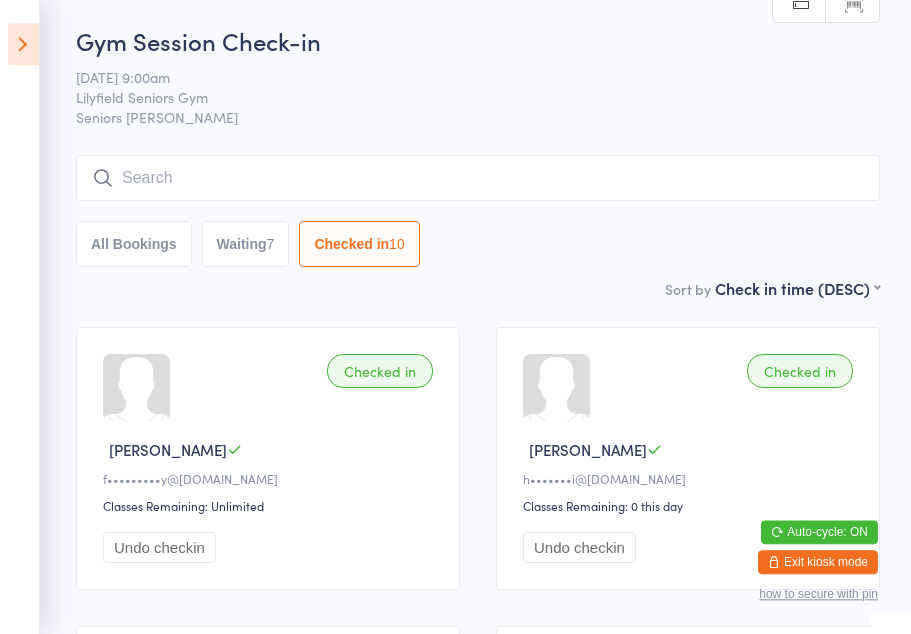 scroll, scrollTop: 0, scrollLeft: 0, axis: both 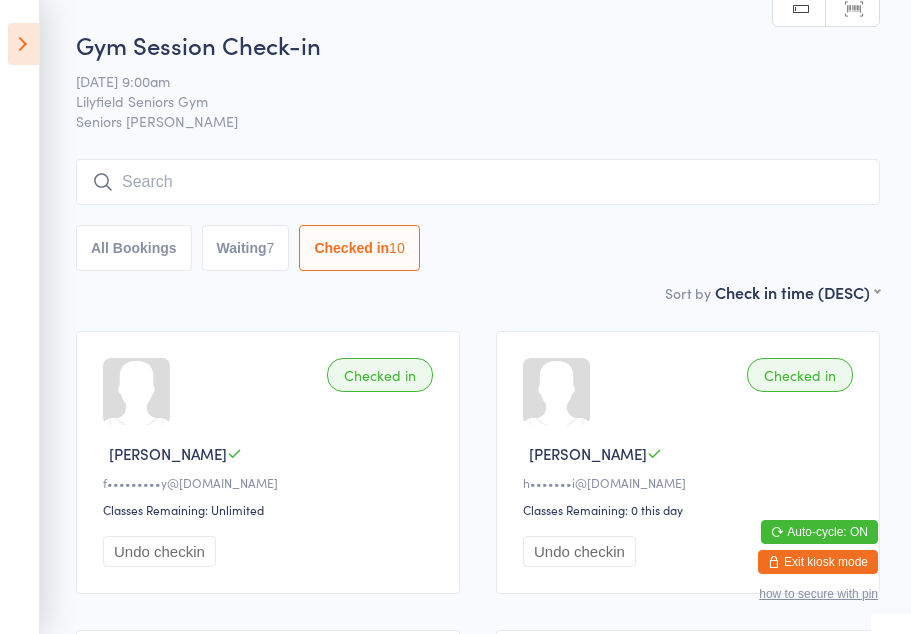 click at bounding box center [23, 44] 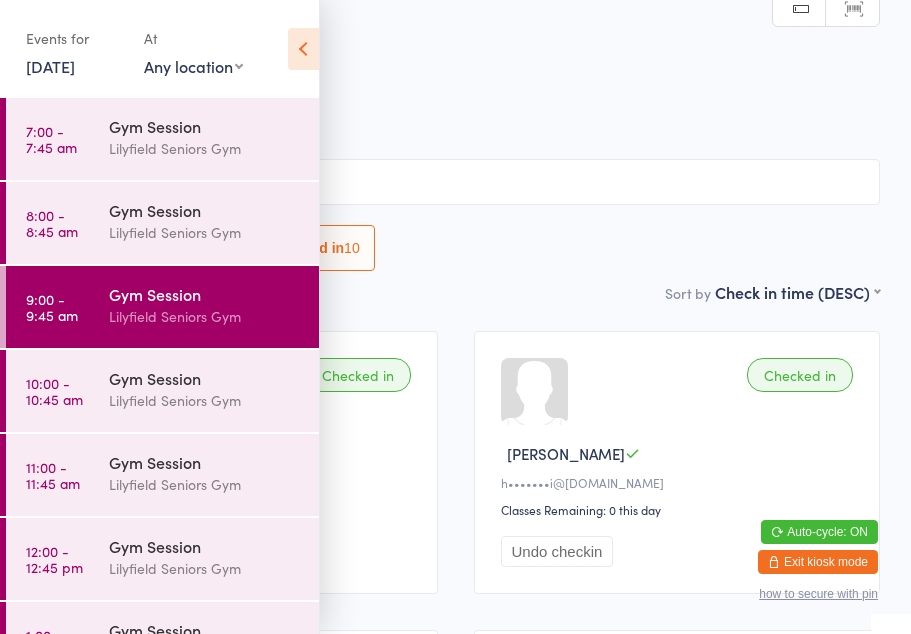 click on "Lilyfield Seniors Gym" at bounding box center [205, 400] 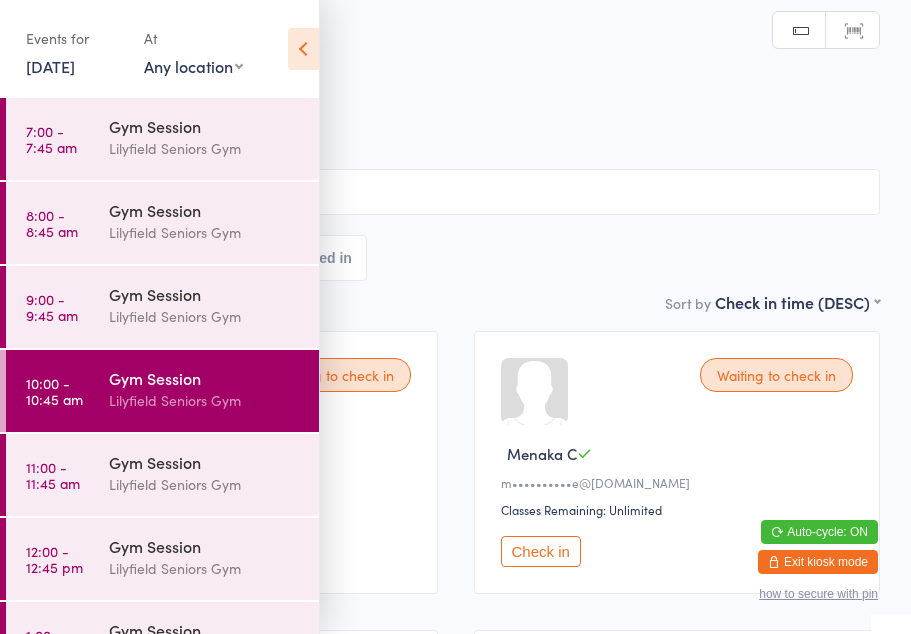 click at bounding box center [303, 49] 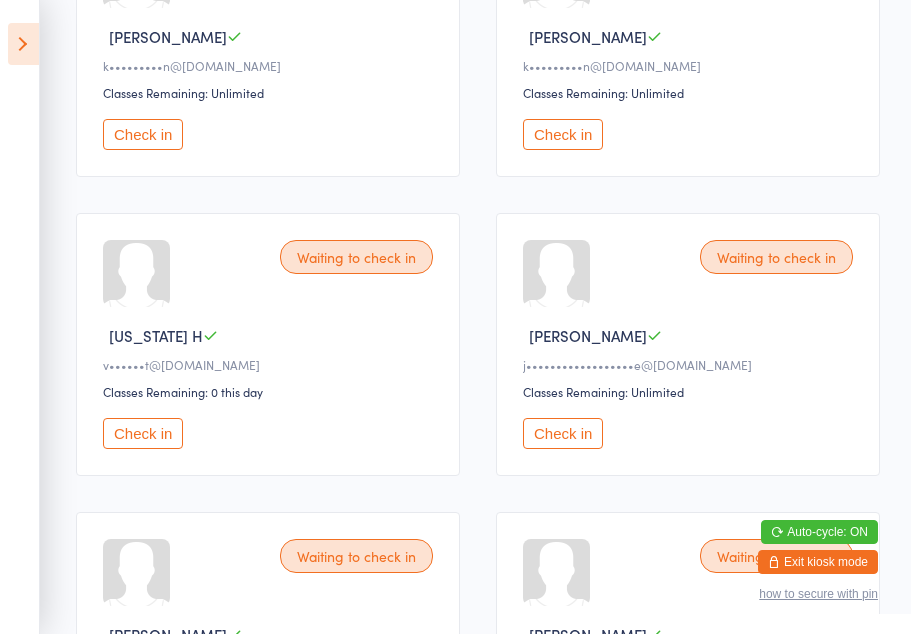 scroll, scrollTop: 1016, scrollLeft: 0, axis: vertical 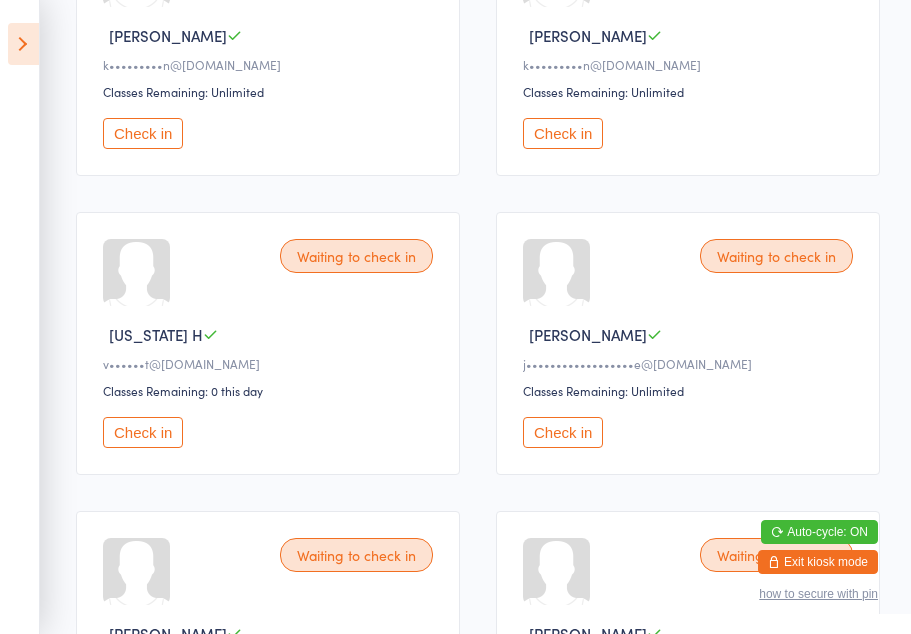 click on "Check in" at bounding box center (563, 432) 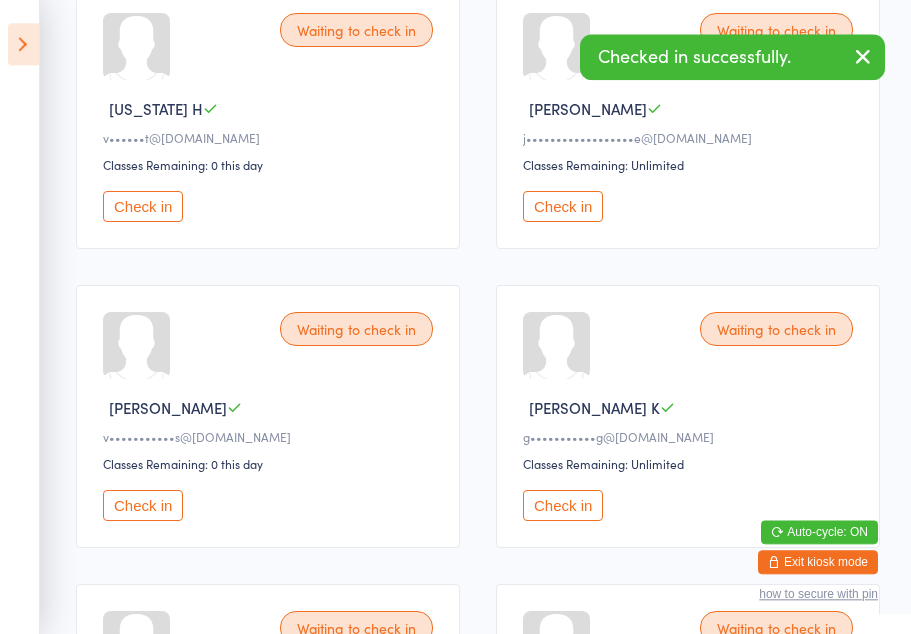 scroll, scrollTop: 1242, scrollLeft: 0, axis: vertical 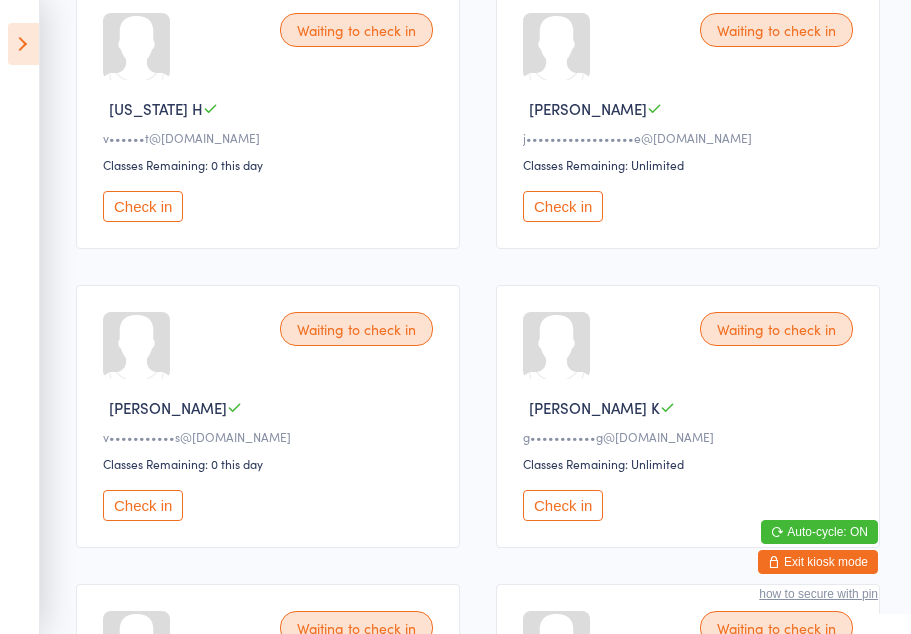 click on "Check in" at bounding box center (563, 206) 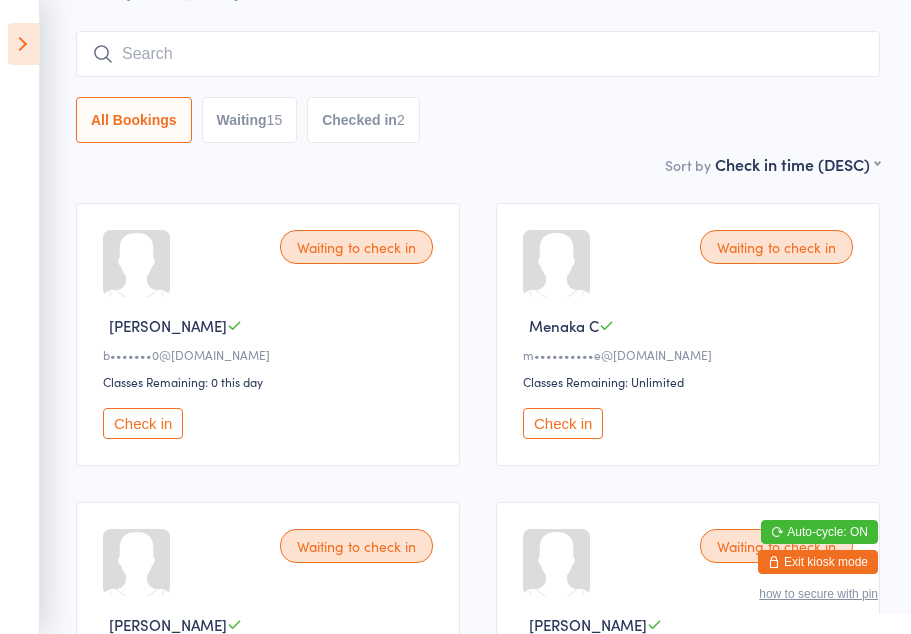 scroll, scrollTop: 127, scrollLeft: 0, axis: vertical 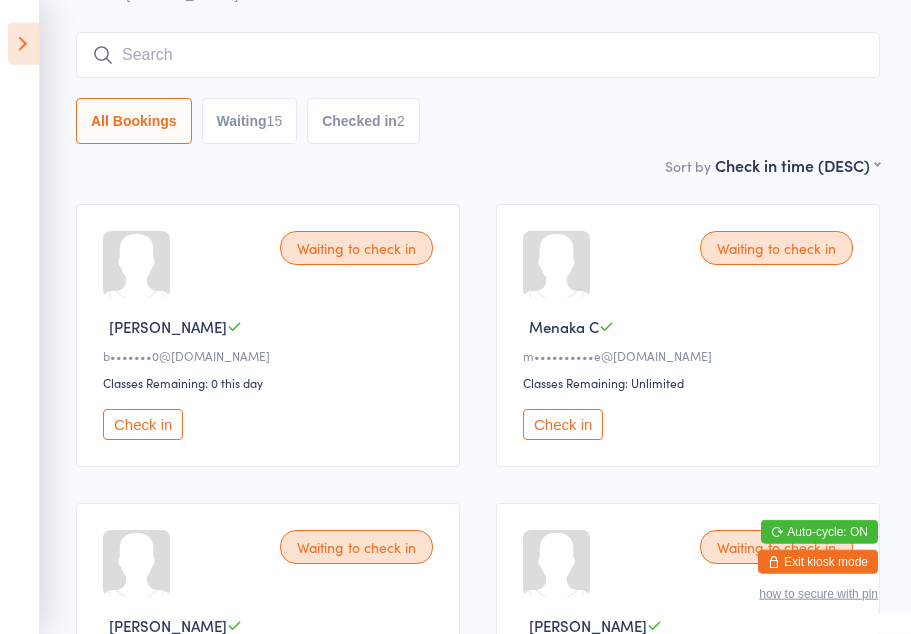 click on "Check in" at bounding box center [143, 424] 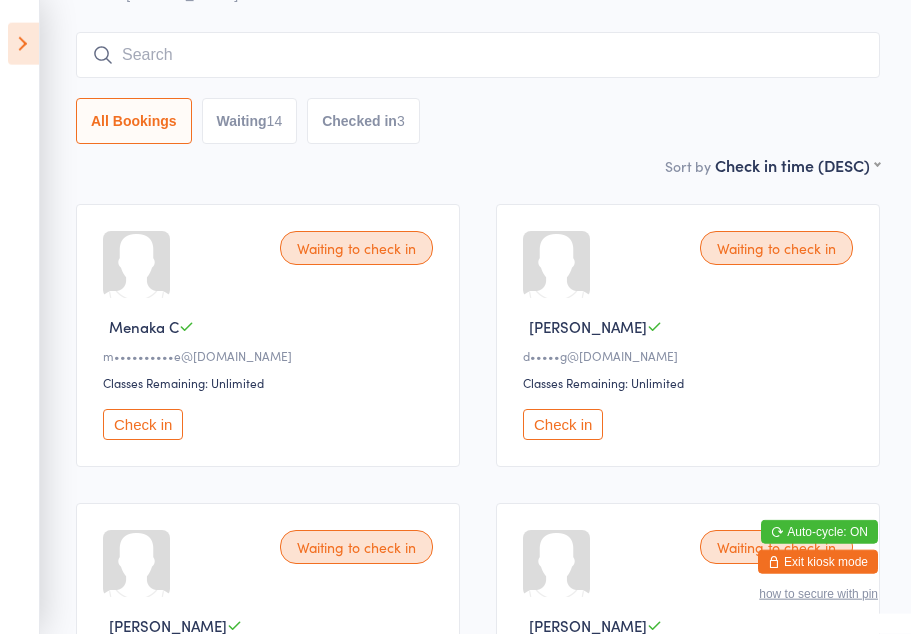 click on "Check in" at bounding box center [563, 424] 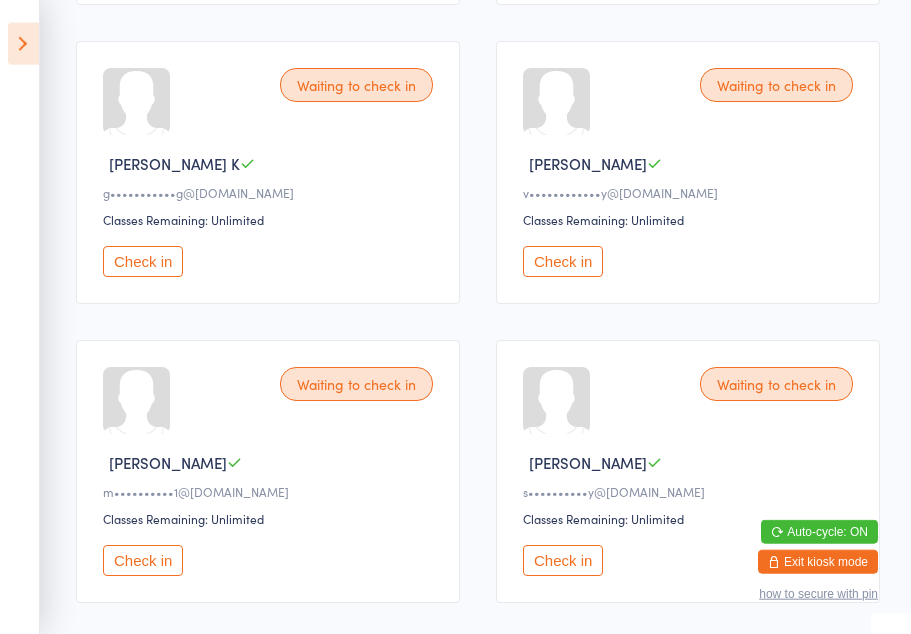 scroll, scrollTop: 1188, scrollLeft: 0, axis: vertical 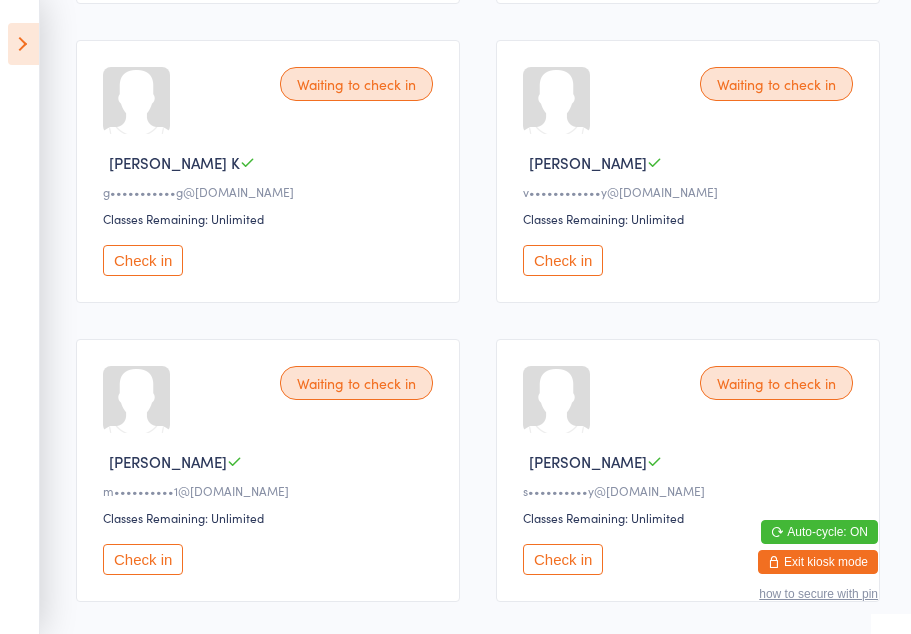 click on "Check in" at bounding box center (143, 260) 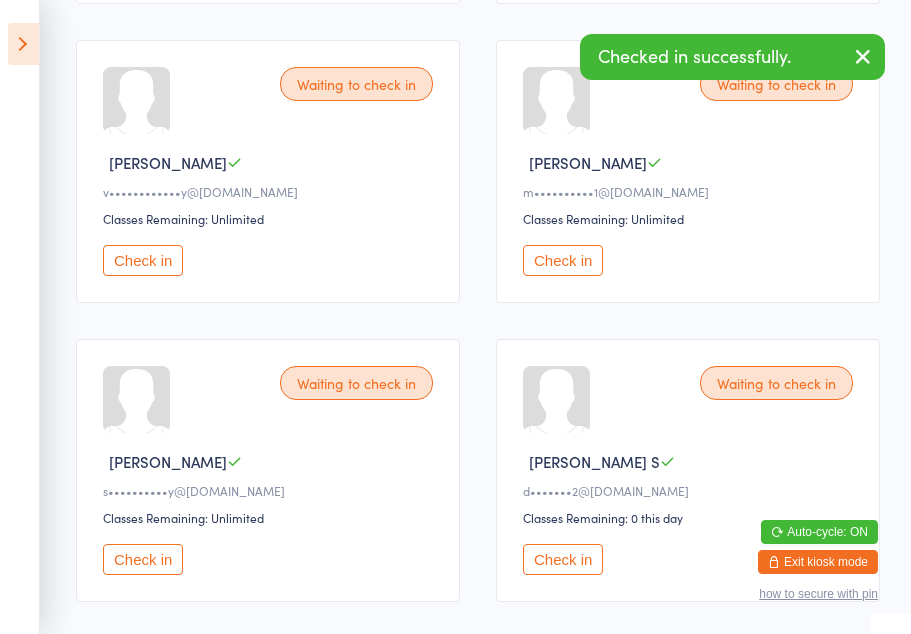 click on "Check in" at bounding box center [563, 260] 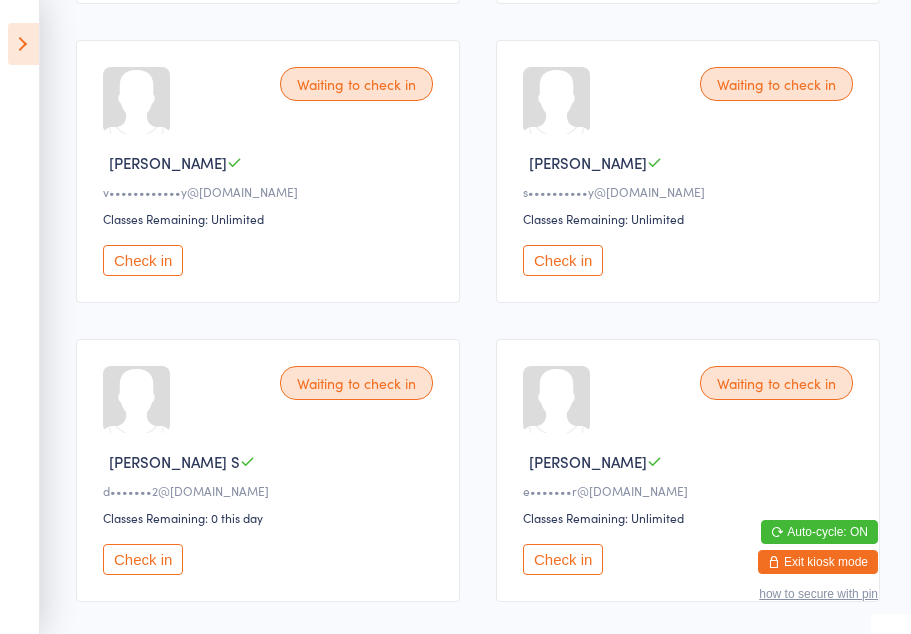 click on "Check in" at bounding box center [143, 260] 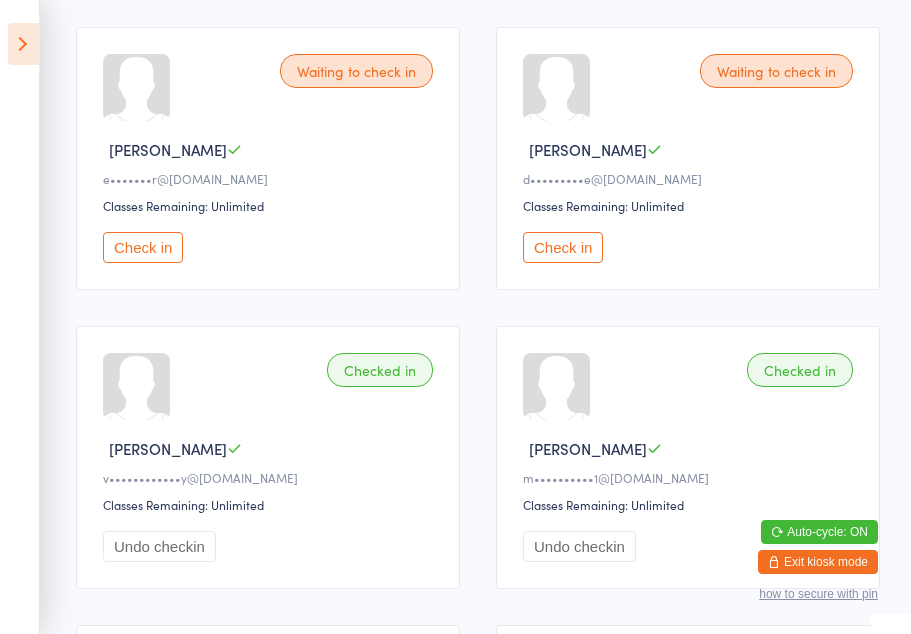 scroll, scrollTop: 1507, scrollLeft: 0, axis: vertical 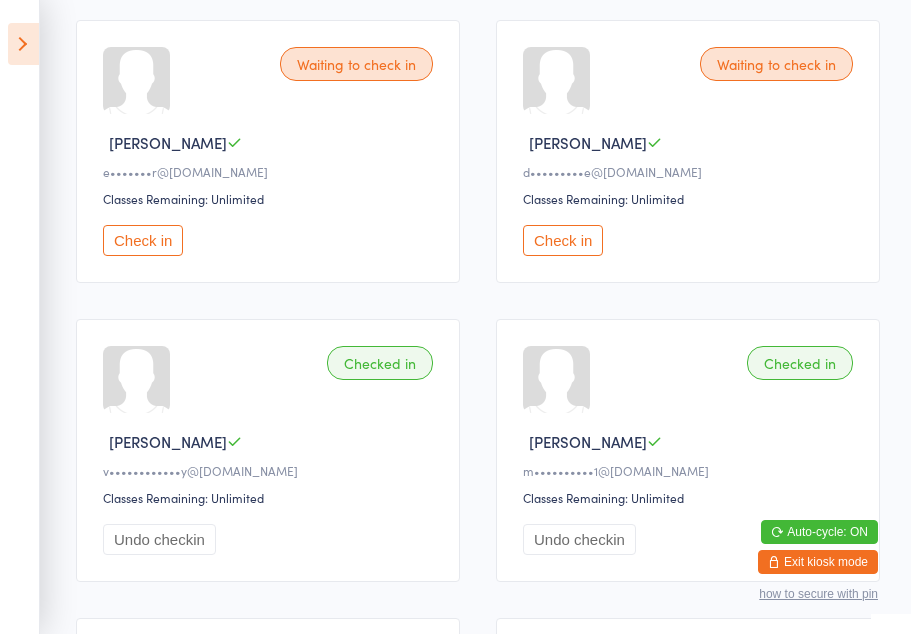 click on "Undo checkin" at bounding box center (159, 539) 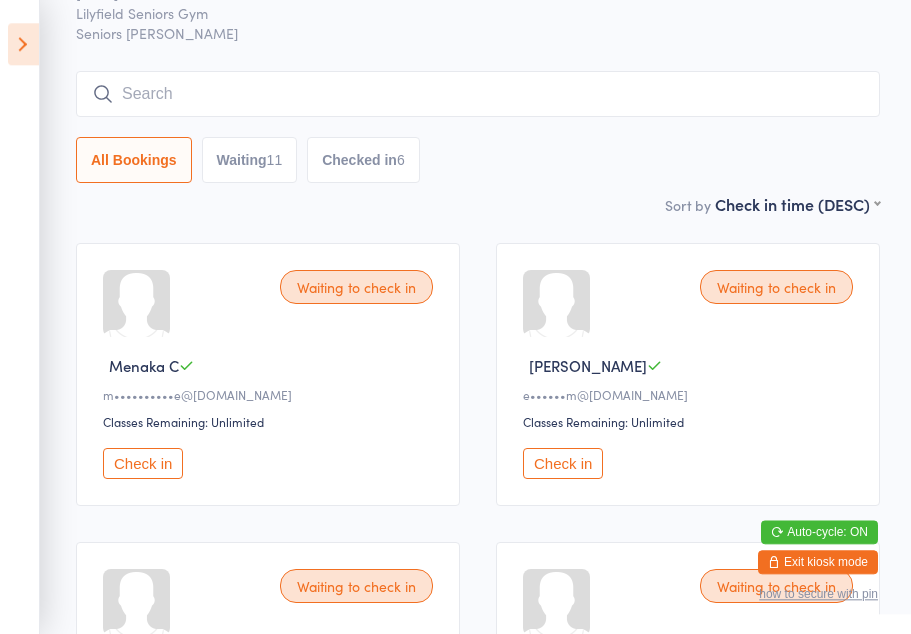 scroll, scrollTop: 86, scrollLeft: 0, axis: vertical 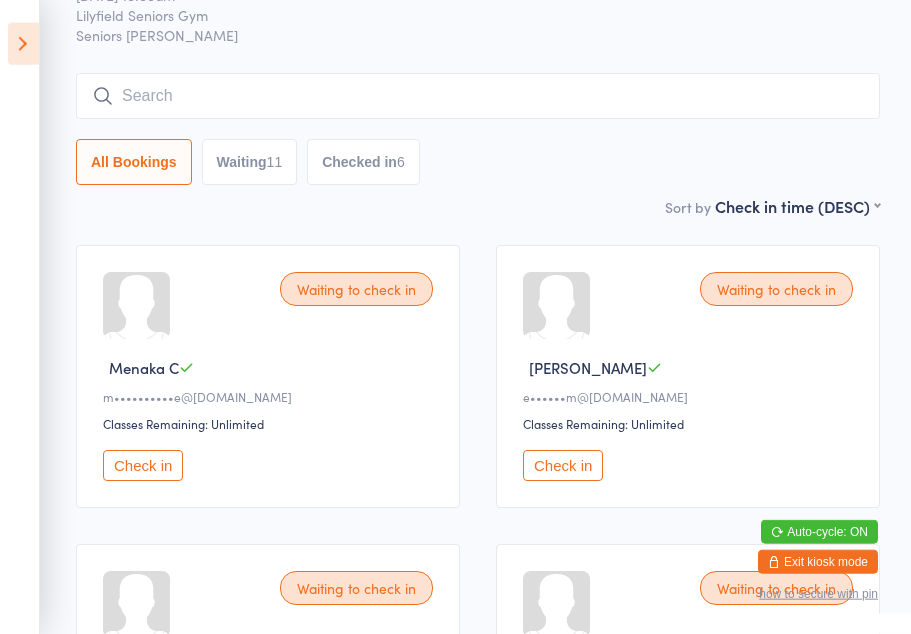 click on "Check in" at bounding box center [563, 465] 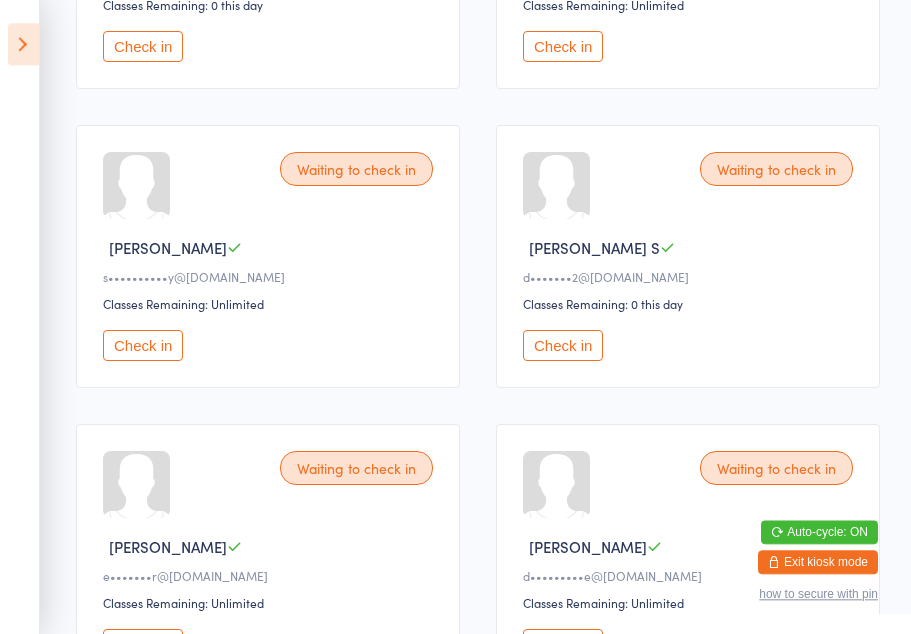 scroll, scrollTop: 1103, scrollLeft: 0, axis: vertical 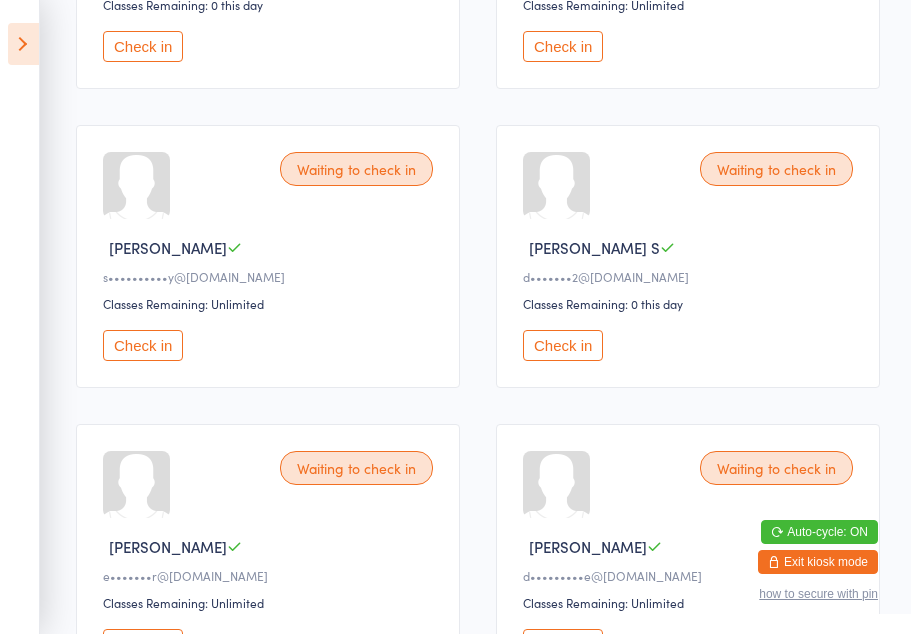 click on "Check in" at bounding box center (563, 345) 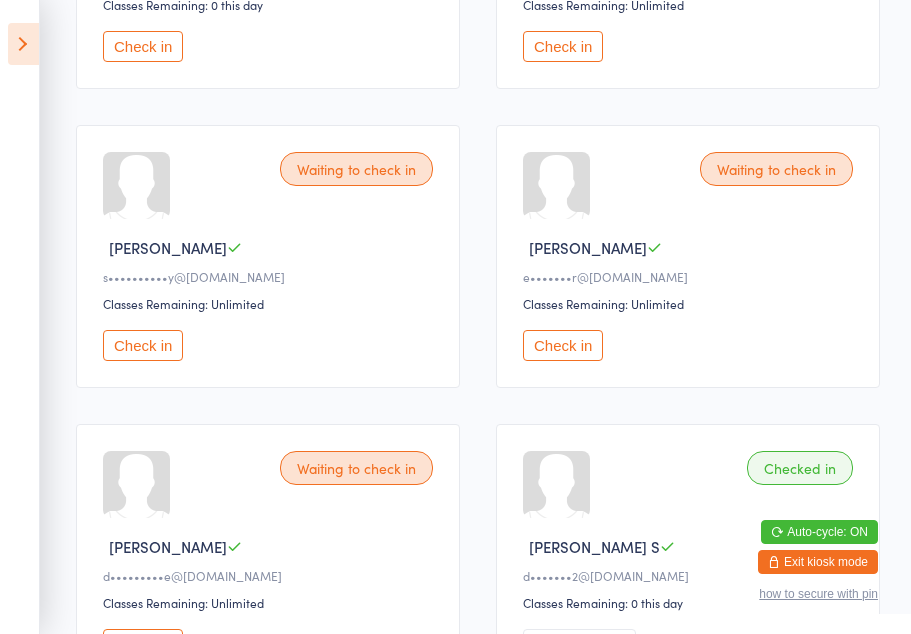 click on "Check in" at bounding box center [563, 345] 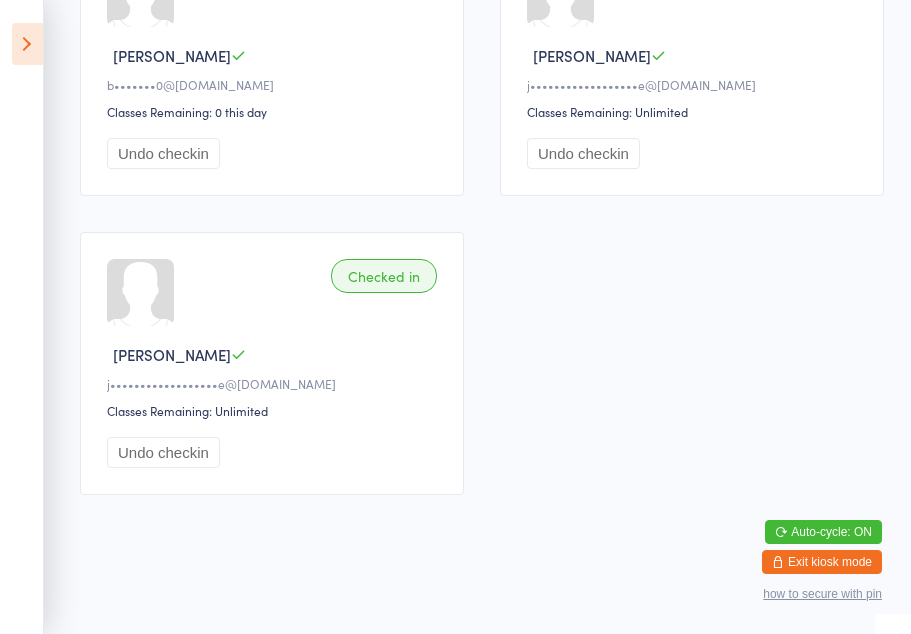 scroll, scrollTop: 2544, scrollLeft: 0, axis: vertical 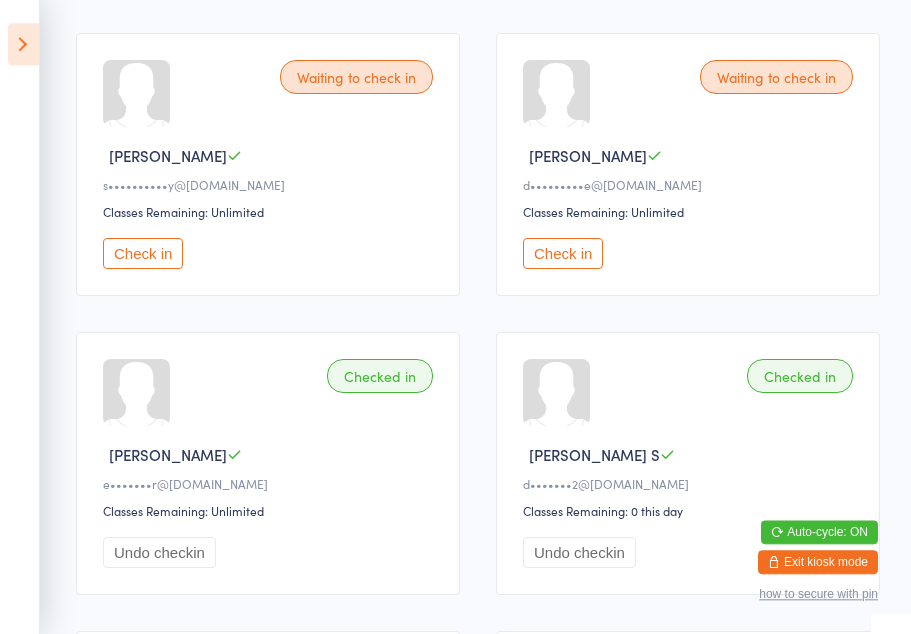 click on "Check in" at bounding box center [563, 253] 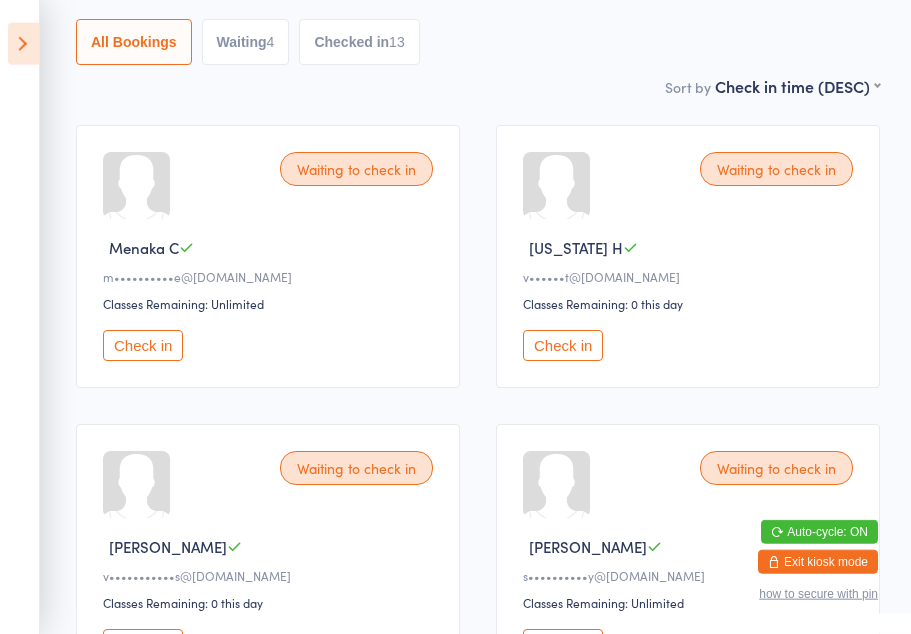 scroll, scrollTop: 200, scrollLeft: 0, axis: vertical 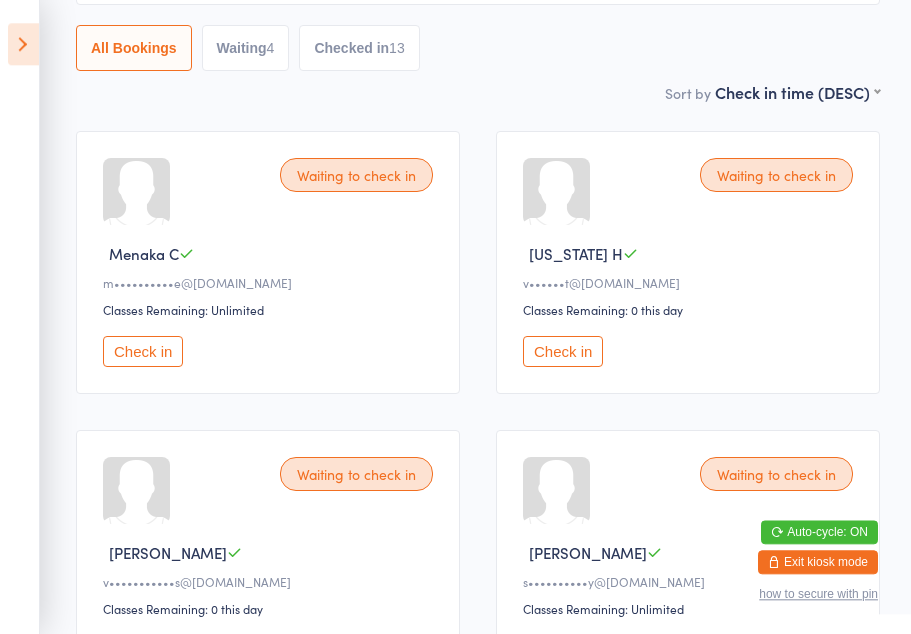 click on "Waiting to check in" at bounding box center [356, 175] 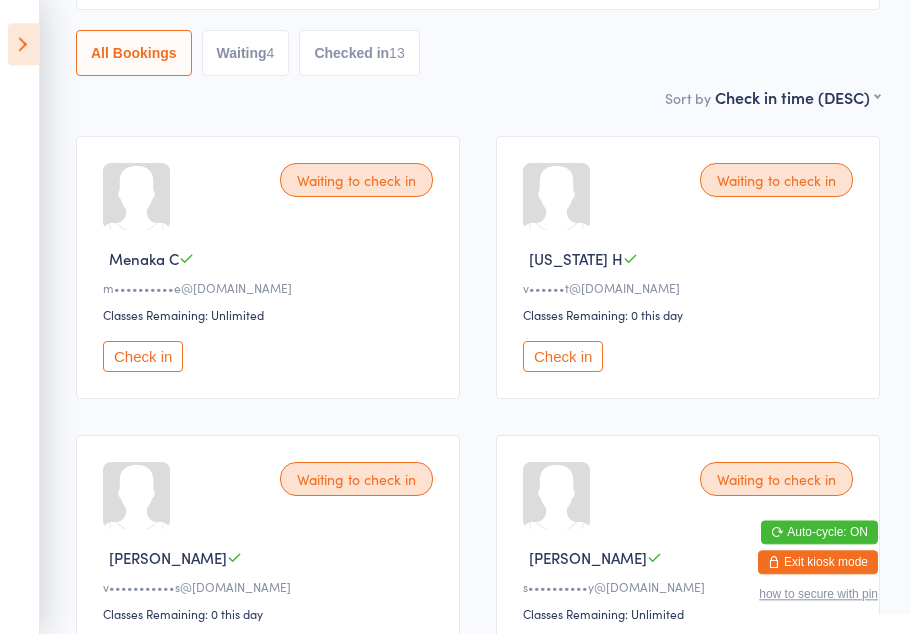 scroll, scrollTop: 194, scrollLeft: 0, axis: vertical 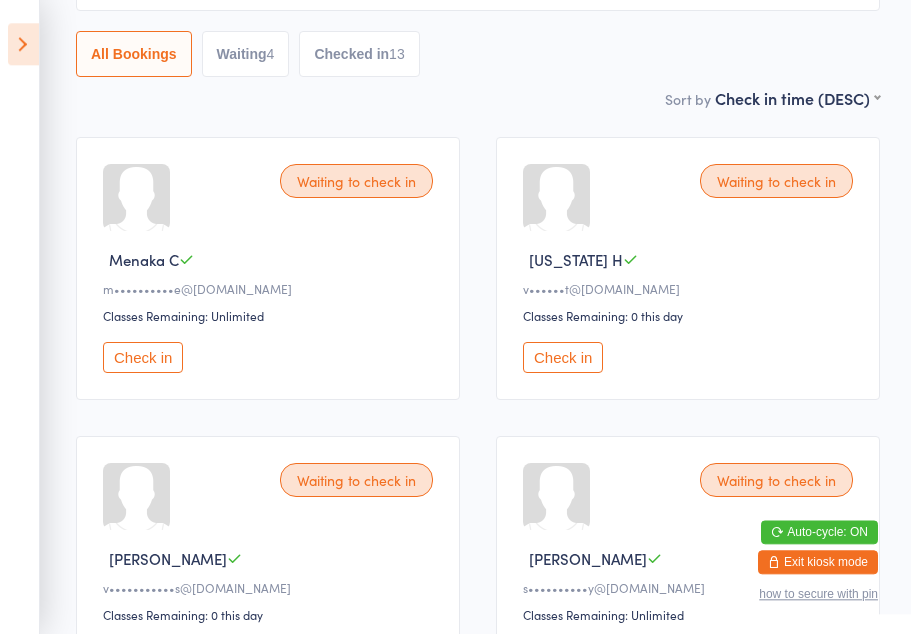 click on "Waiting to check in" at bounding box center (356, 181) 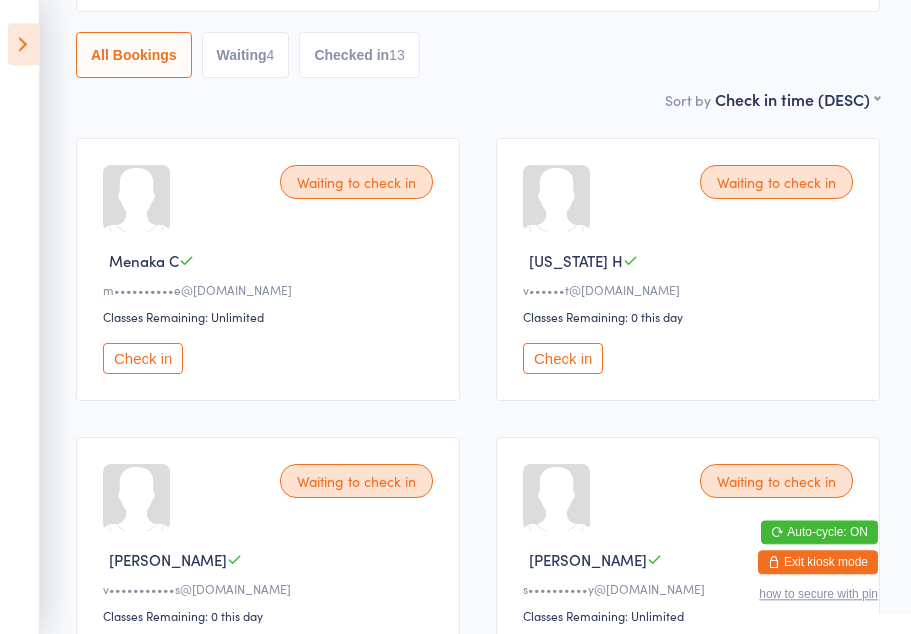 click on "Waiting to check in" at bounding box center (356, 182) 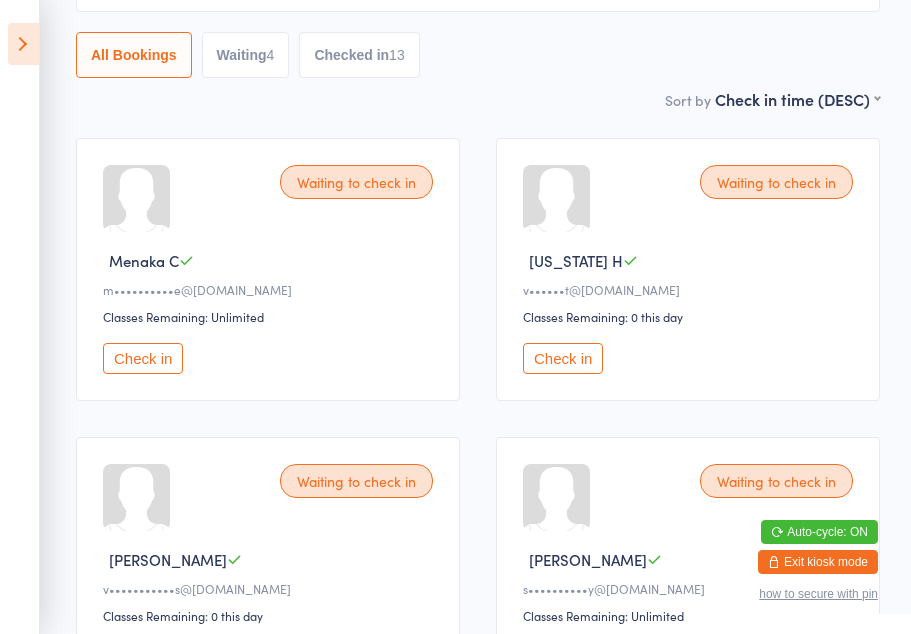 click on "Waiting to check in" at bounding box center [356, 182] 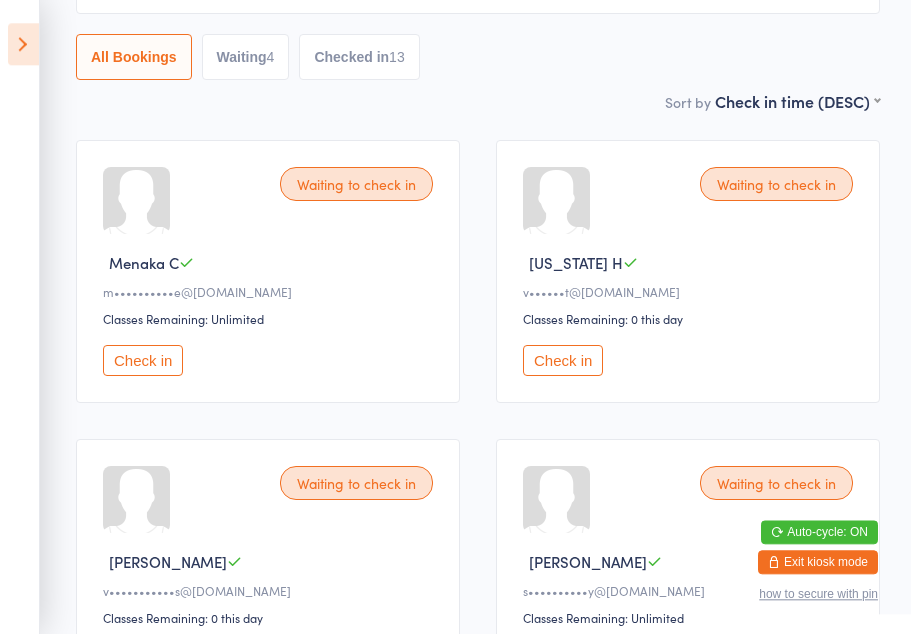 scroll, scrollTop: 191, scrollLeft: 0, axis: vertical 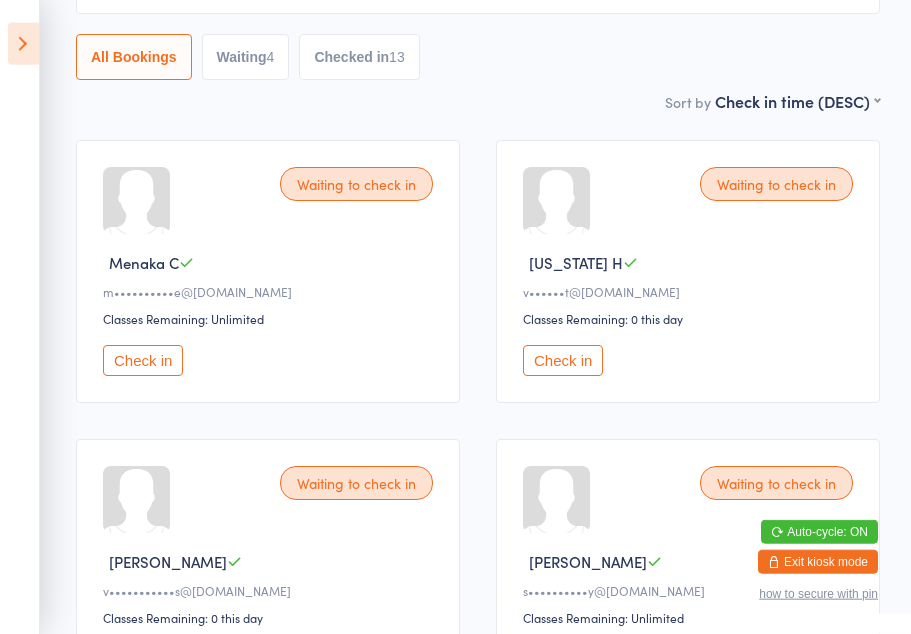 click on "Waiting to check in" at bounding box center [356, 184] 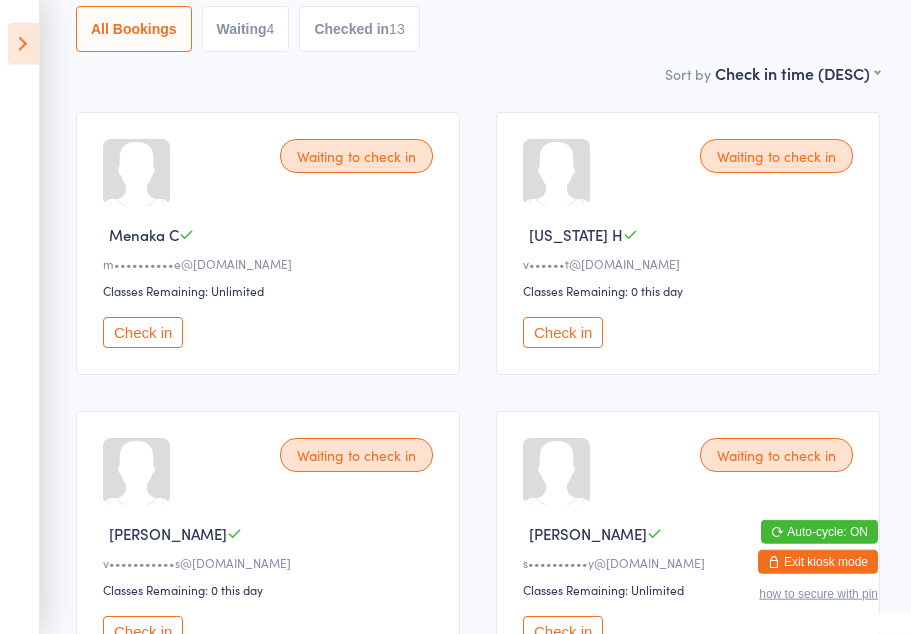 scroll, scrollTop: 220, scrollLeft: 0, axis: vertical 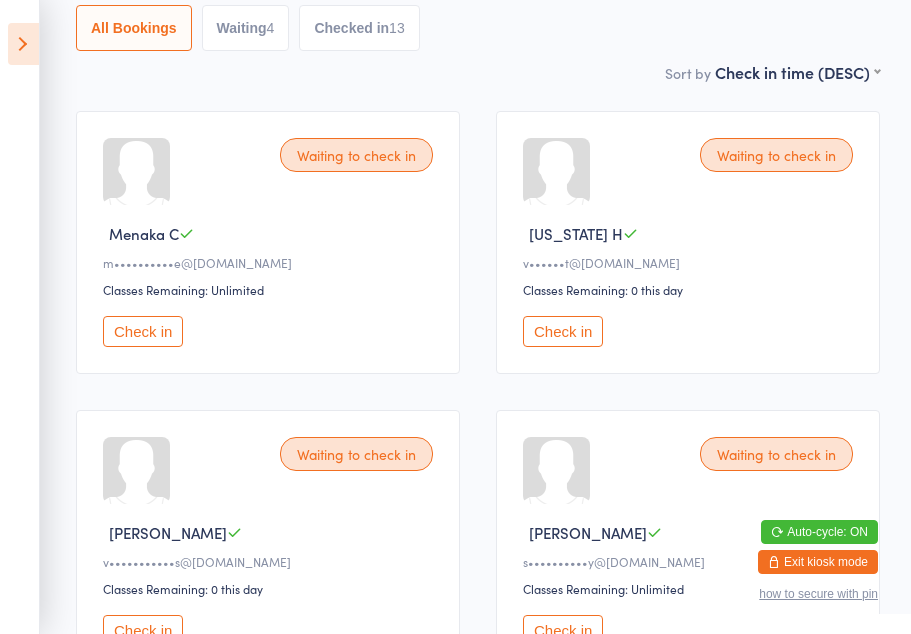 click on "Check in" at bounding box center [143, 331] 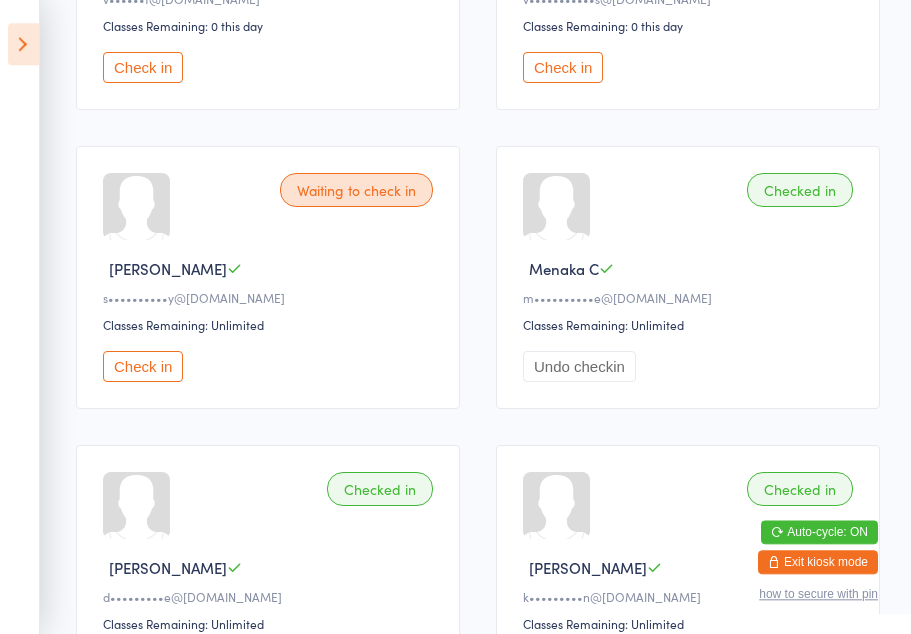 scroll, scrollTop: 484, scrollLeft: 0, axis: vertical 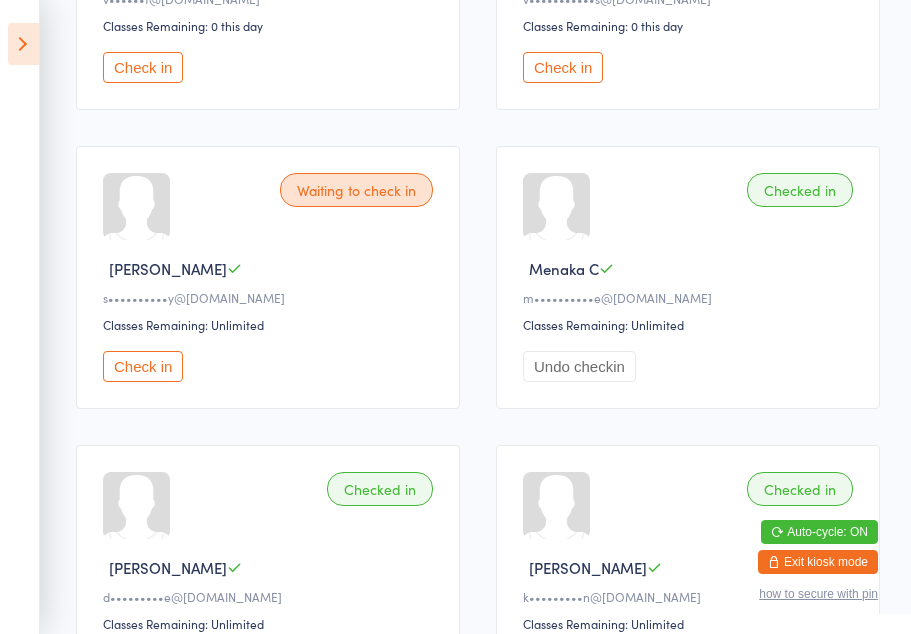 click on "Check in" at bounding box center (143, 366) 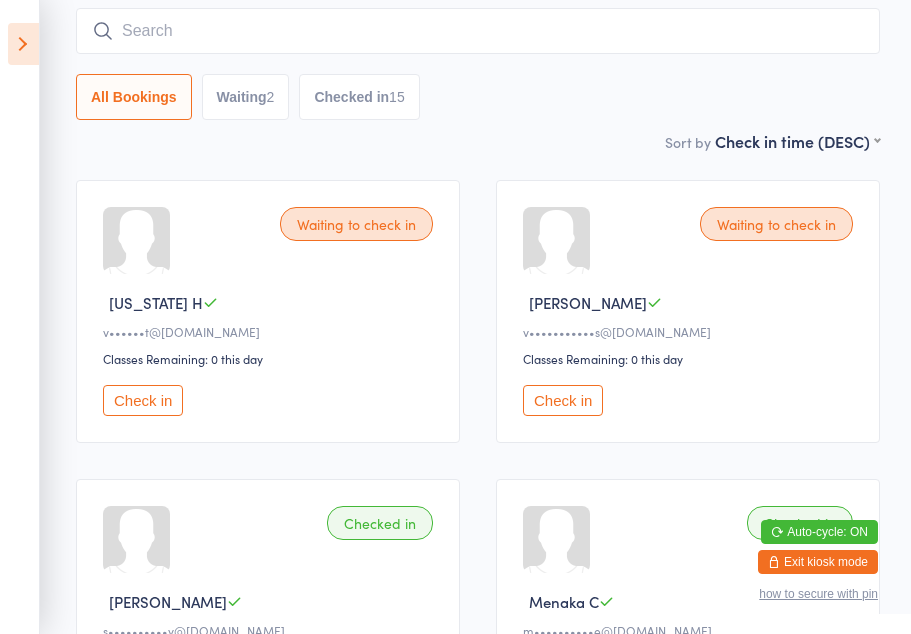 scroll, scrollTop: 133, scrollLeft: 0, axis: vertical 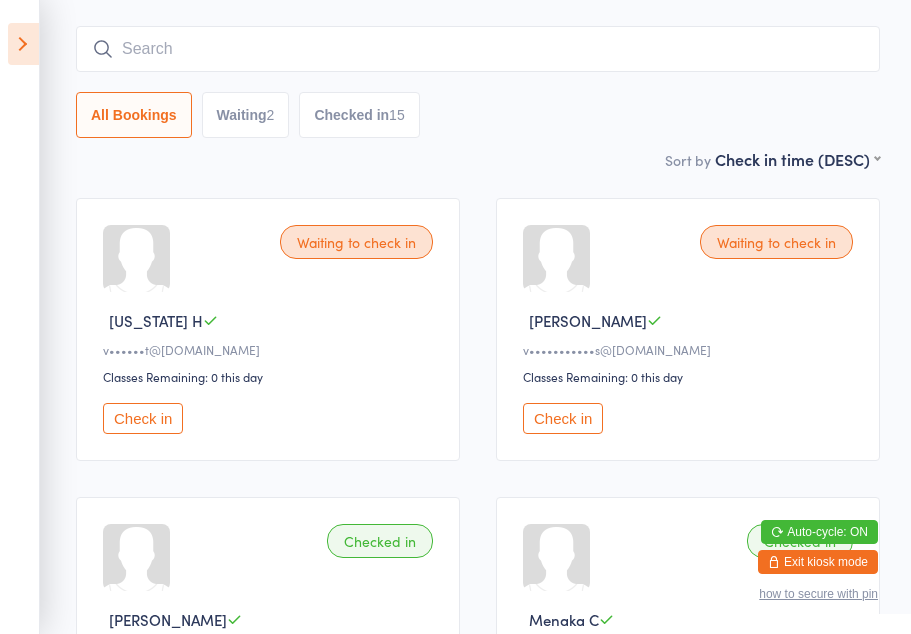 click at bounding box center [23, 44] 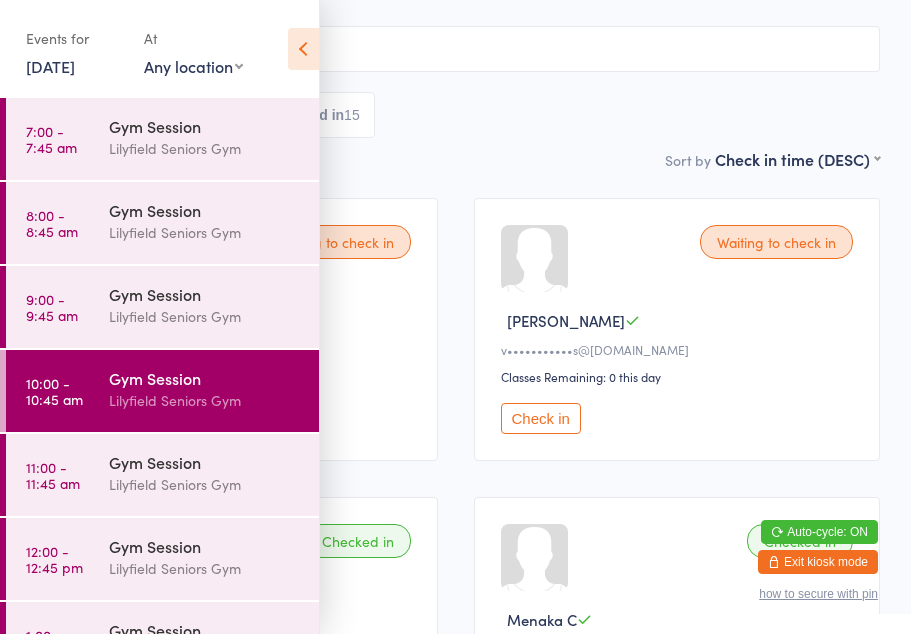 click on "11:00 - 11:45 am Gym Session [PERSON_NAME] Seniors Gym" at bounding box center (162, 475) 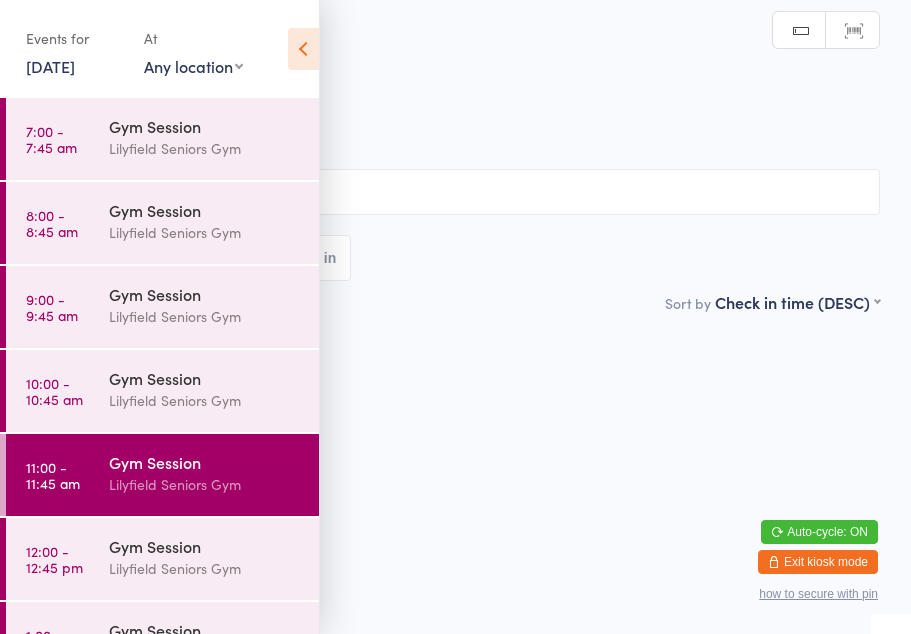 scroll, scrollTop: 0, scrollLeft: 0, axis: both 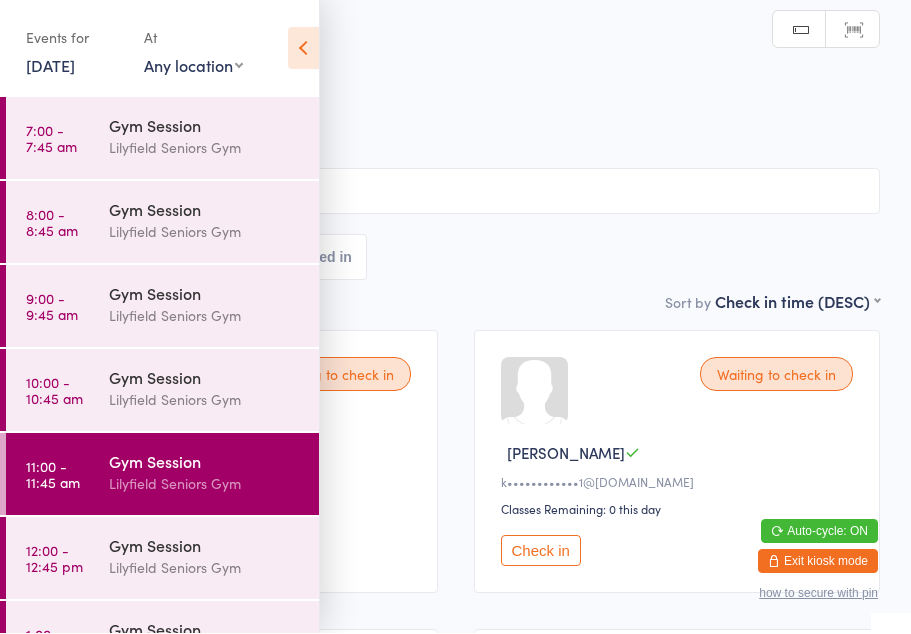 click at bounding box center [303, 49] 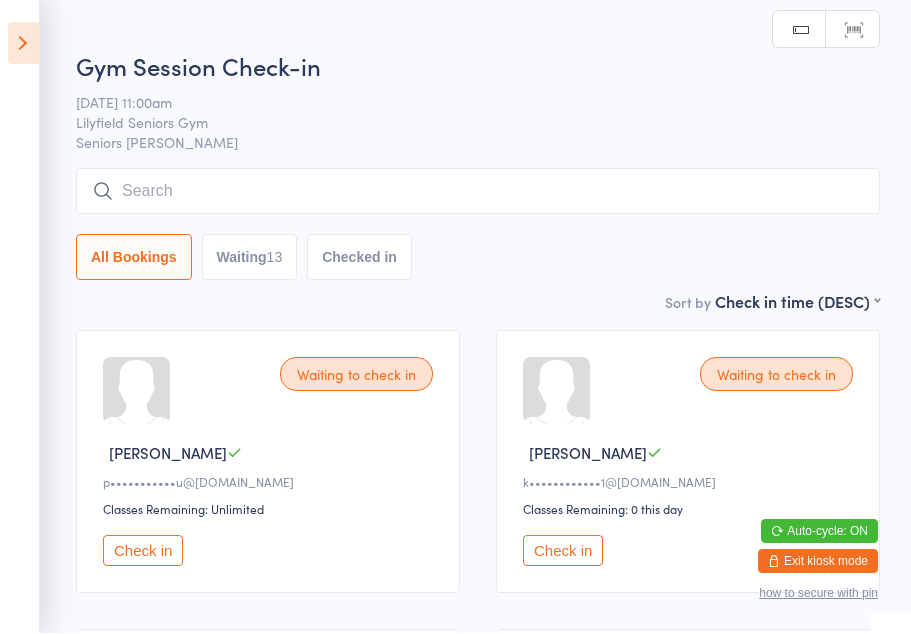 click on "Waiting  13" at bounding box center (250, 258) 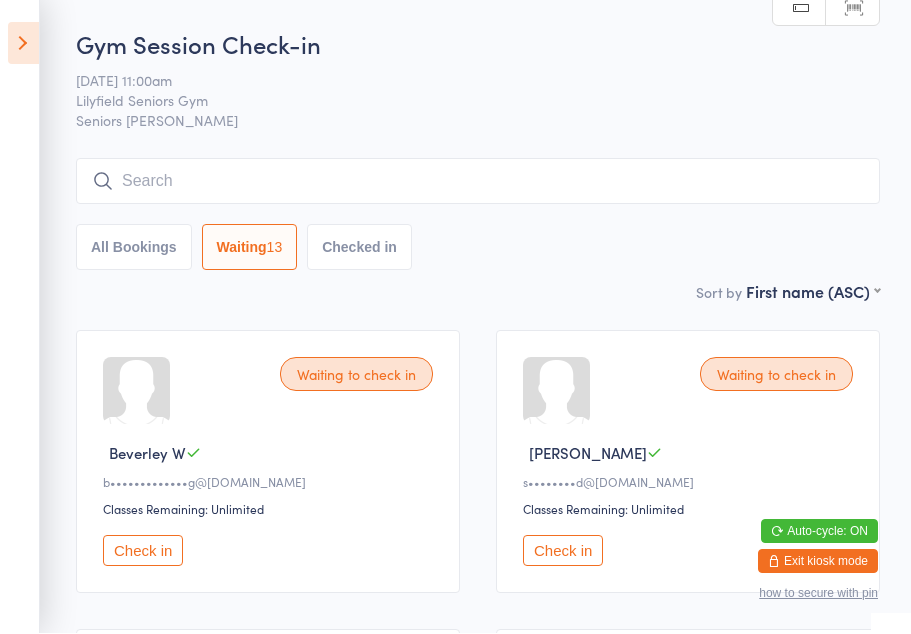 click at bounding box center [23, 44] 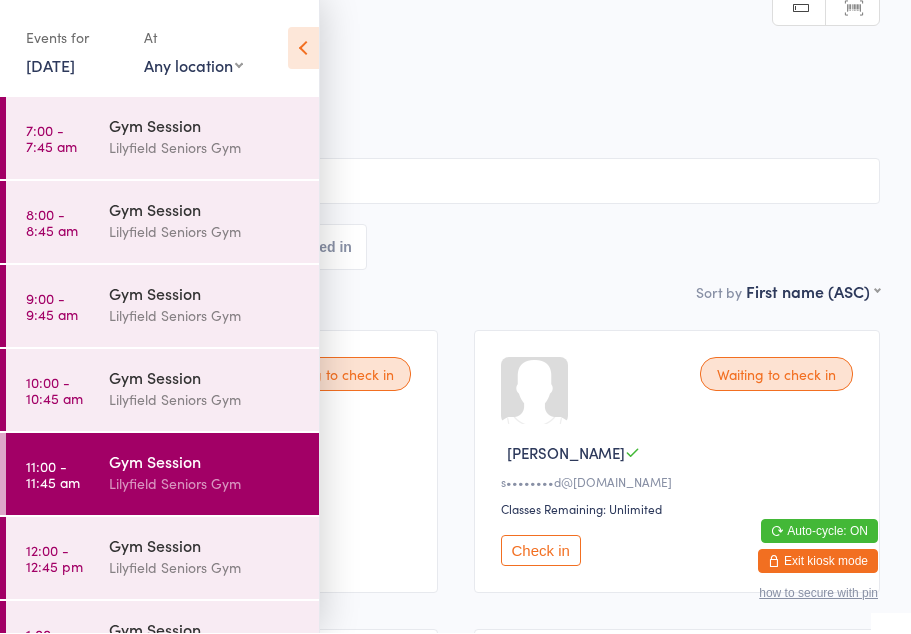 click on "Gym Session" at bounding box center [205, 462] 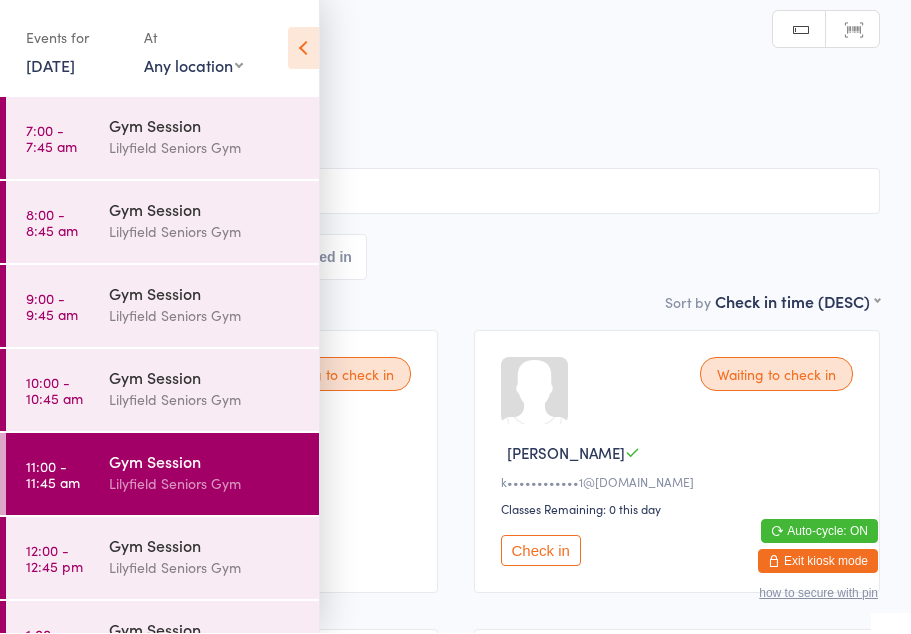 scroll, scrollTop: 0, scrollLeft: 0, axis: both 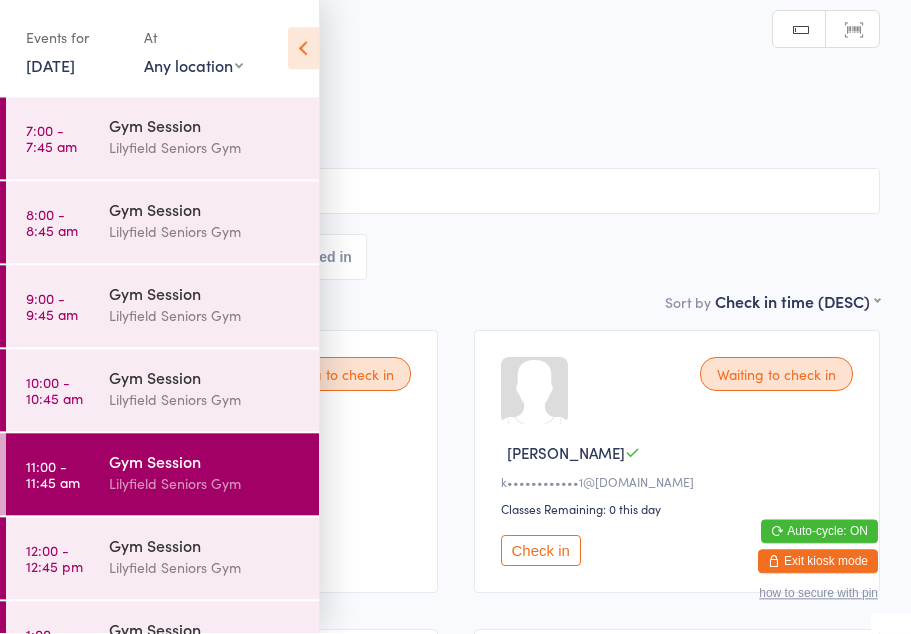 click at bounding box center [303, 49] 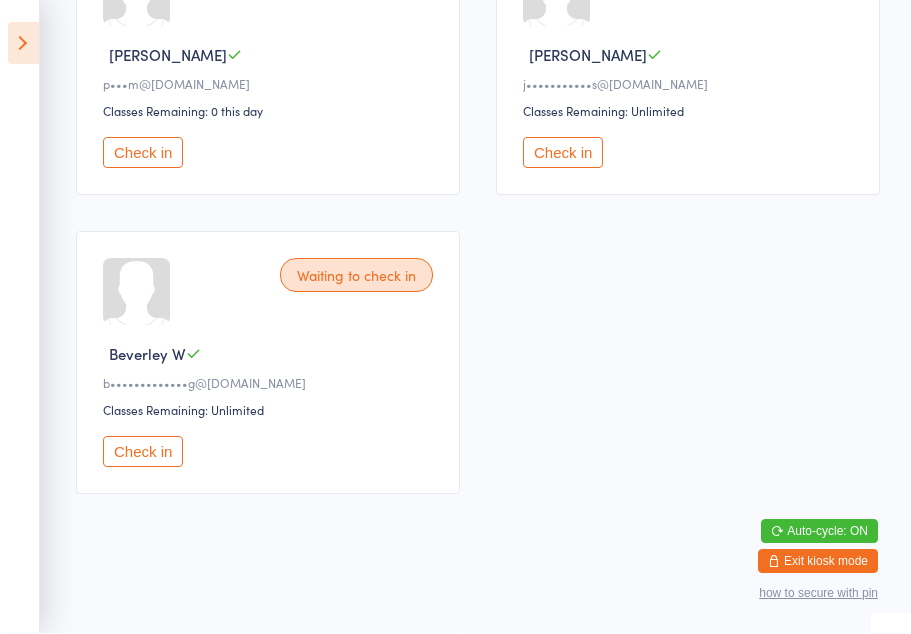 scroll, scrollTop: 1934, scrollLeft: 0, axis: vertical 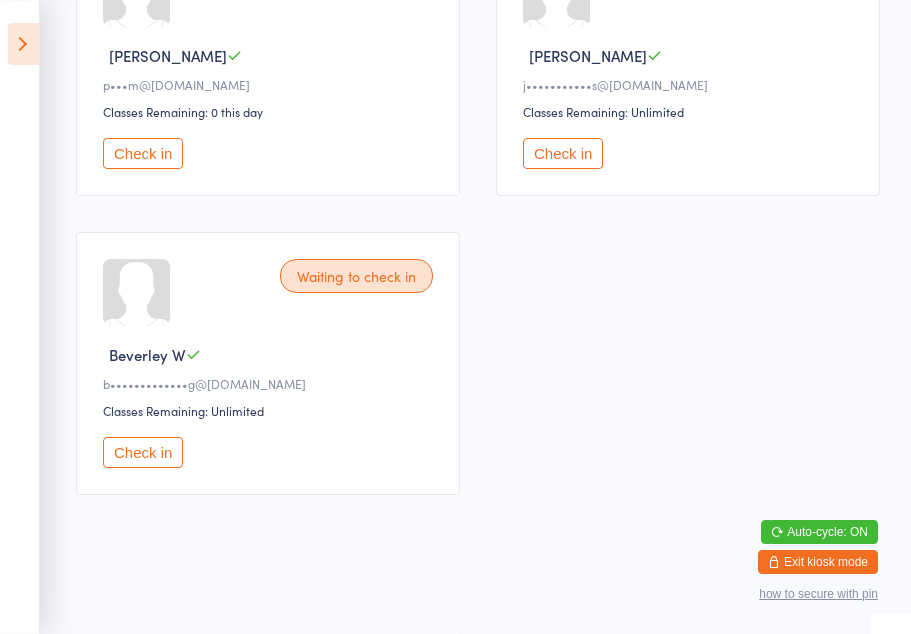 click on "Check in" at bounding box center [143, 452] 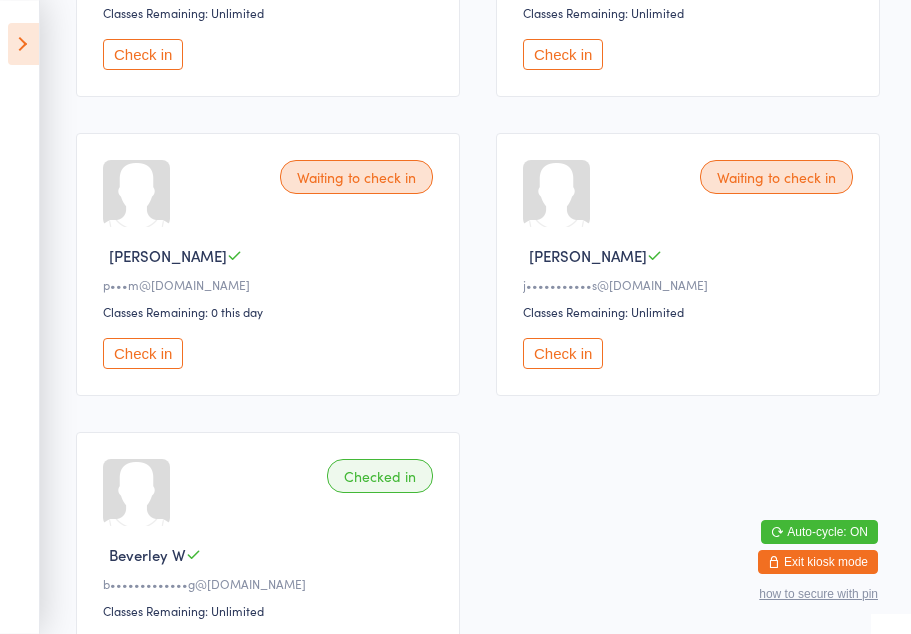 scroll, scrollTop: 1694, scrollLeft: 0, axis: vertical 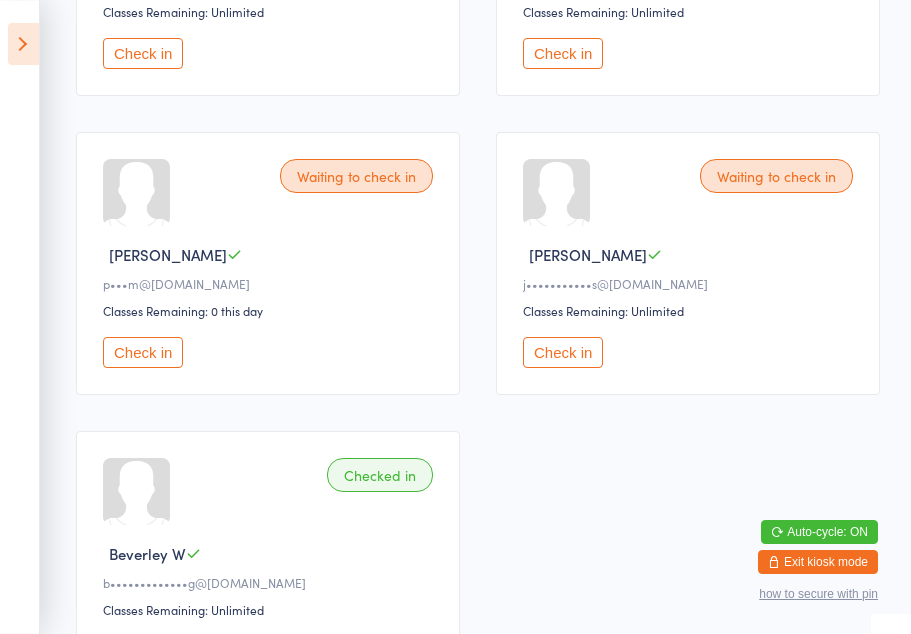 click on "Check in" at bounding box center [143, 352] 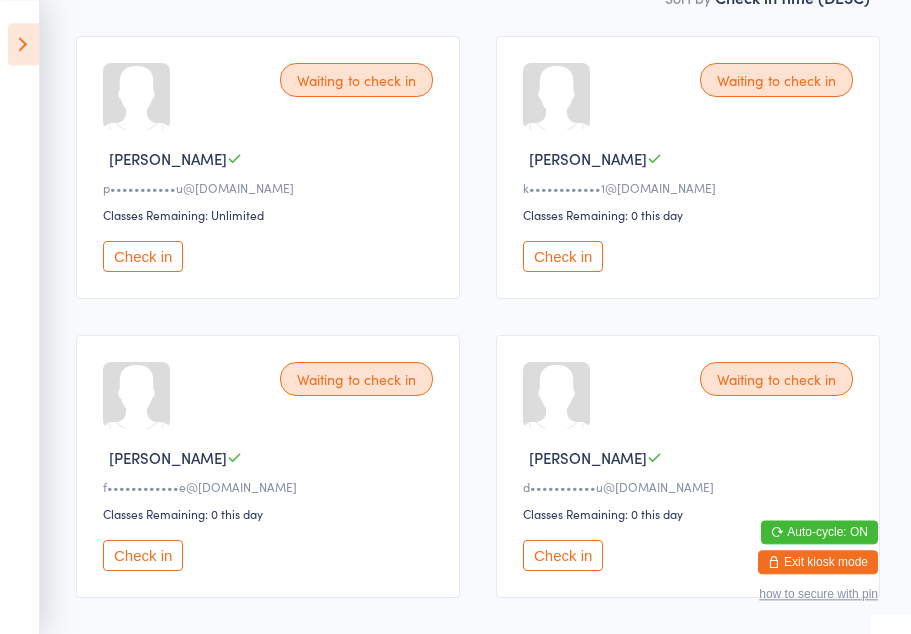 scroll, scrollTop: 295, scrollLeft: 0, axis: vertical 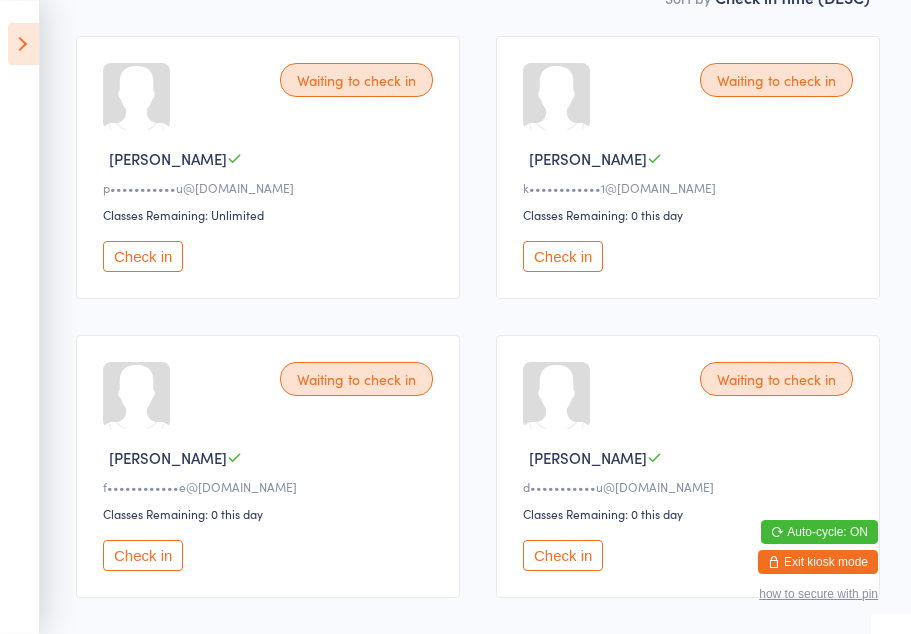 click on "Check in" at bounding box center [143, 256] 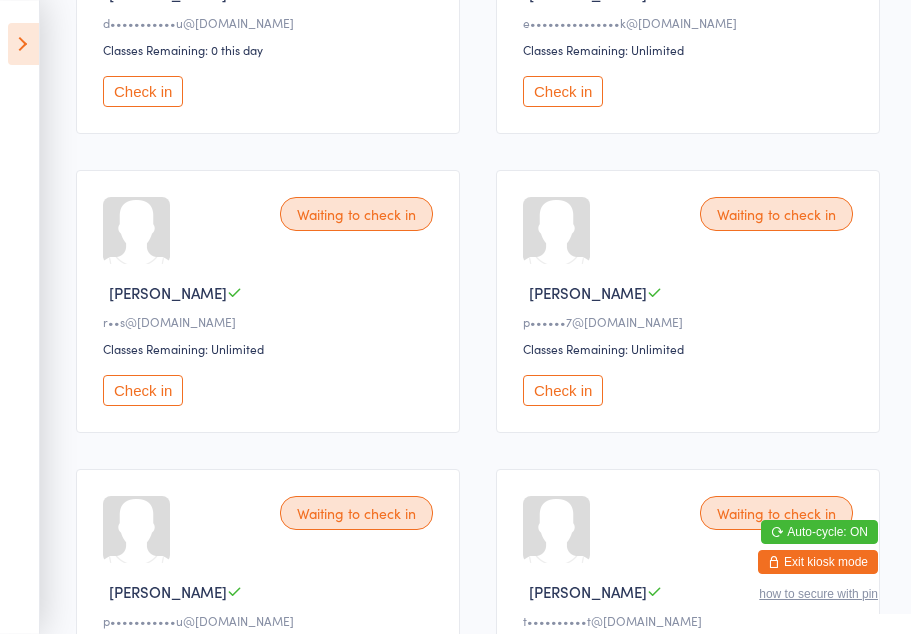scroll, scrollTop: 761, scrollLeft: 0, axis: vertical 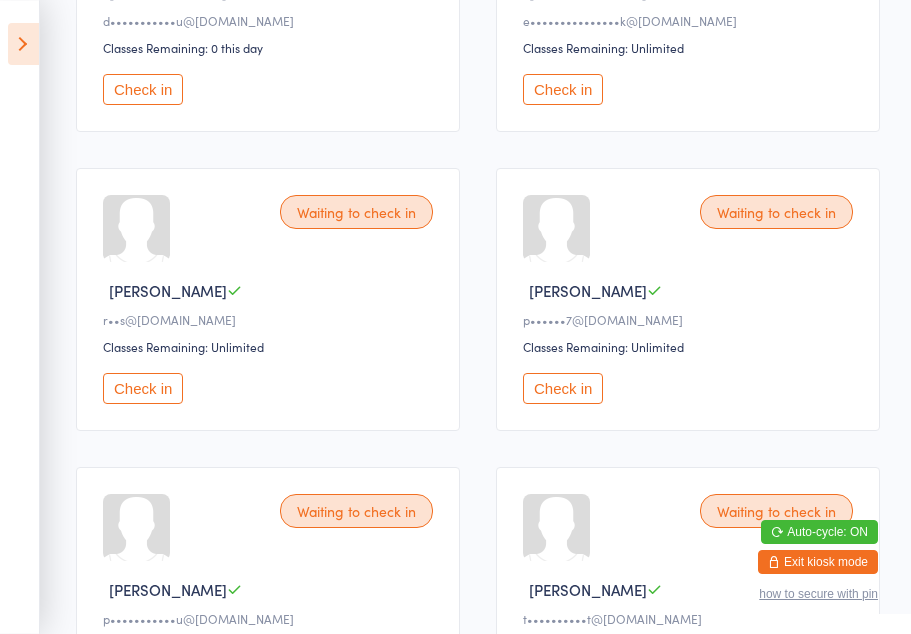 click on "Check in" at bounding box center (143, 388) 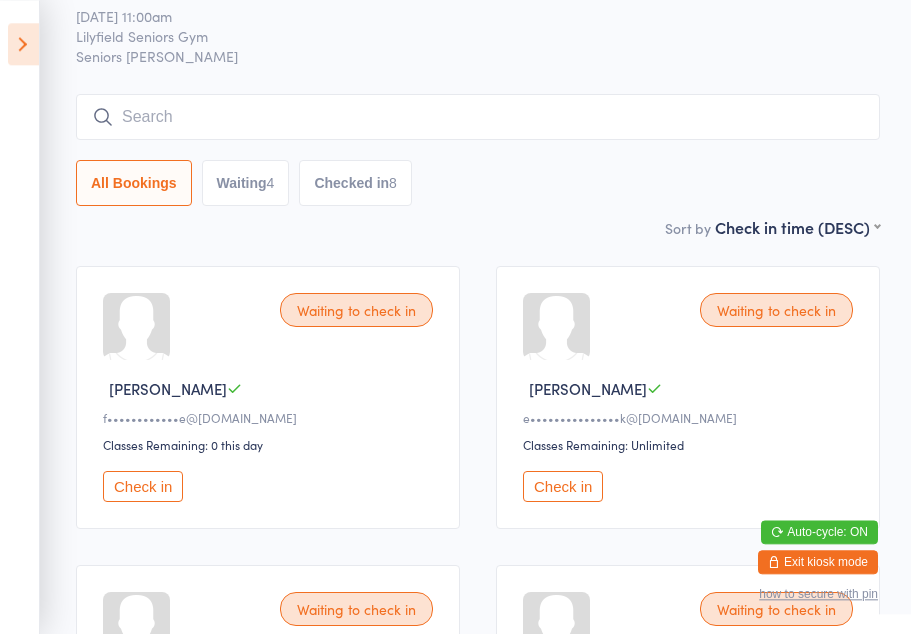scroll, scrollTop: 65, scrollLeft: 0, axis: vertical 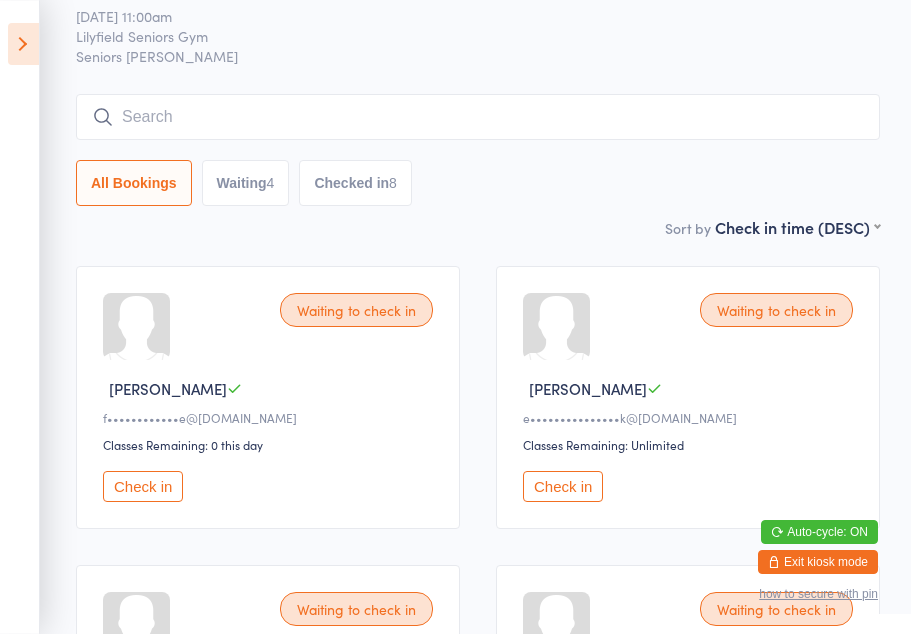 click on "Waiting  4" at bounding box center [246, 183] 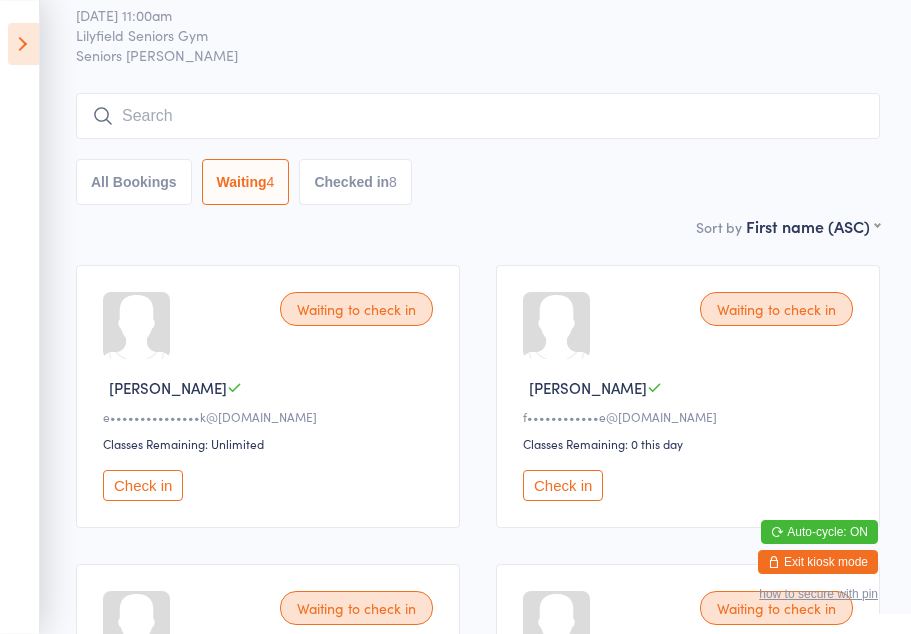 scroll, scrollTop: 67, scrollLeft: 0, axis: vertical 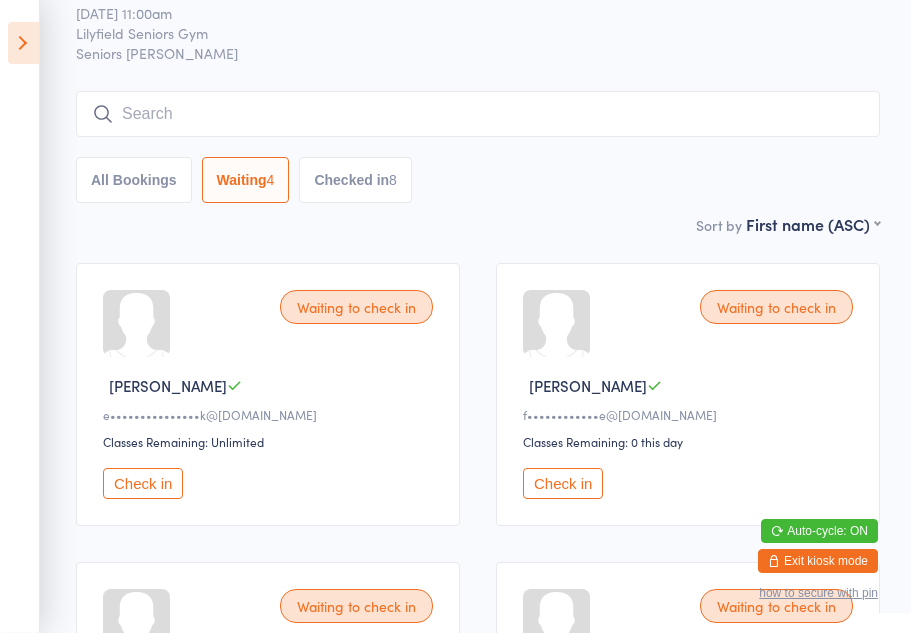 click on "Check in" at bounding box center (143, 484) 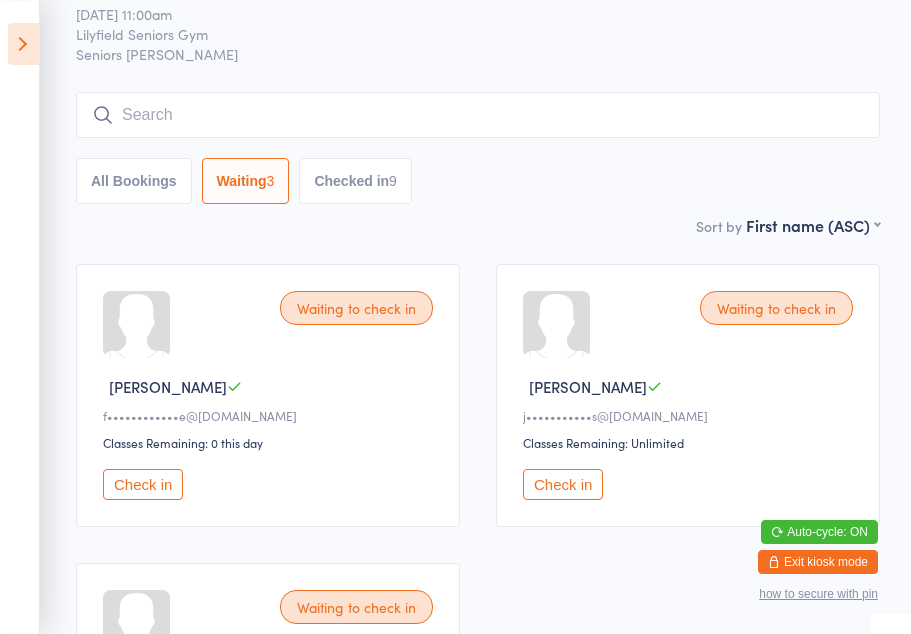 click on "Waiting to check in" at bounding box center (776, 308) 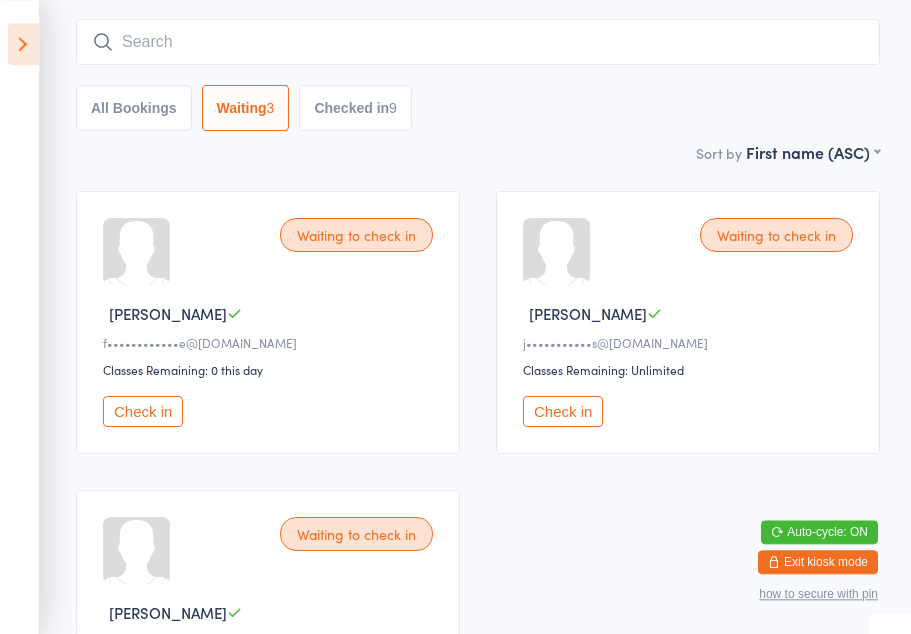 scroll, scrollTop: 130, scrollLeft: 0, axis: vertical 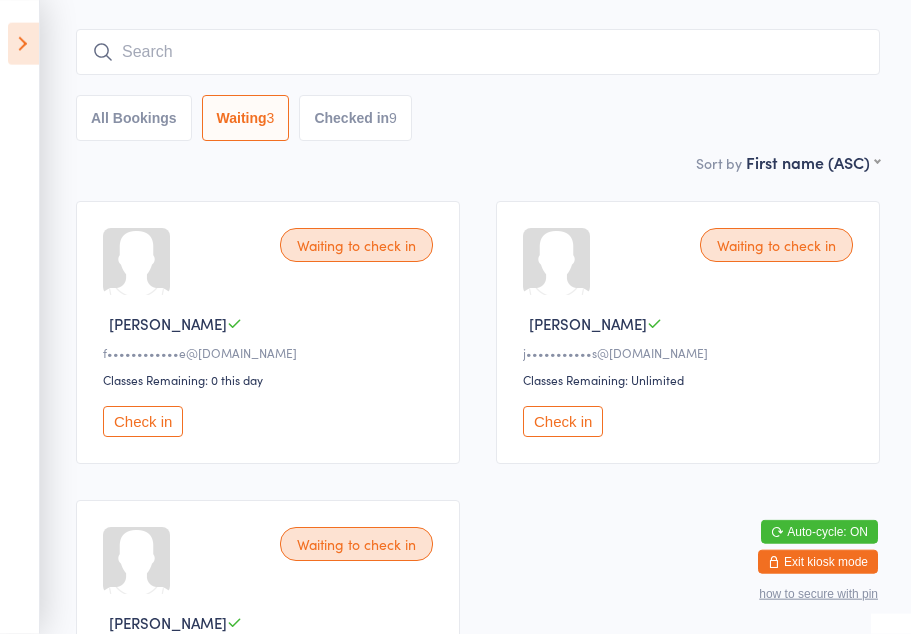 click on "Check in" at bounding box center (563, 421) 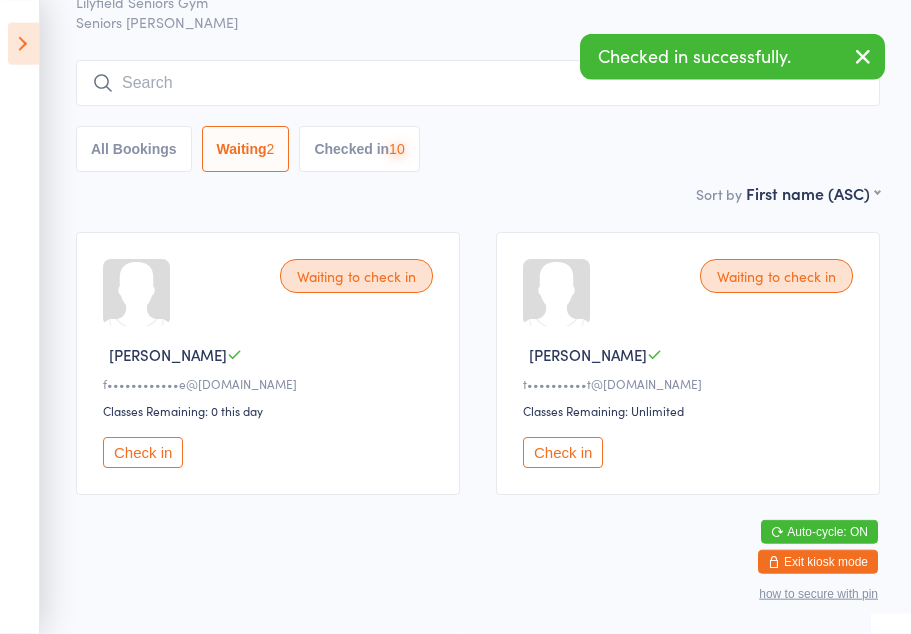 scroll, scrollTop: 124, scrollLeft: 0, axis: vertical 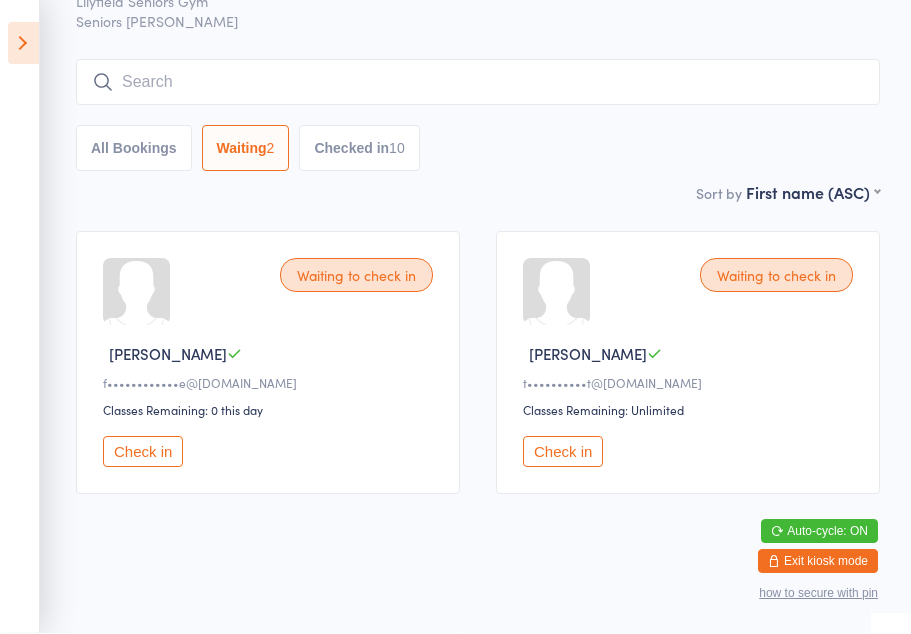 click on "Check in" at bounding box center [143, 452] 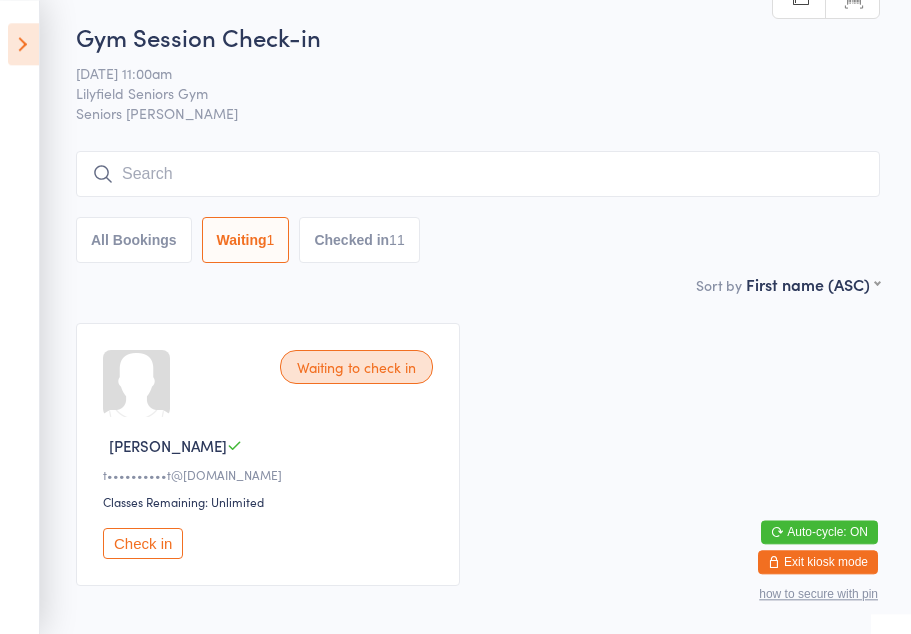 scroll, scrollTop: 0, scrollLeft: 0, axis: both 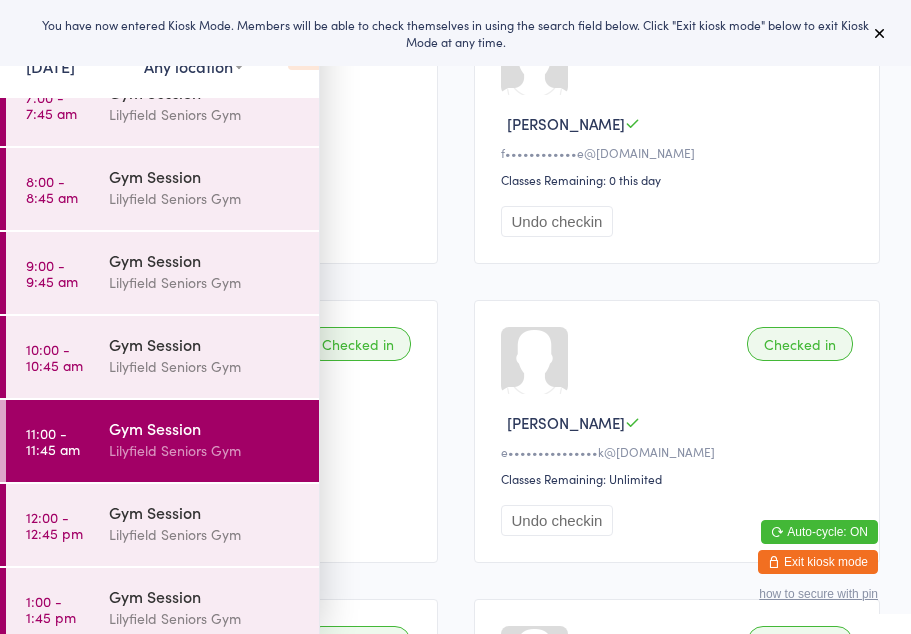 click on "You have now entered Kiosk Mode. Members will be able to check themselves in using the search field below. Click "Exit kiosk mode" below to exit Kiosk Mode at any time." at bounding box center [455, 33] 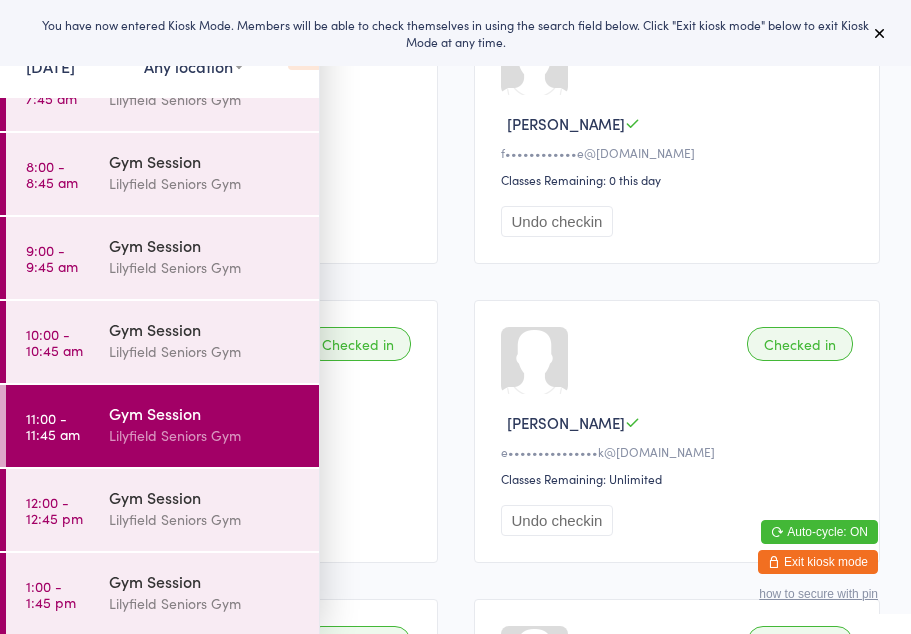 scroll, scrollTop: 52, scrollLeft: 0, axis: vertical 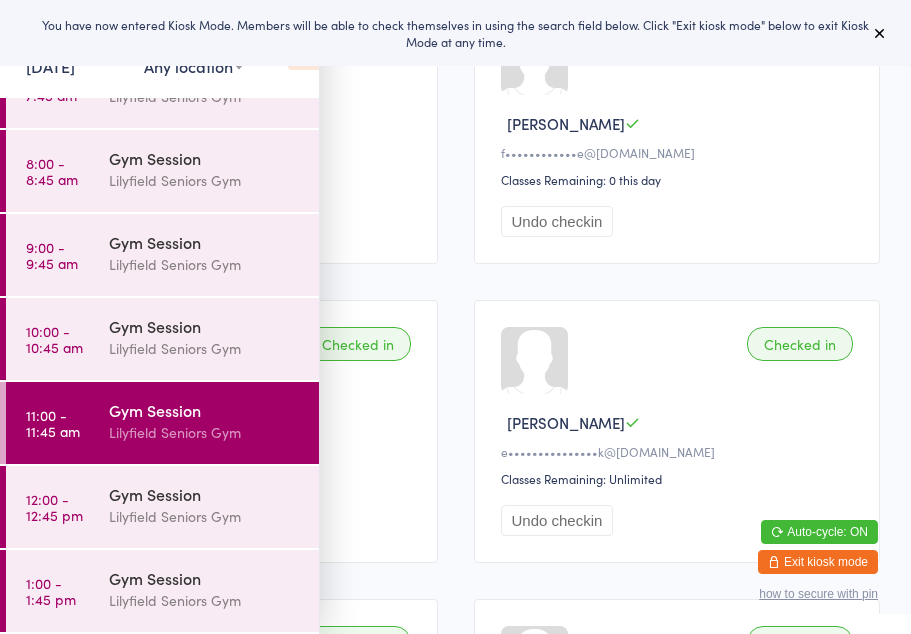 click at bounding box center [880, 33] 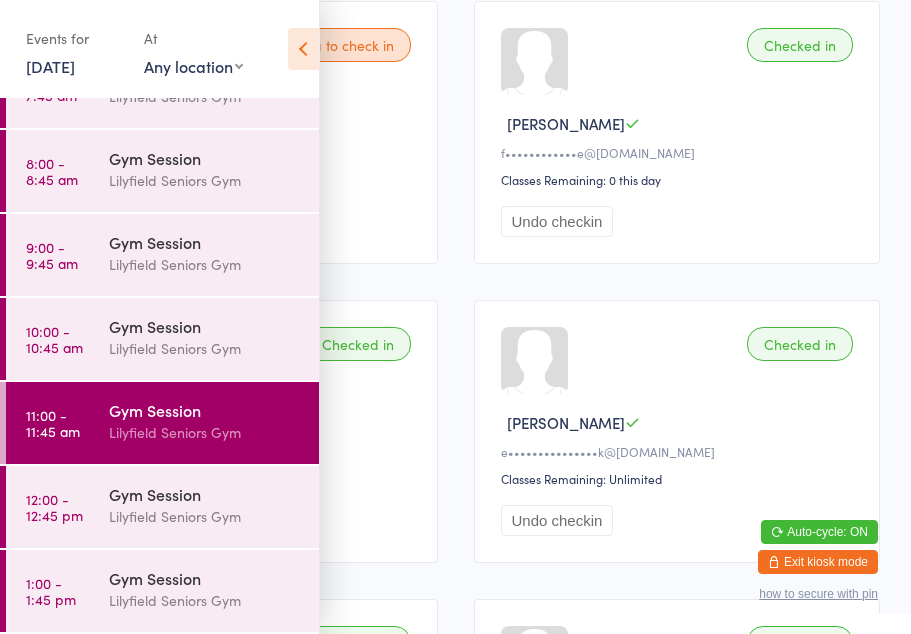 scroll, scrollTop: 47, scrollLeft: 0, axis: vertical 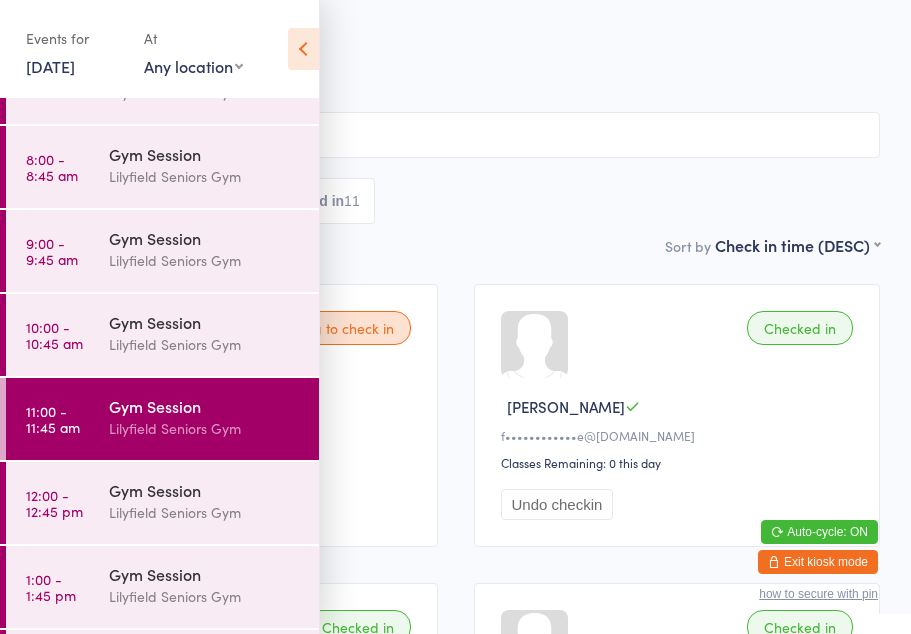 click at bounding box center (303, 49) 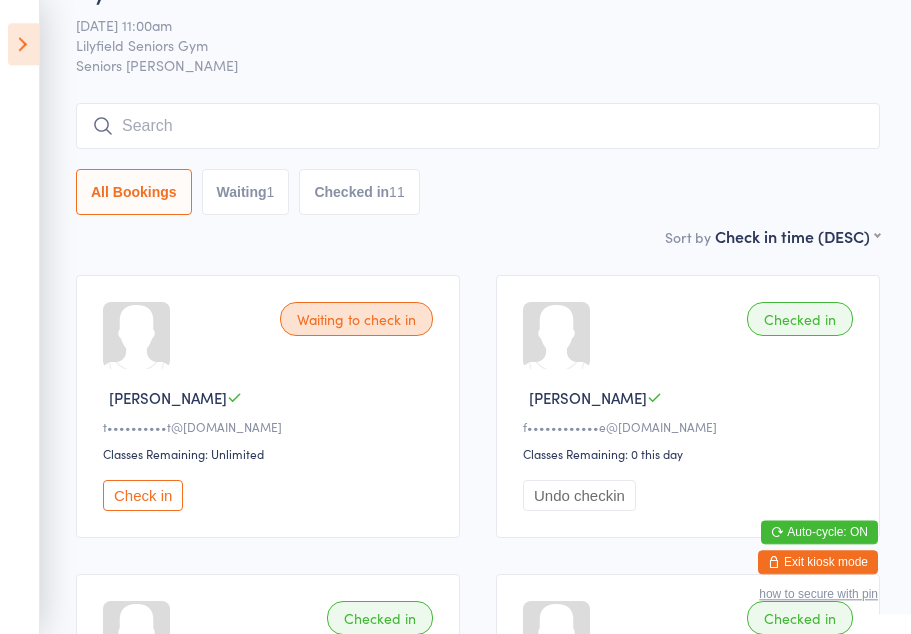 scroll, scrollTop: 0, scrollLeft: 0, axis: both 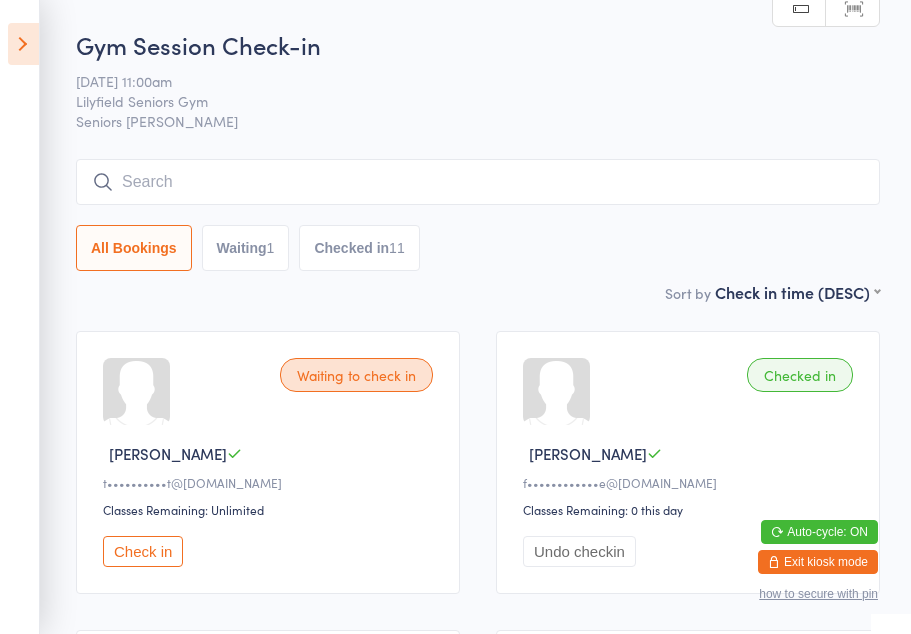 click at bounding box center (478, 182) 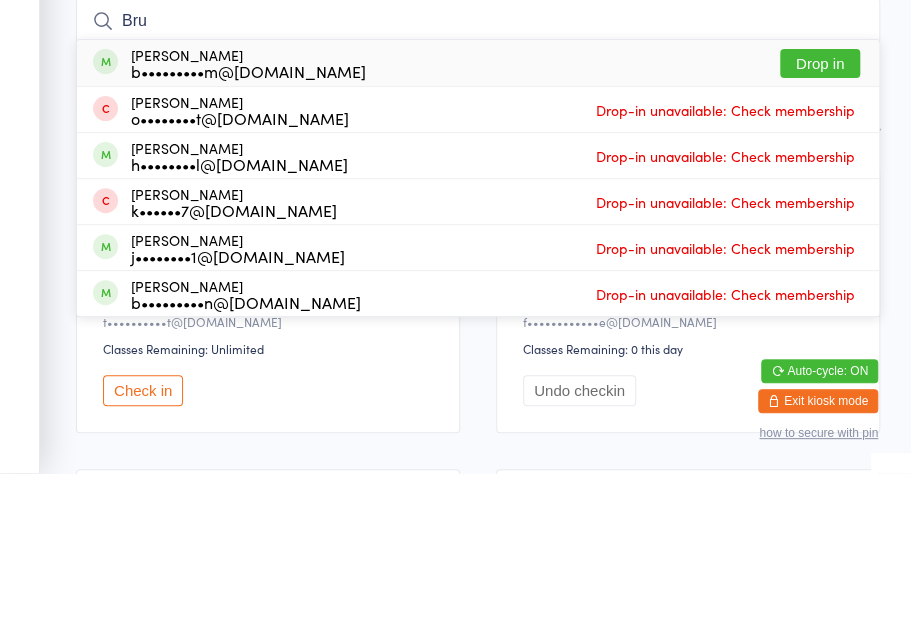 type on "Bru" 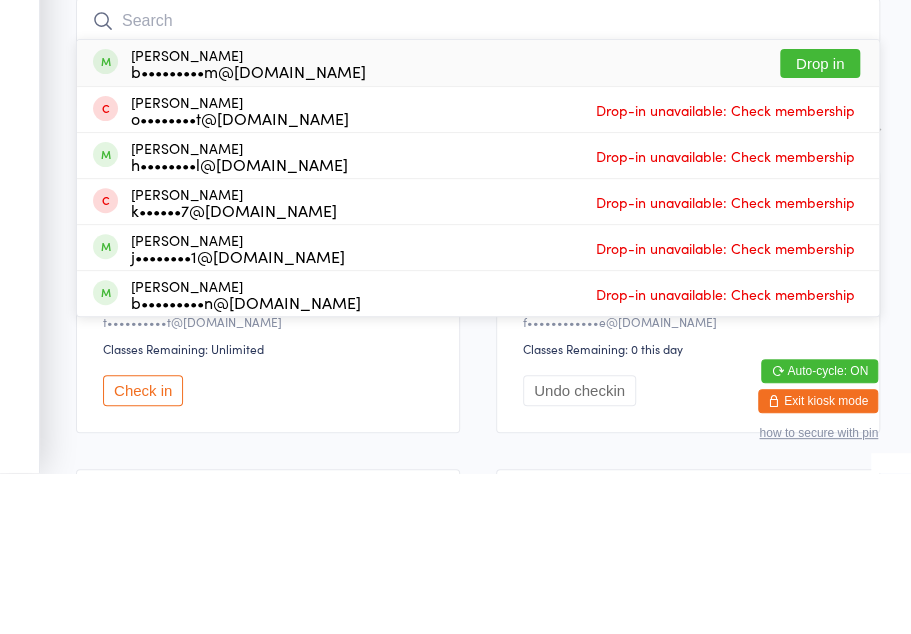 scroll, scrollTop: 160, scrollLeft: 0, axis: vertical 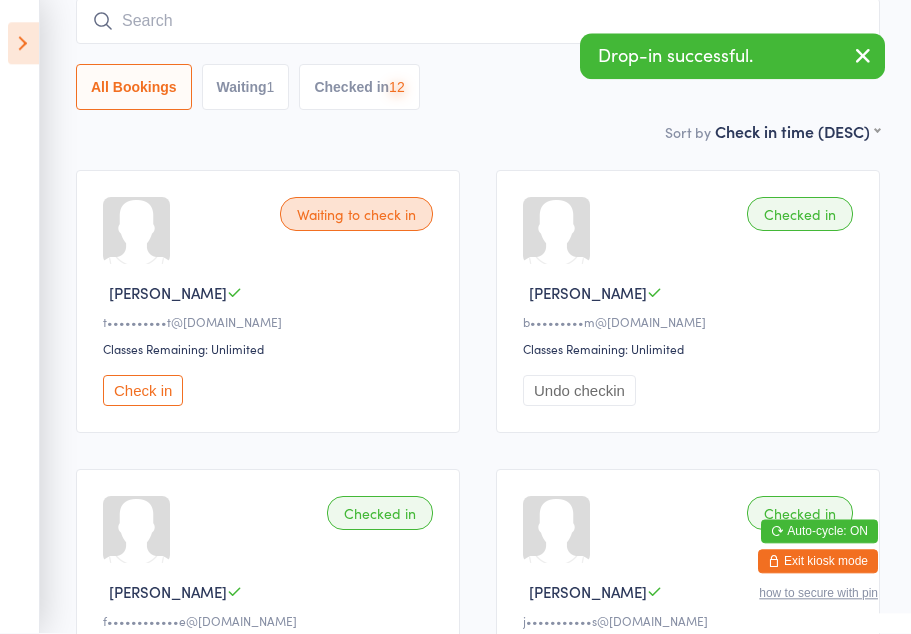 click on "Waiting  1" at bounding box center (246, 88) 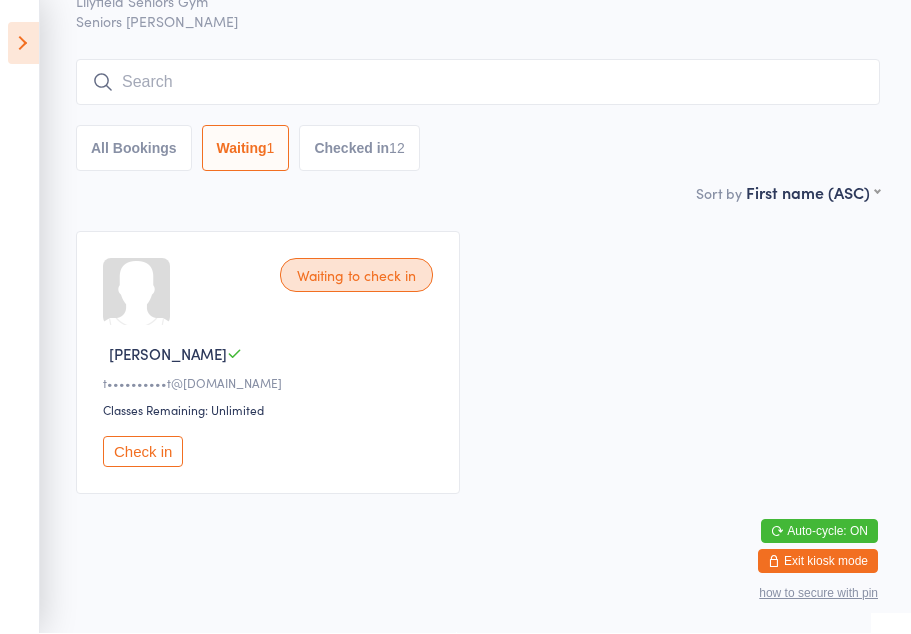 click on "Check in" at bounding box center (143, 452) 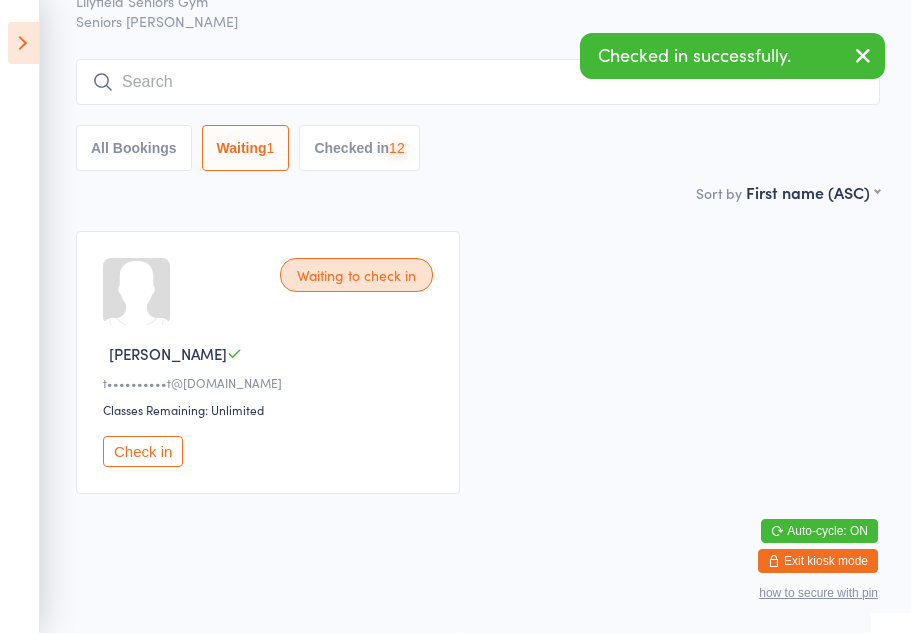 scroll, scrollTop: 0, scrollLeft: 0, axis: both 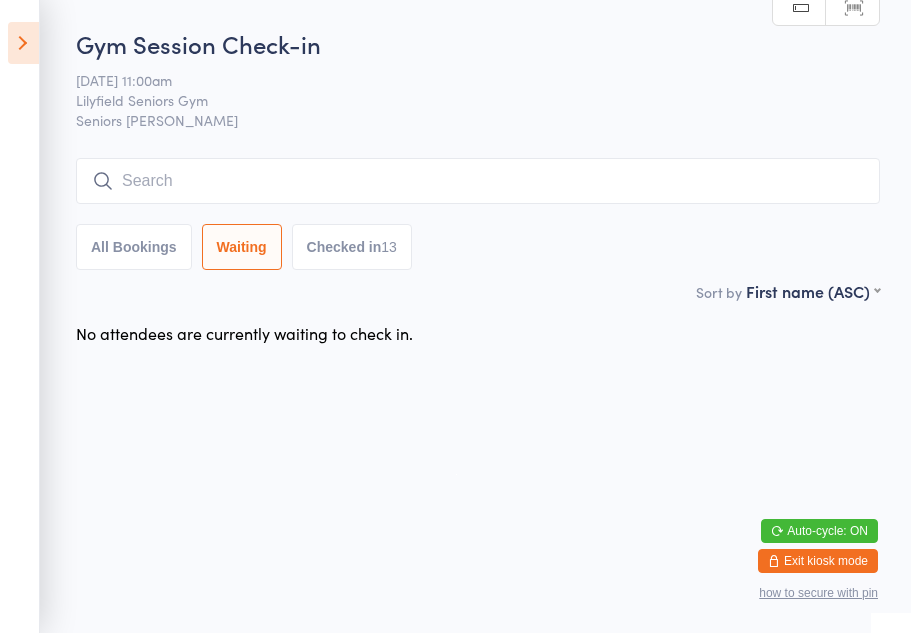 click at bounding box center (23, 44) 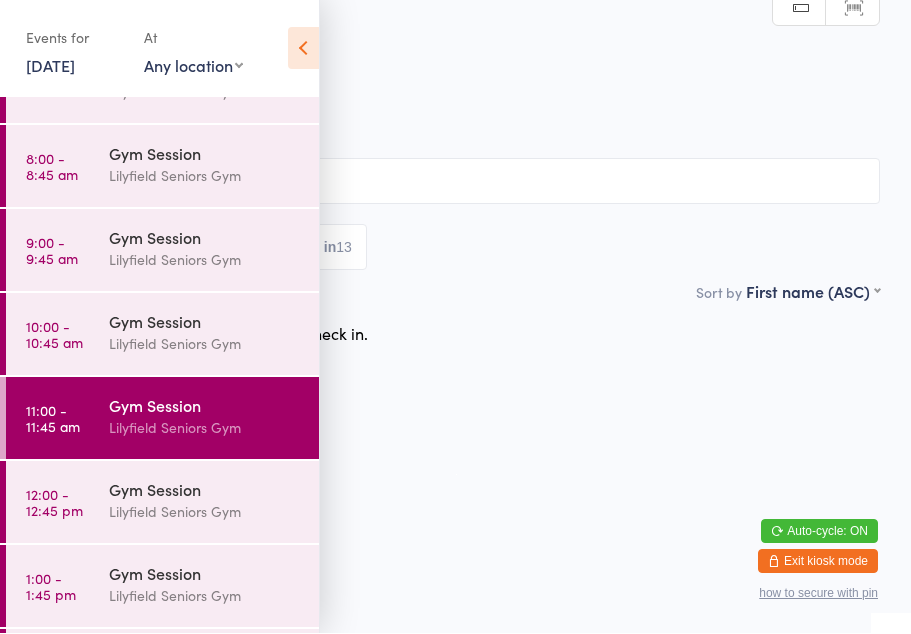 click on "Lilyfield Seniors Gym" at bounding box center [205, 512] 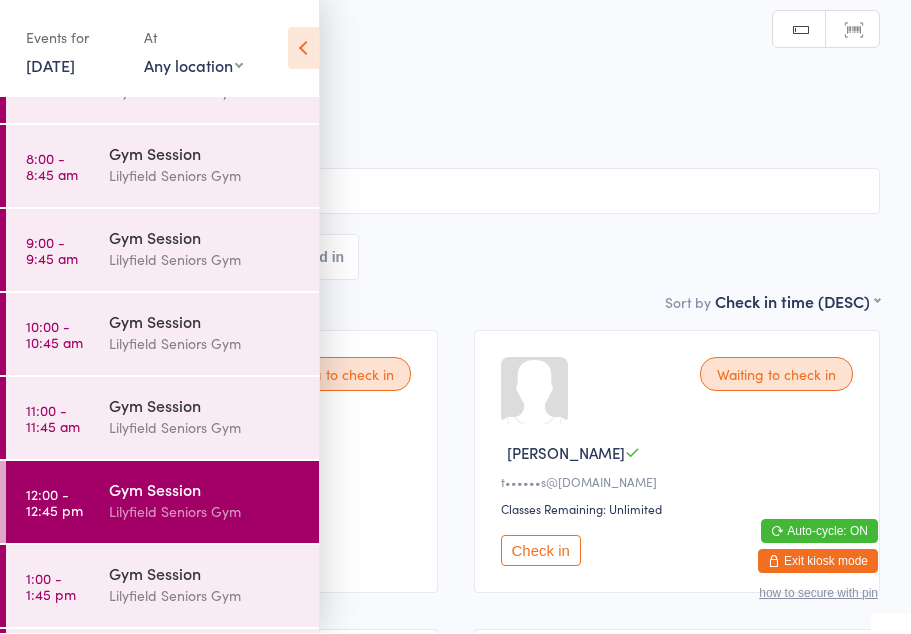 click at bounding box center (303, 49) 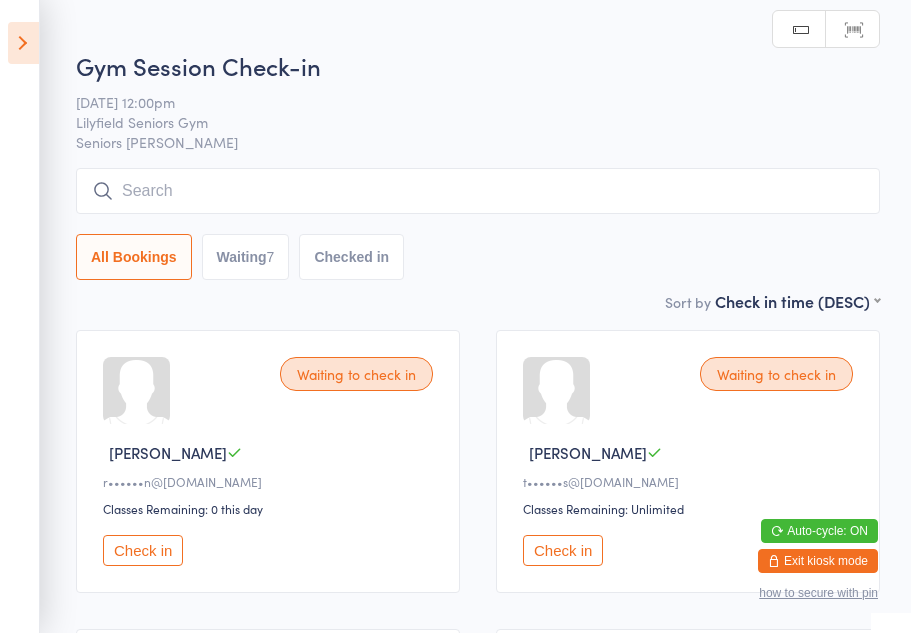click on "Waiting  7" at bounding box center (246, 258) 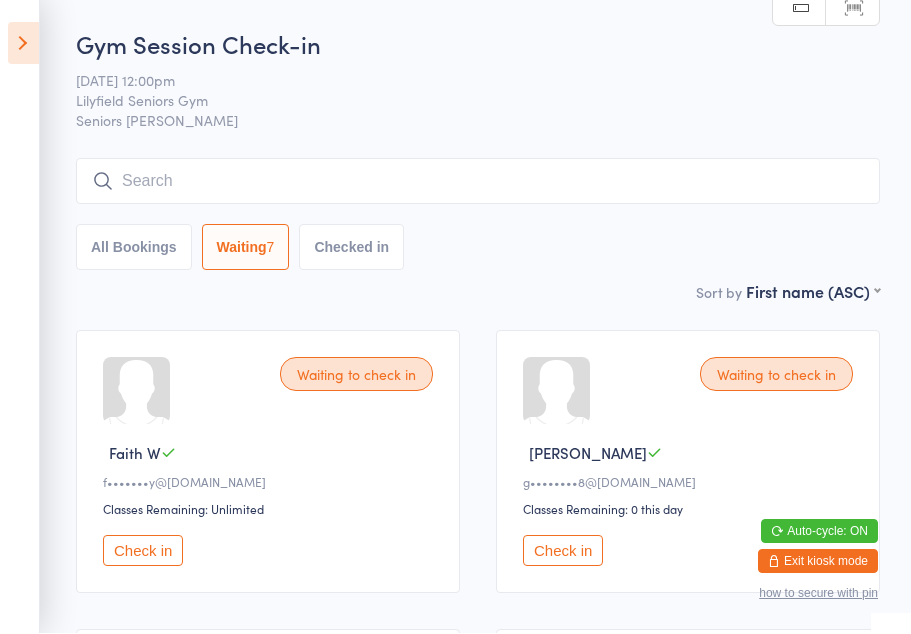 click at bounding box center [23, 44] 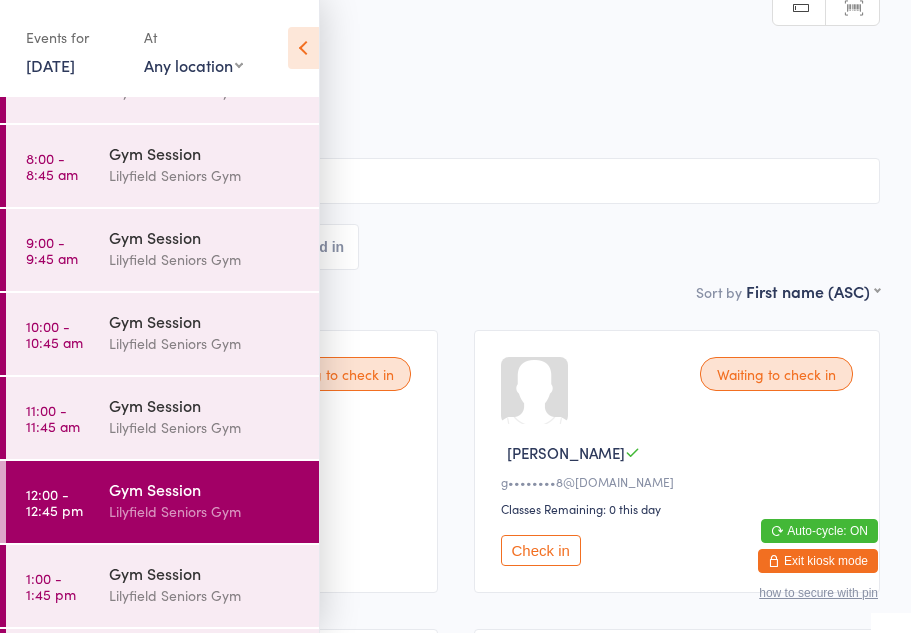 click on "Gym Session" at bounding box center [205, 490] 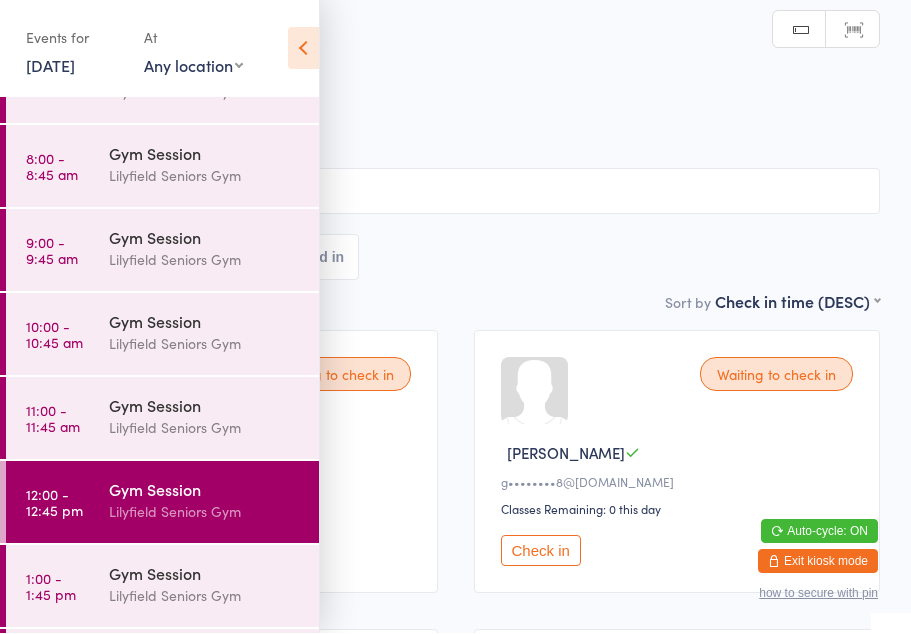 click at bounding box center [303, 49] 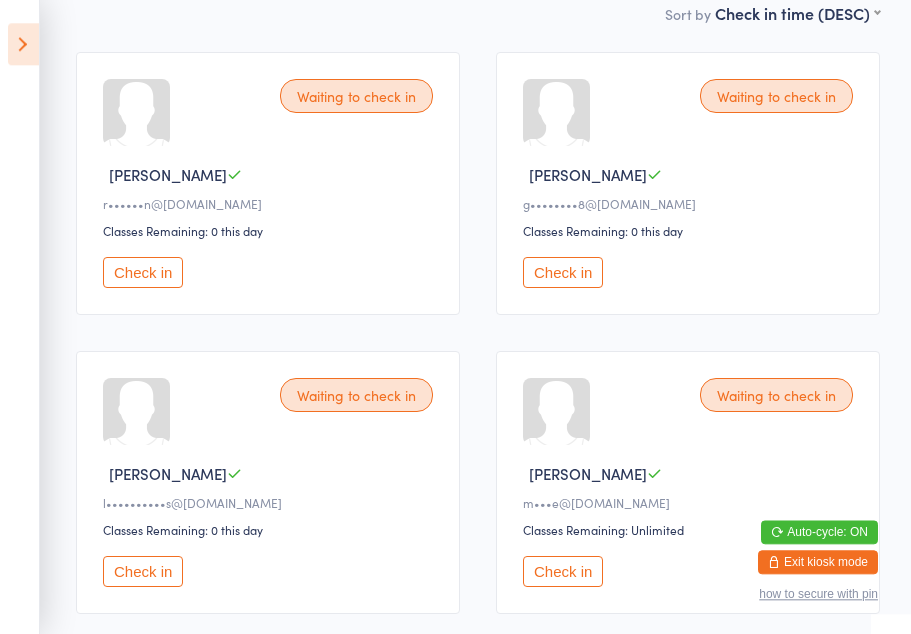 click on "Check in" at bounding box center (563, 272) 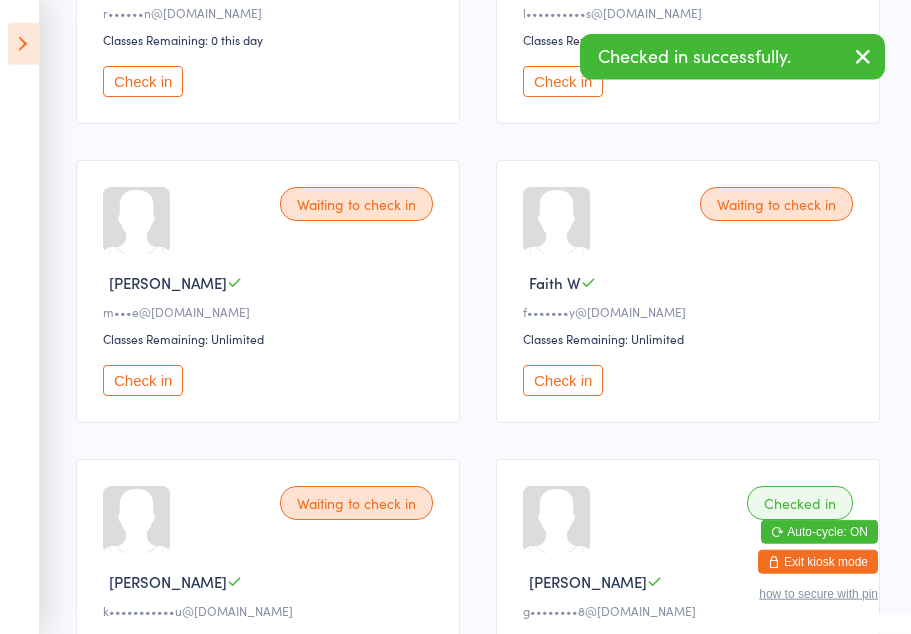 scroll, scrollTop: 472, scrollLeft: 0, axis: vertical 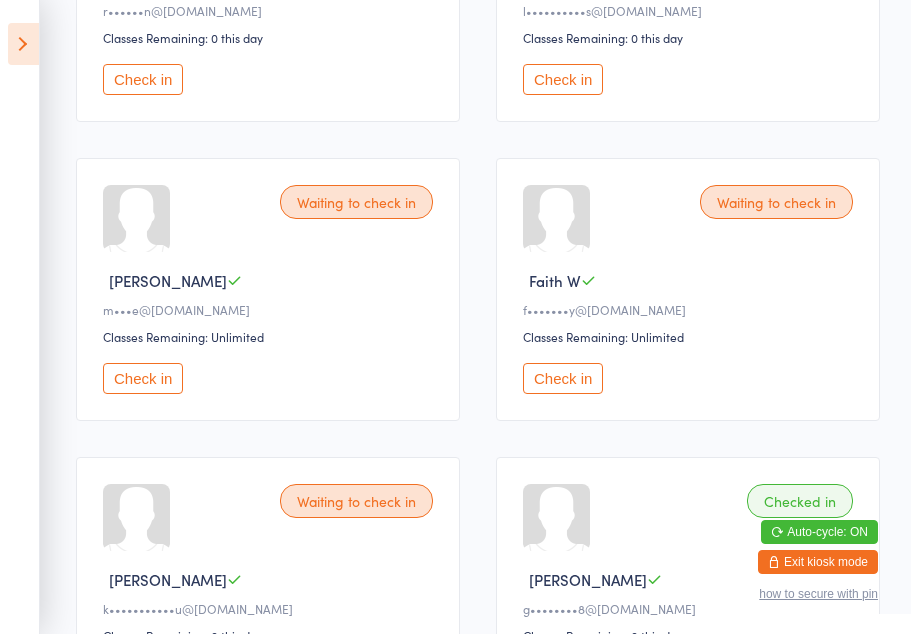 click on "Check in" at bounding box center (563, 378) 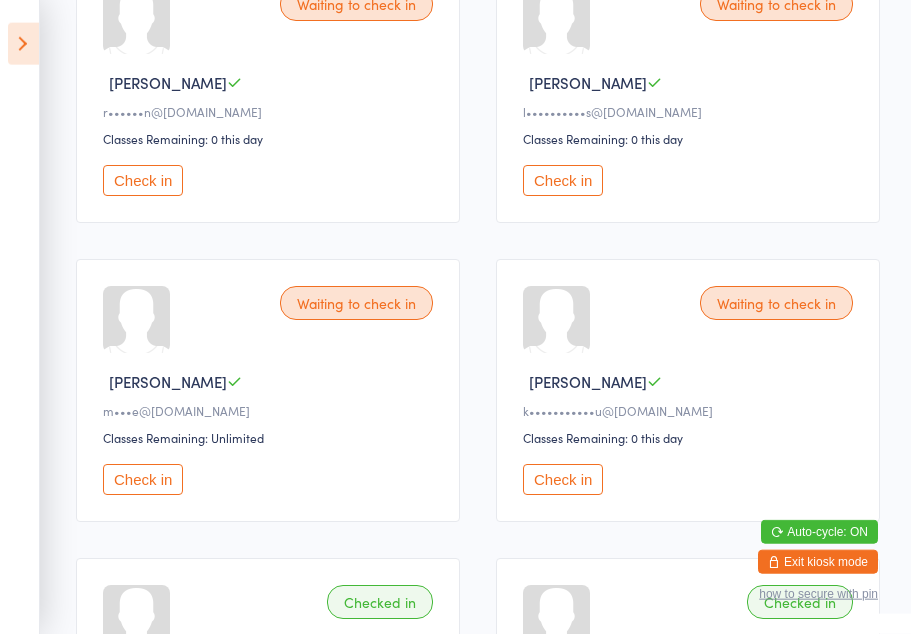 scroll, scrollTop: 372, scrollLeft: 0, axis: vertical 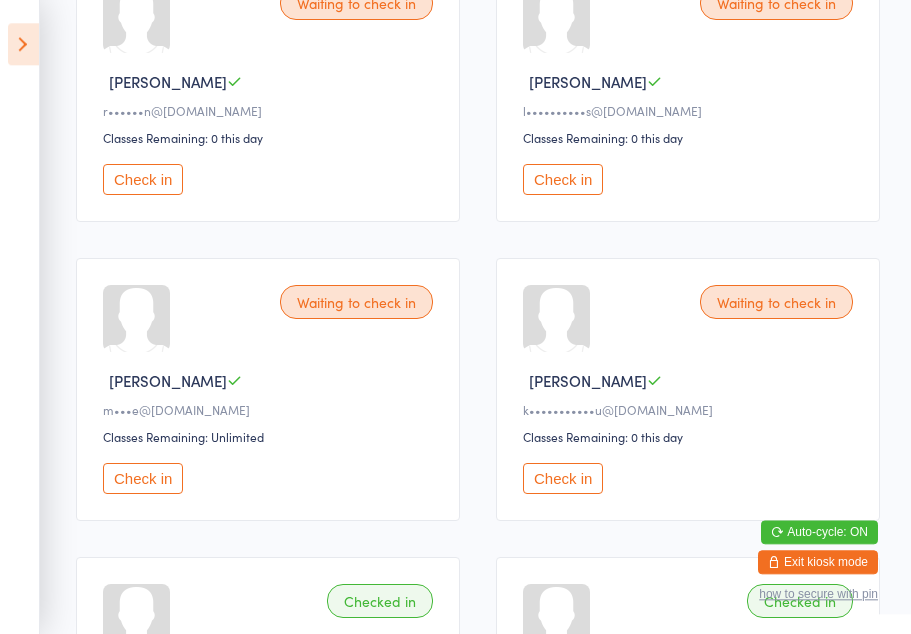 click on "Check in" at bounding box center [563, 478] 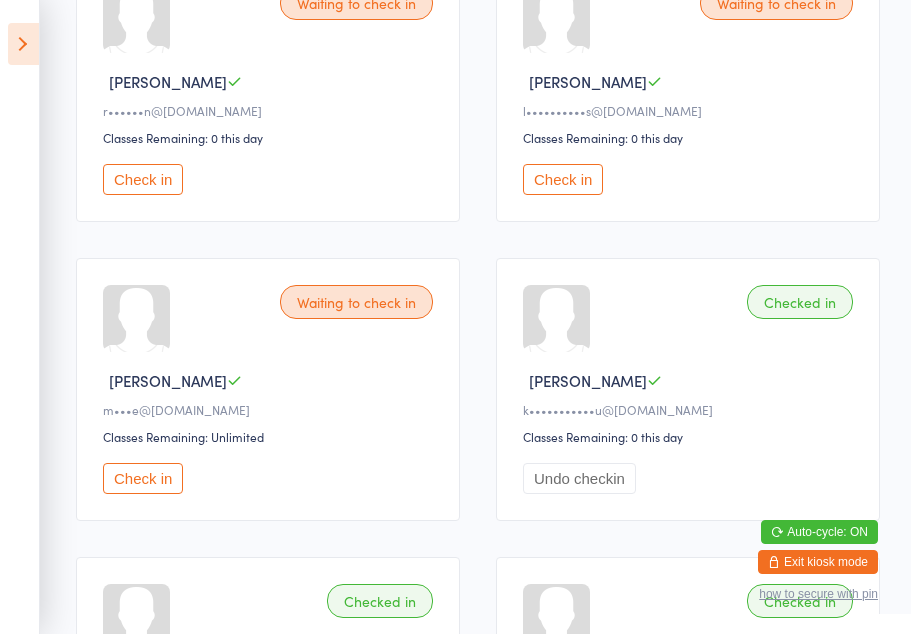 click on "Check in" at bounding box center (563, 179) 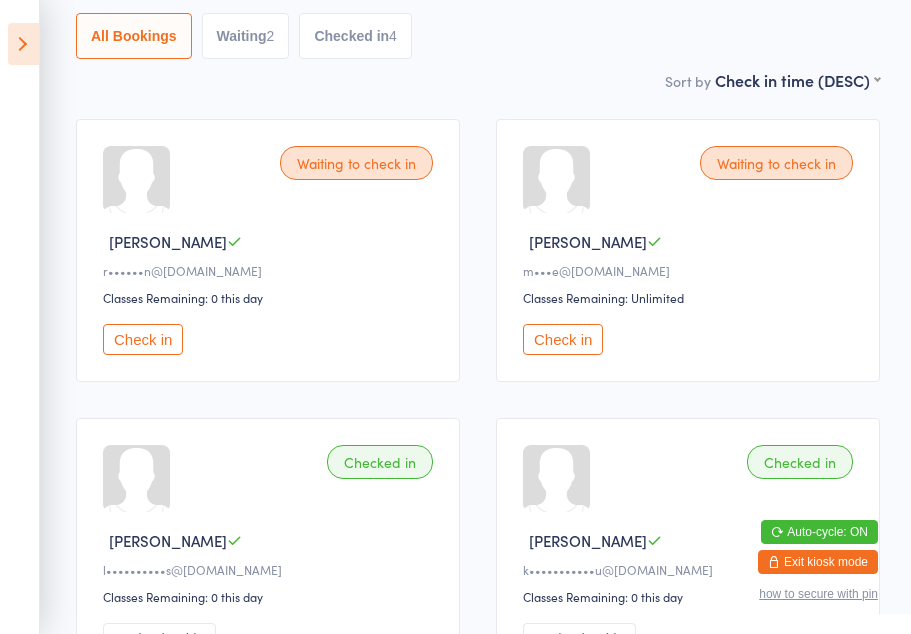 scroll, scrollTop: 174, scrollLeft: 0, axis: vertical 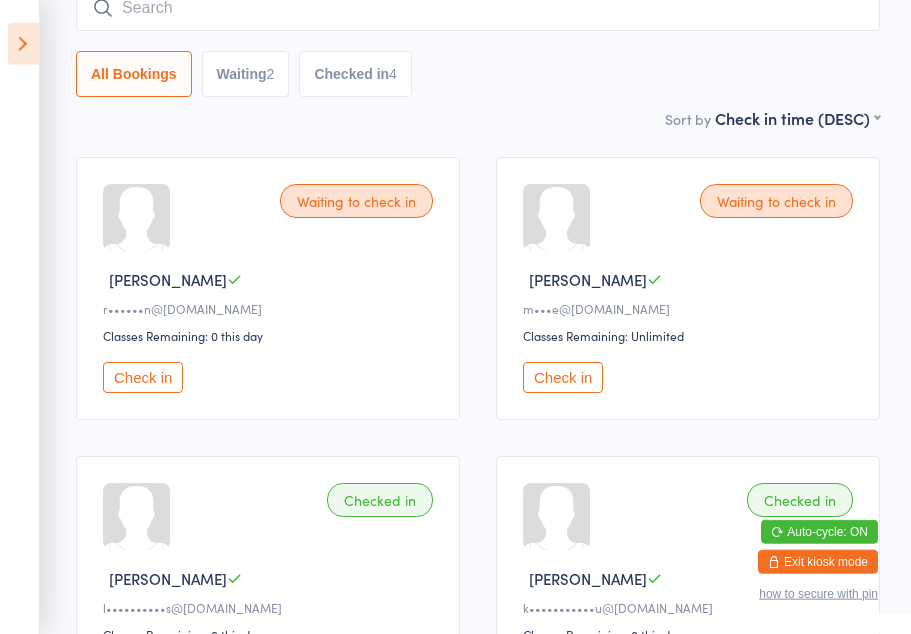 click on "Check in" at bounding box center (563, 377) 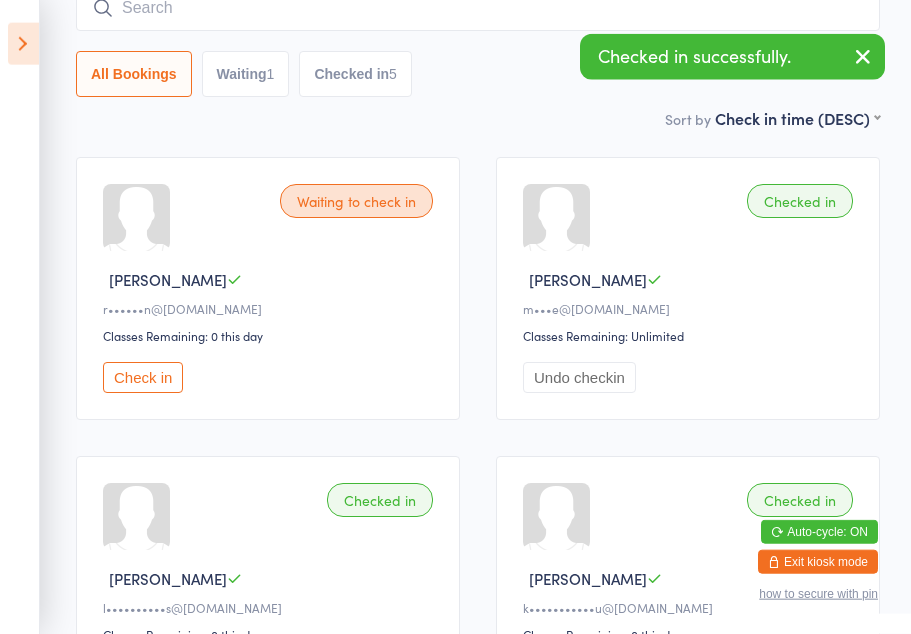 click at bounding box center [23, 44] 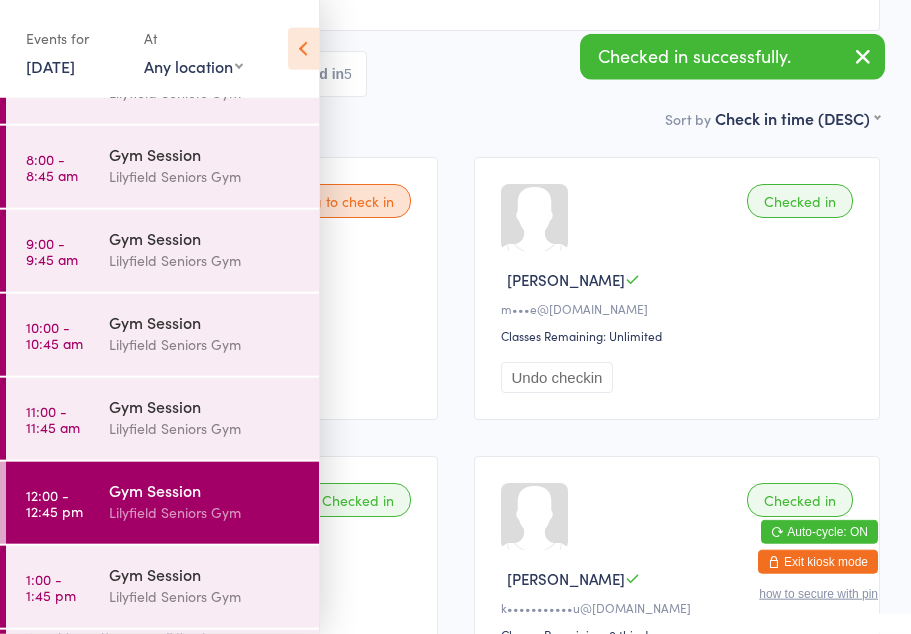 click on "Gym Session" at bounding box center [205, 574] 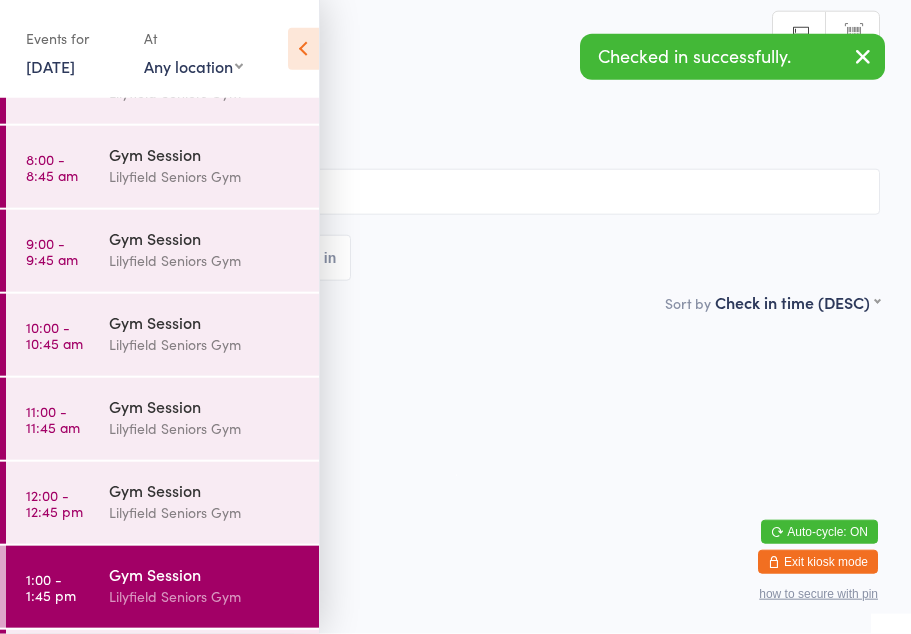 scroll, scrollTop: 0, scrollLeft: 0, axis: both 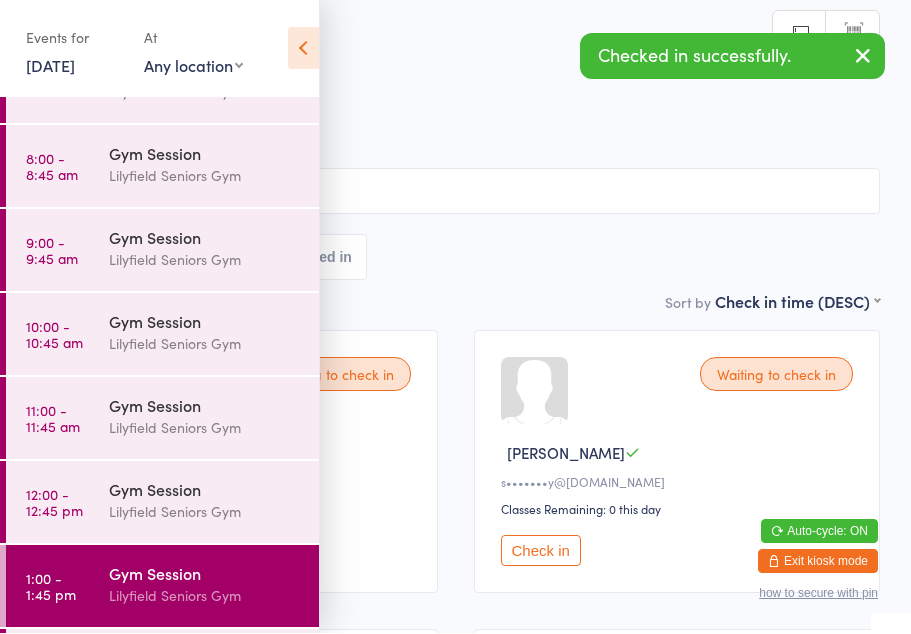 click at bounding box center [303, 49] 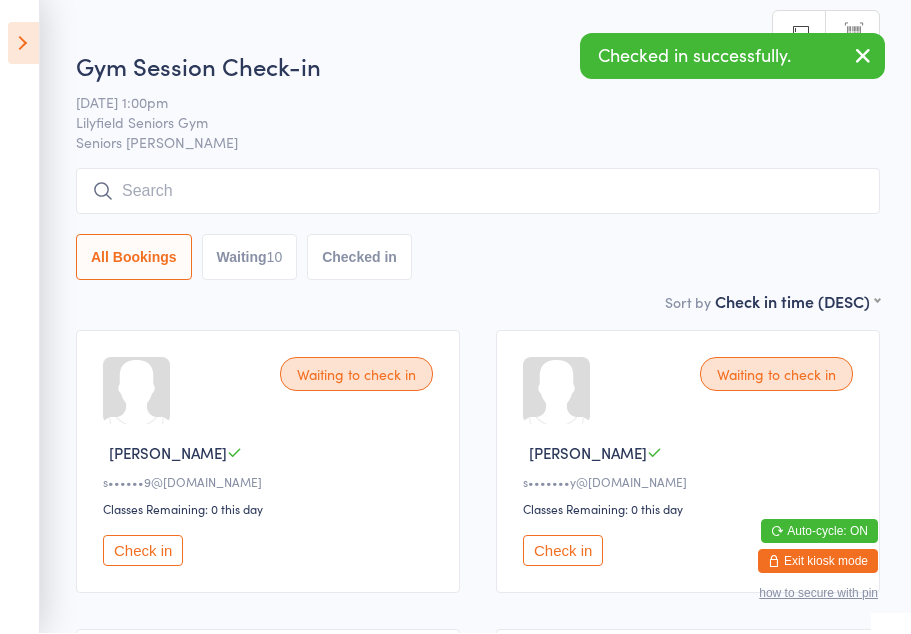 click on "Waiting  10" at bounding box center [250, 258] 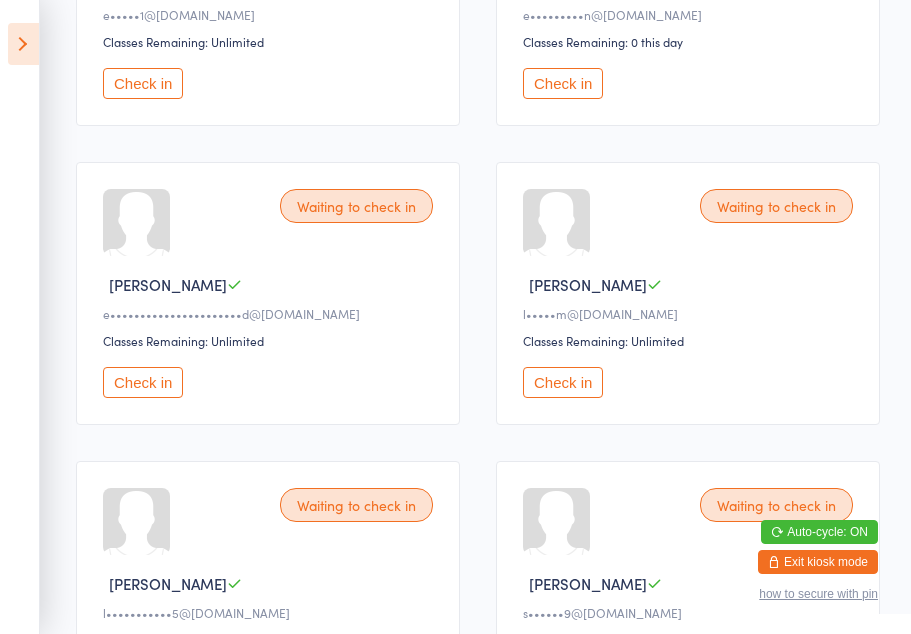 scroll, scrollTop: 752, scrollLeft: 0, axis: vertical 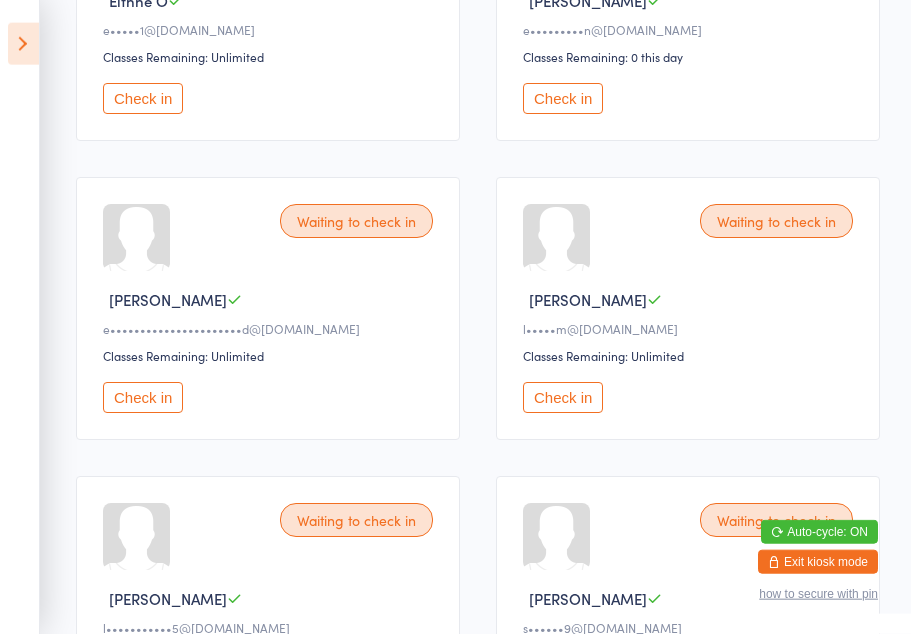 click on "Check in" at bounding box center [143, 397] 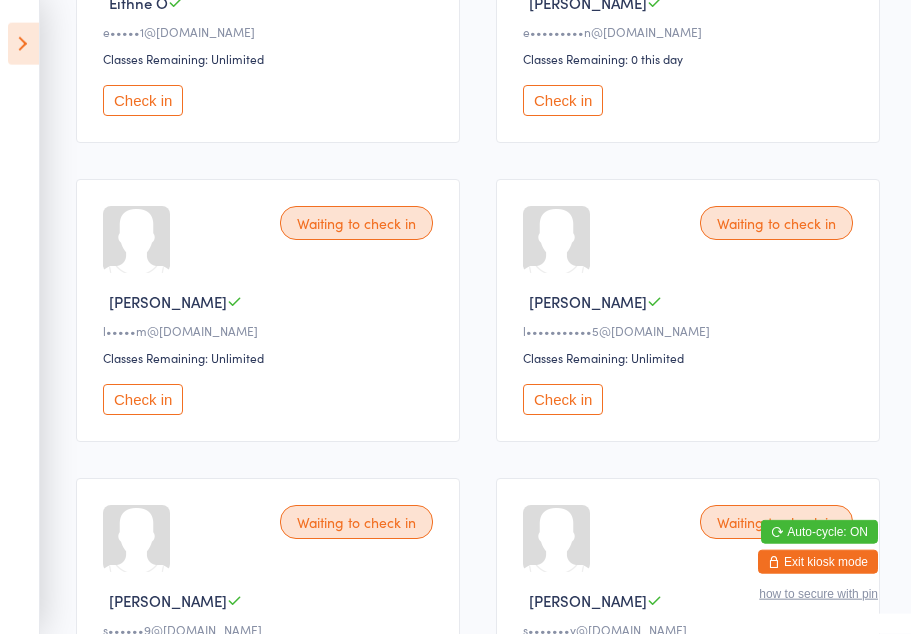 scroll, scrollTop: 746, scrollLeft: 0, axis: vertical 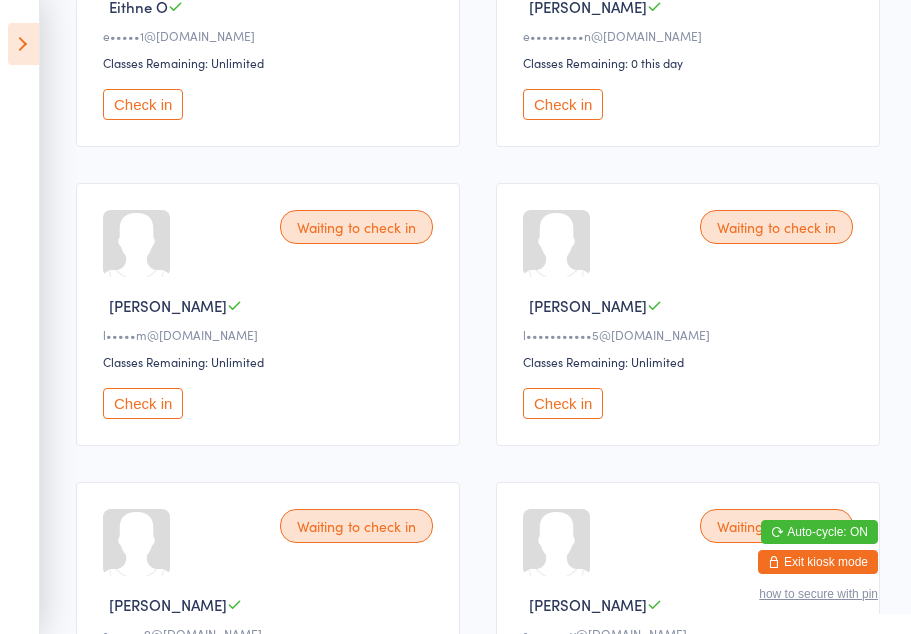 click on "Check in" at bounding box center [143, 403] 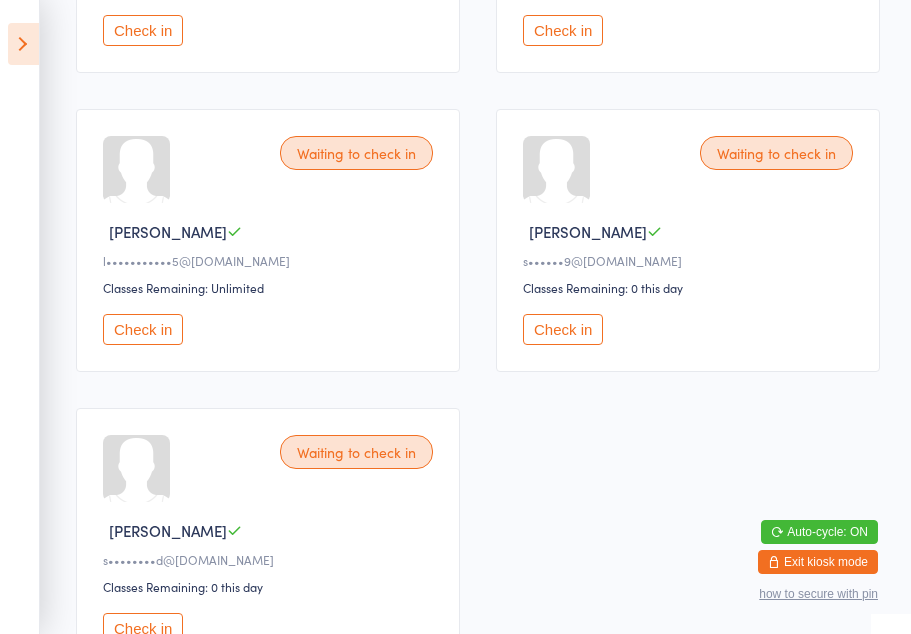 scroll, scrollTop: 830, scrollLeft: 0, axis: vertical 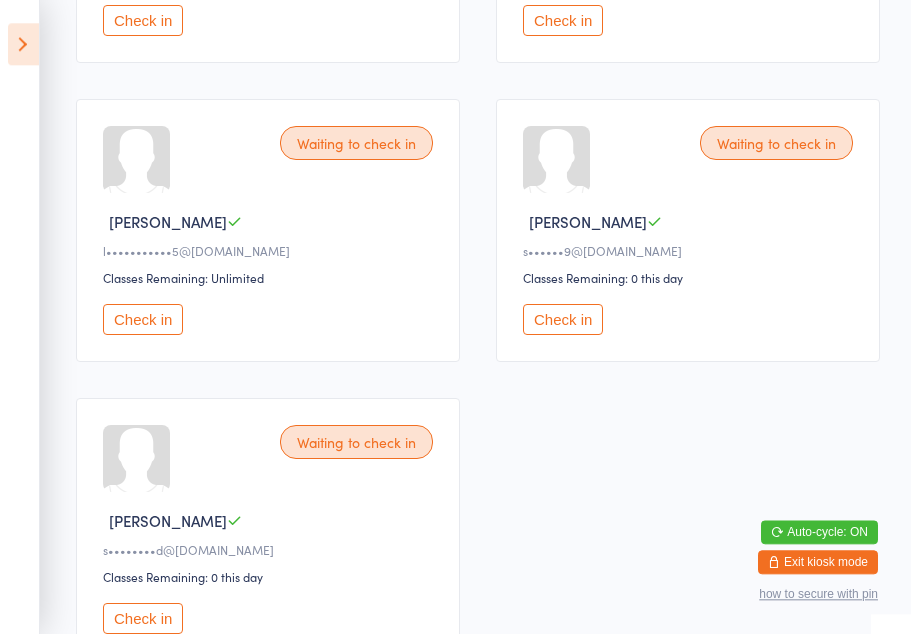 click on "Check in" at bounding box center (563, 319) 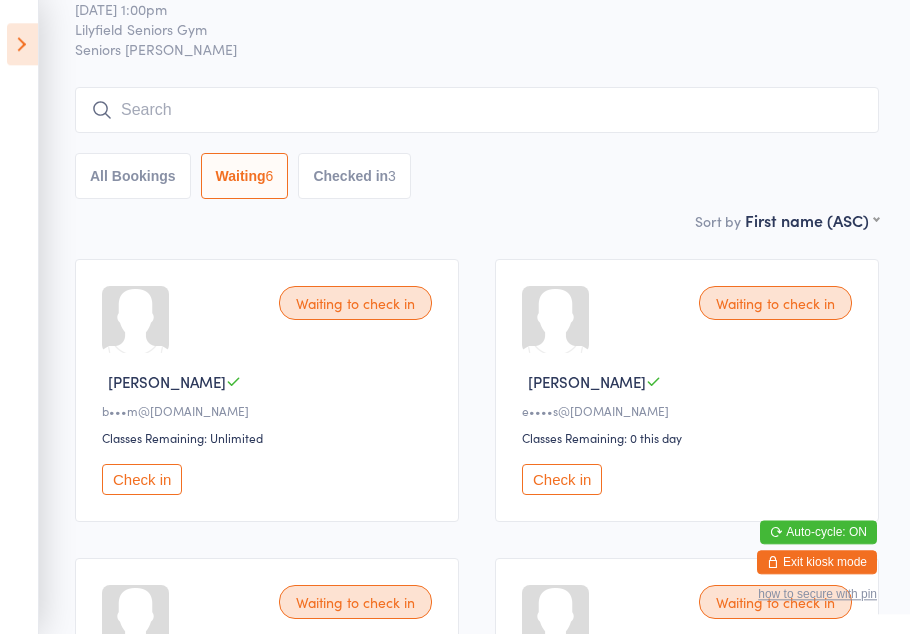 scroll, scrollTop: 50, scrollLeft: 0, axis: vertical 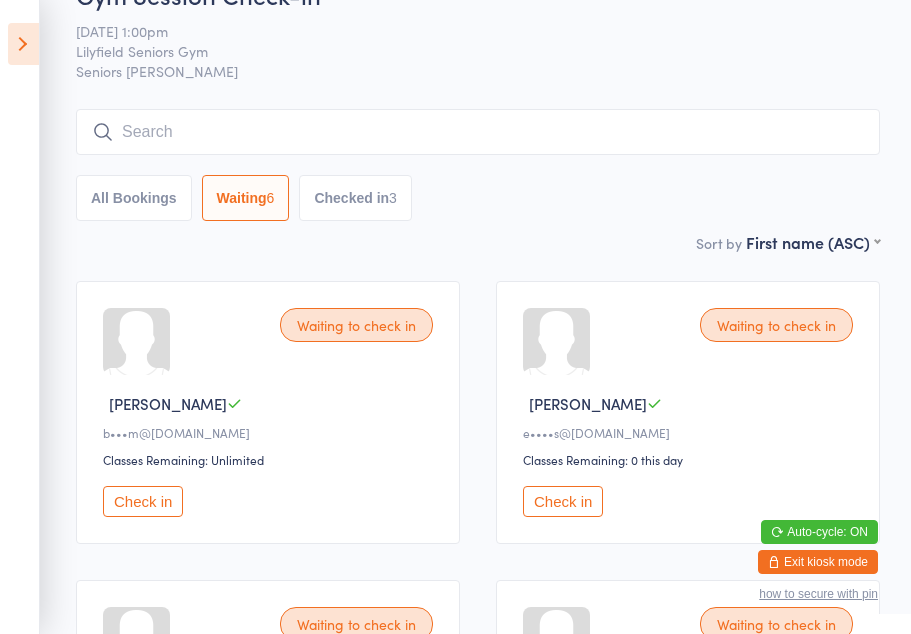 click on "Check in" at bounding box center [563, 501] 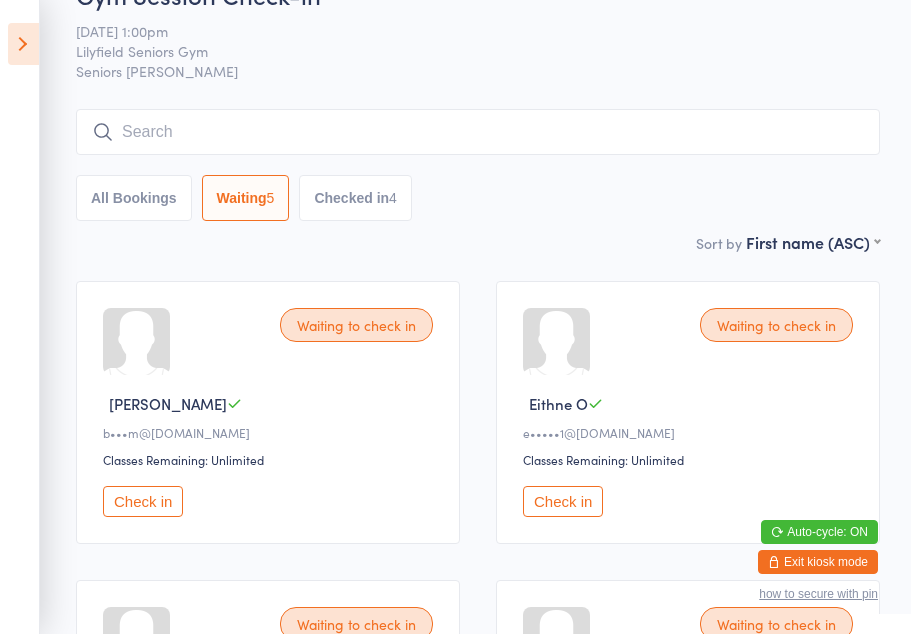 click on "Check in" at bounding box center [143, 501] 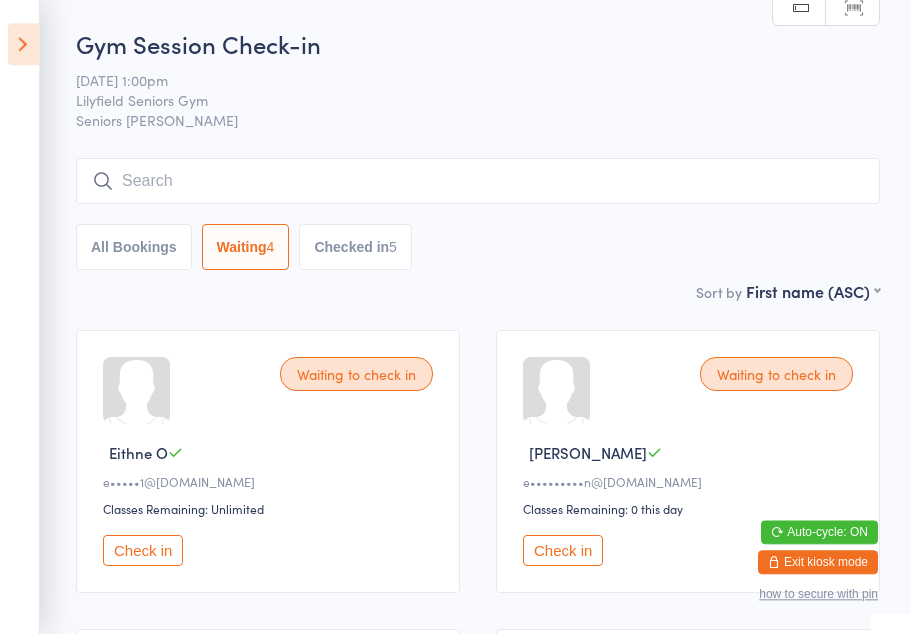 scroll, scrollTop: 0, scrollLeft: 0, axis: both 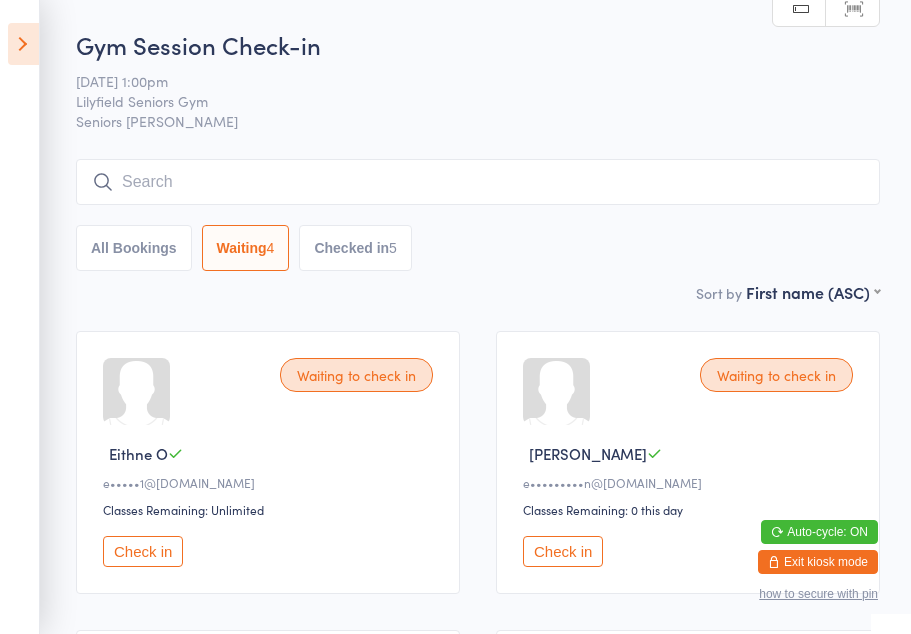 click on "Check in" at bounding box center [143, 551] 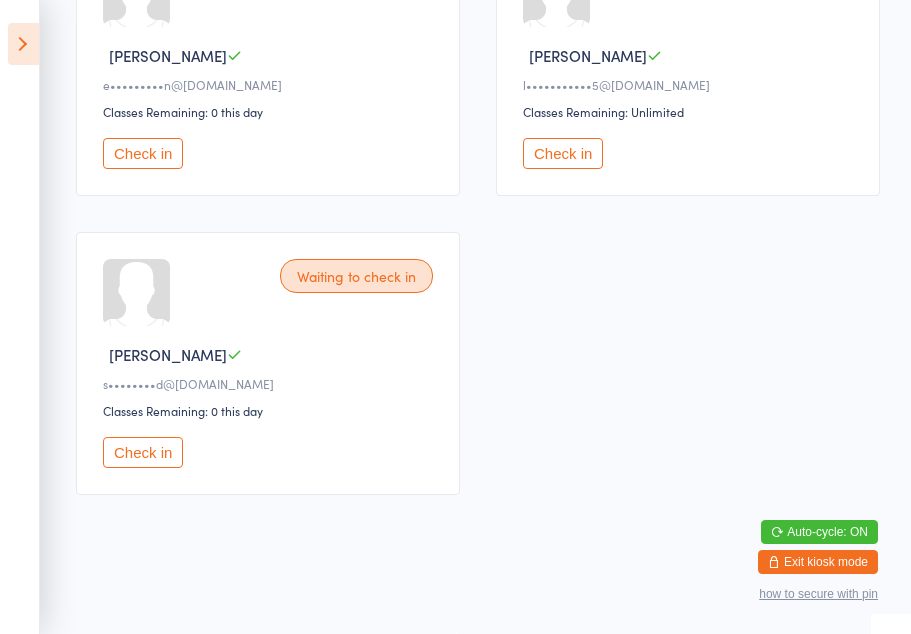 scroll, scrollTop: 409, scrollLeft: 0, axis: vertical 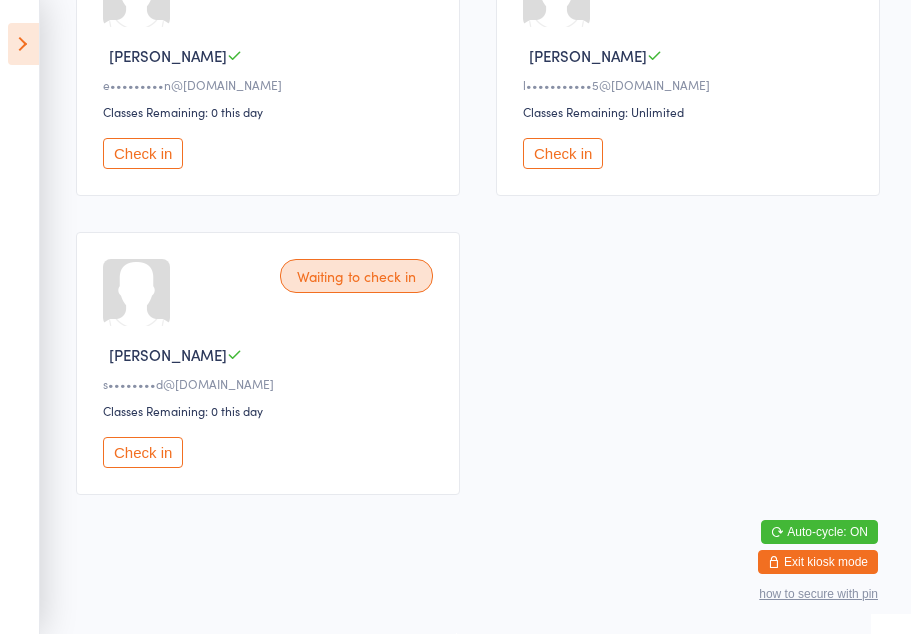 click on "Check in" at bounding box center [143, 452] 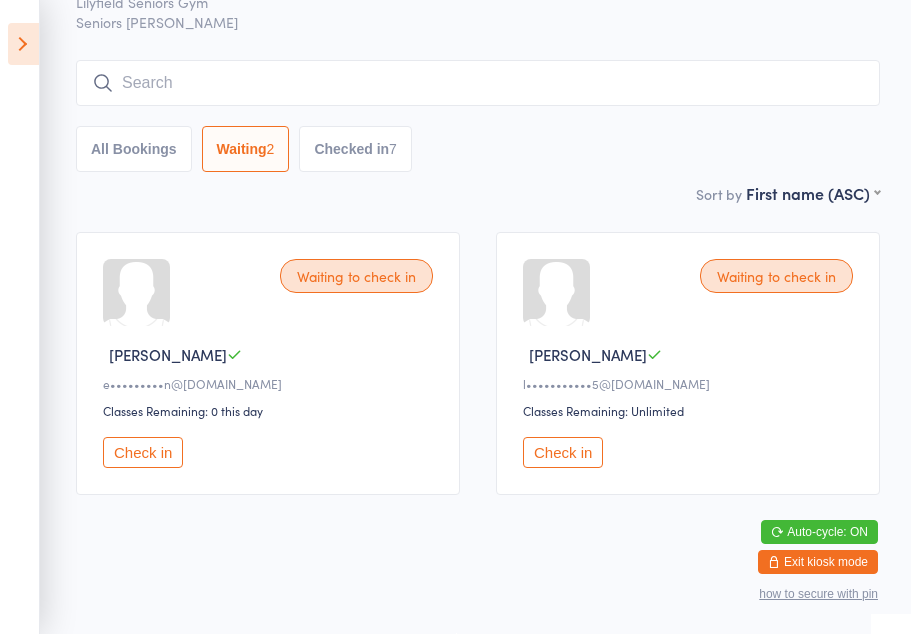 scroll, scrollTop: 0, scrollLeft: 0, axis: both 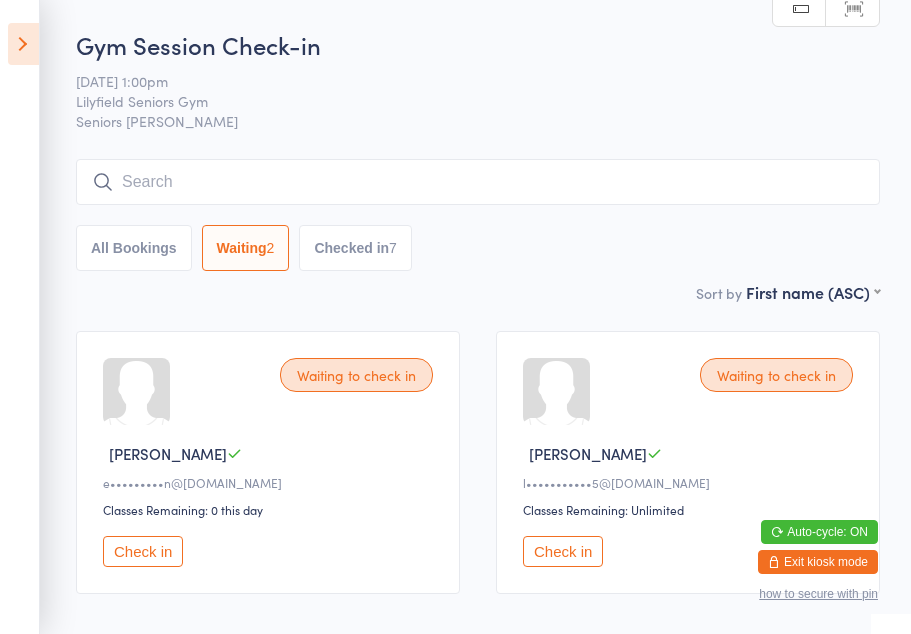 click at bounding box center [23, 44] 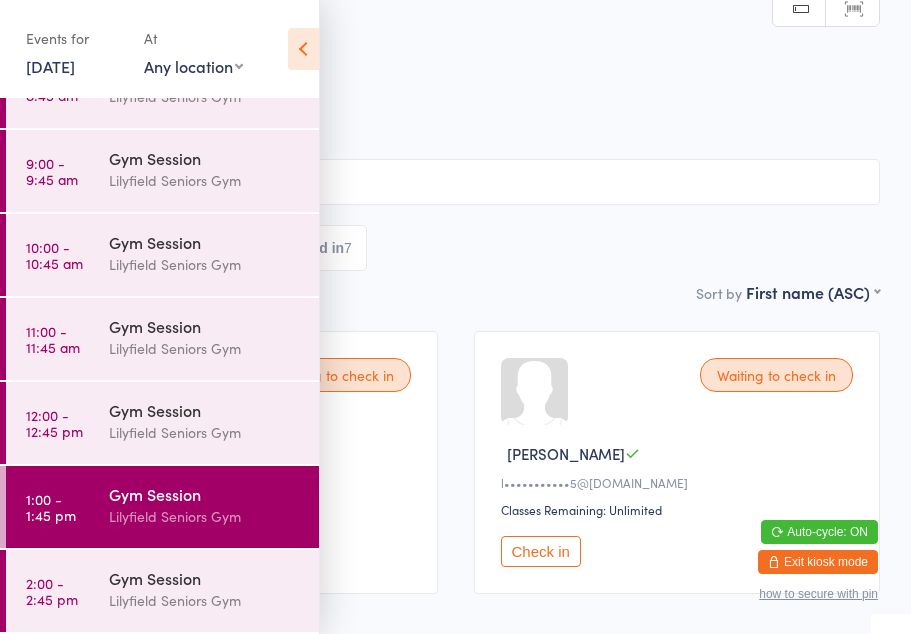 scroll, scrollTop: 136, scrollLeft: 0, axis: vertical 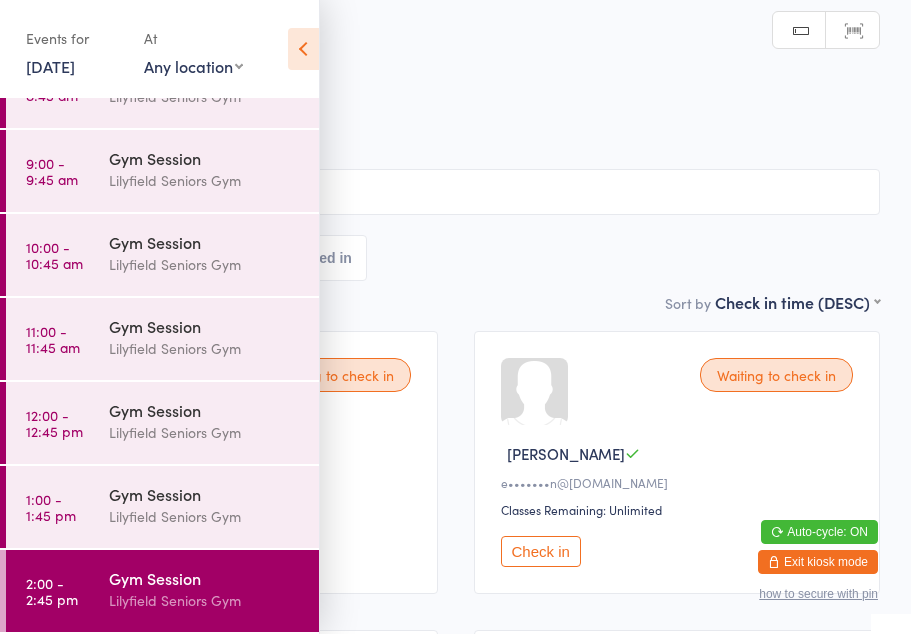 click at bounding box center [303, 49] 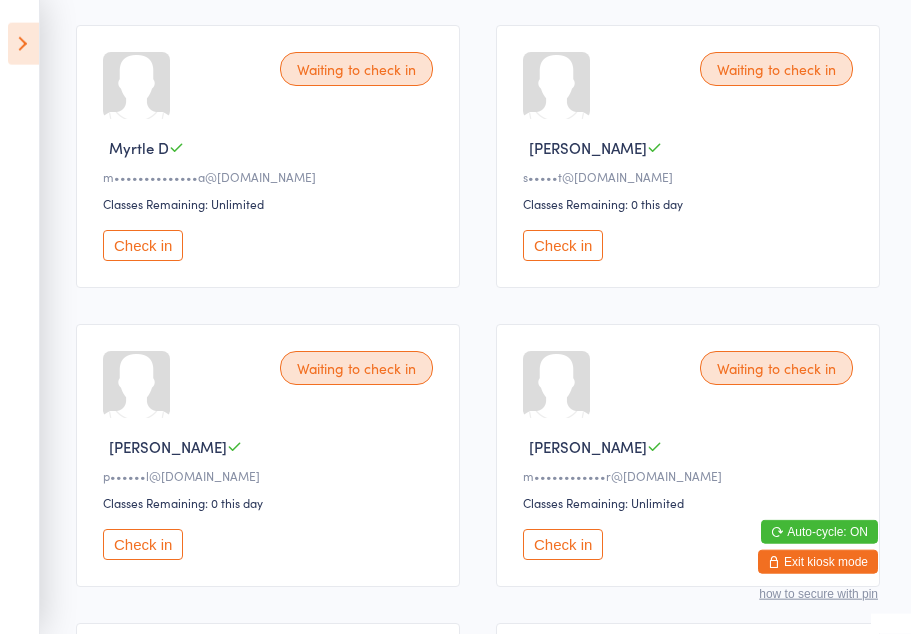 scroll, scrollTop: 606, scrollLeft: 0, axis: vertical 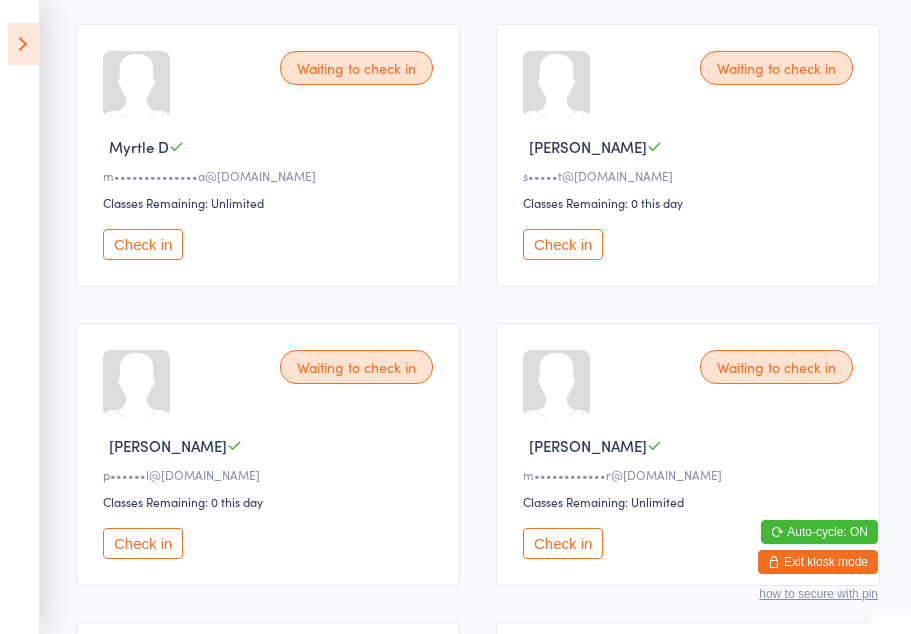 click on "Check in" at bounding box center [563, 244] 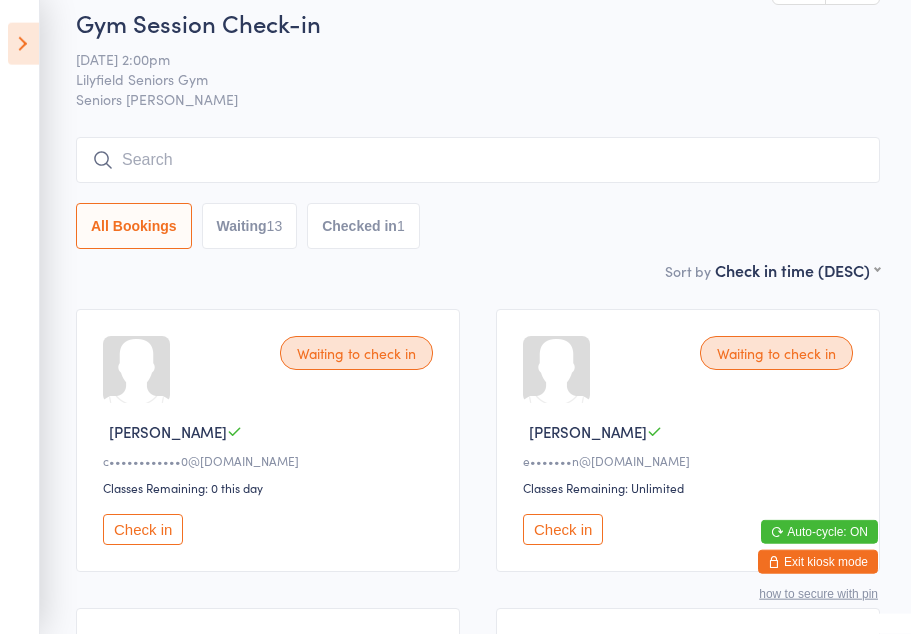 scroll, scrollTop: 23, scrollLeft: 0, axis: vertical 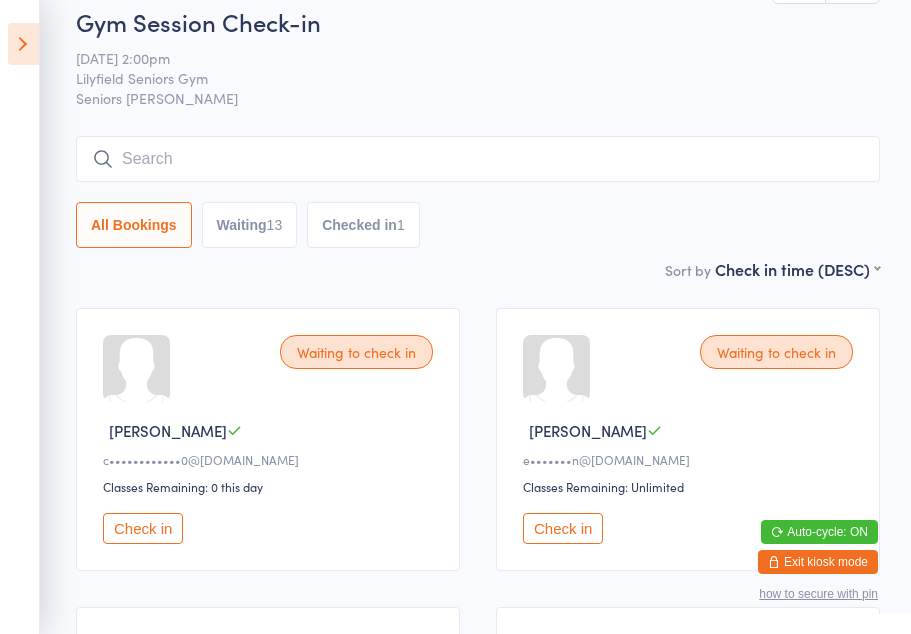 click on "Check in" at bounding box center [143, 528] 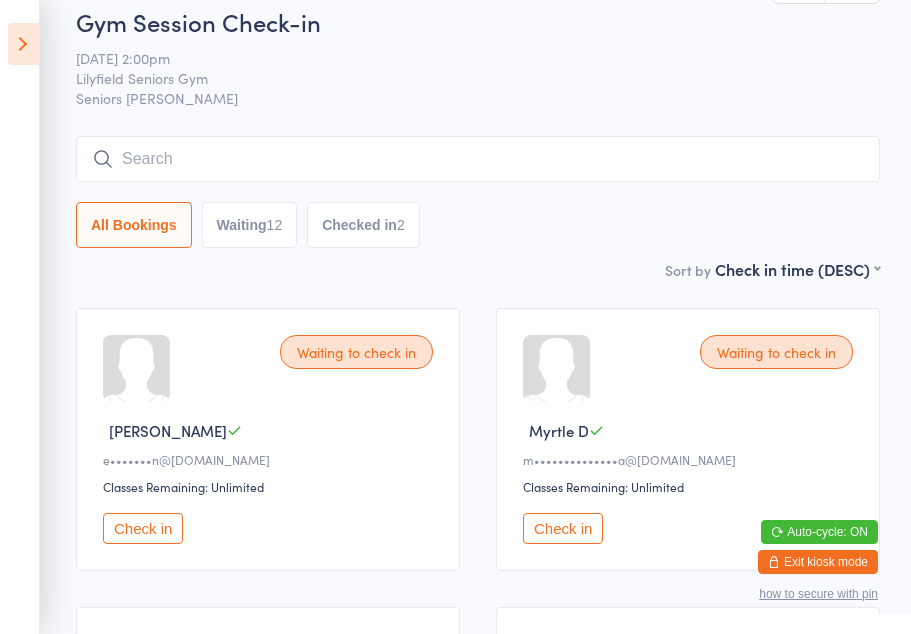 click on "Waiting  12" at bounding box center (250, 225) 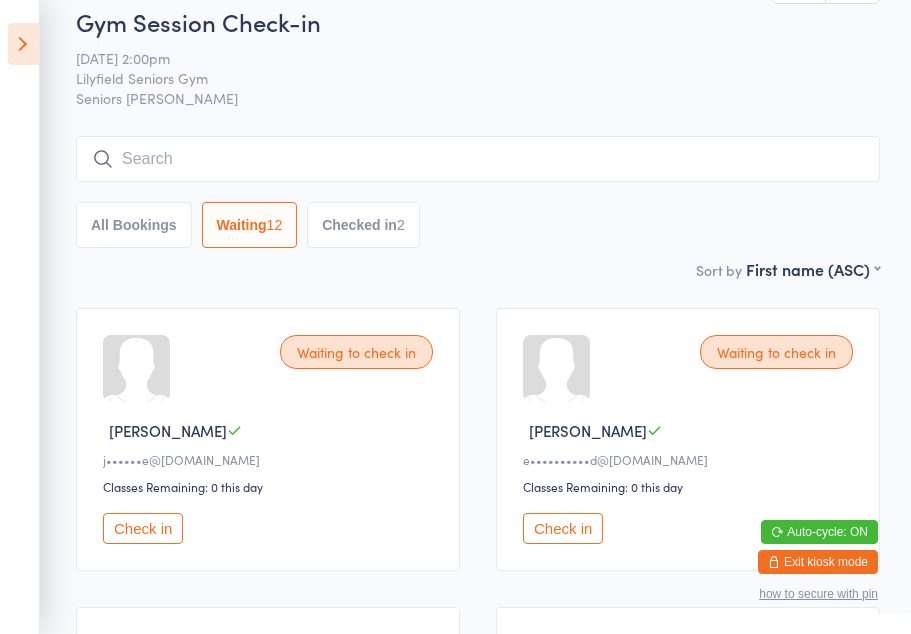 click on "Check in" at bounding box center [143, 528] 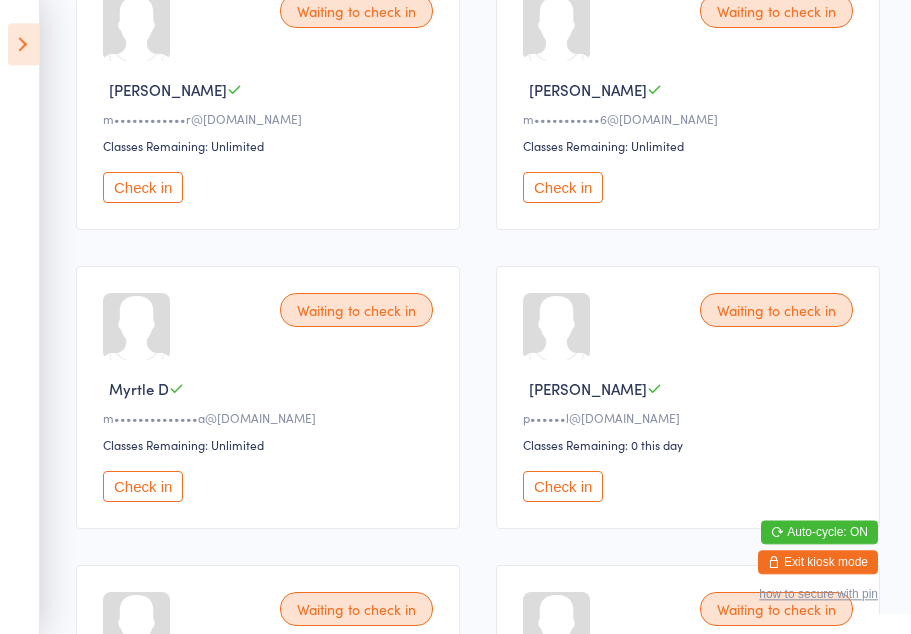 scroll, scrollTop: 961, scrollLeft: 0, axis: vertical 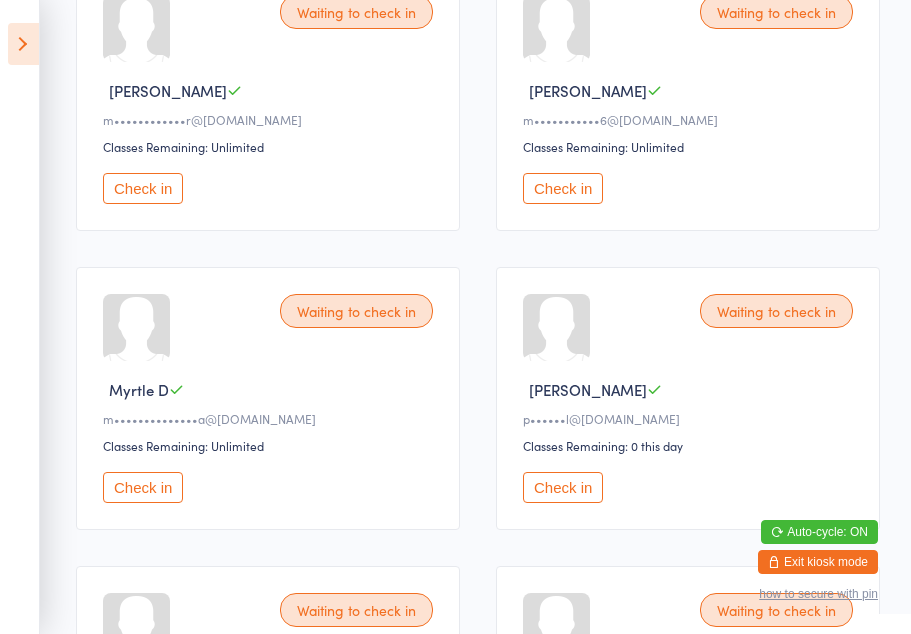 click on "Check in" at bounding box center (143, 487) 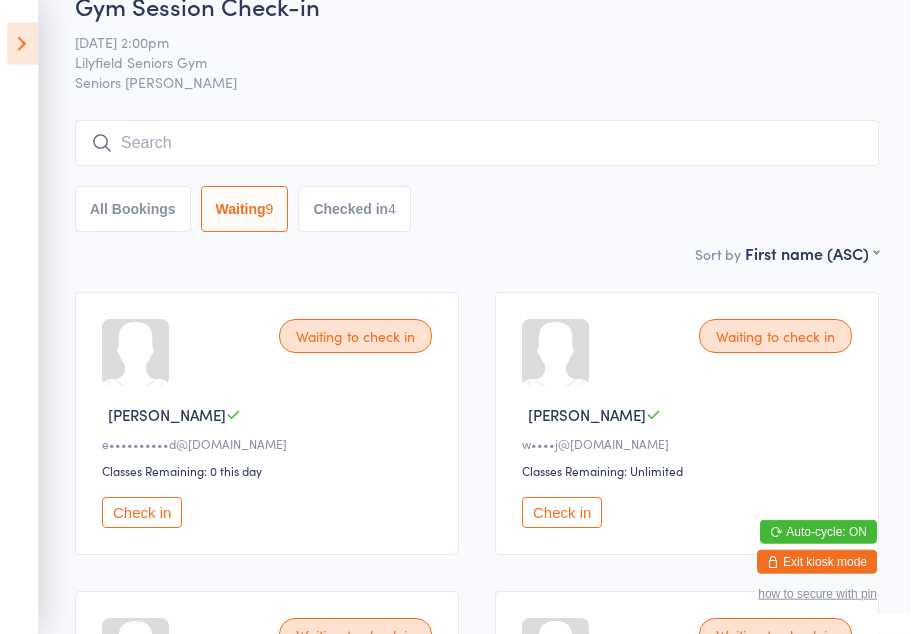 scroll, scrollTop: 25, scrollLeft: 0, axis: vertical 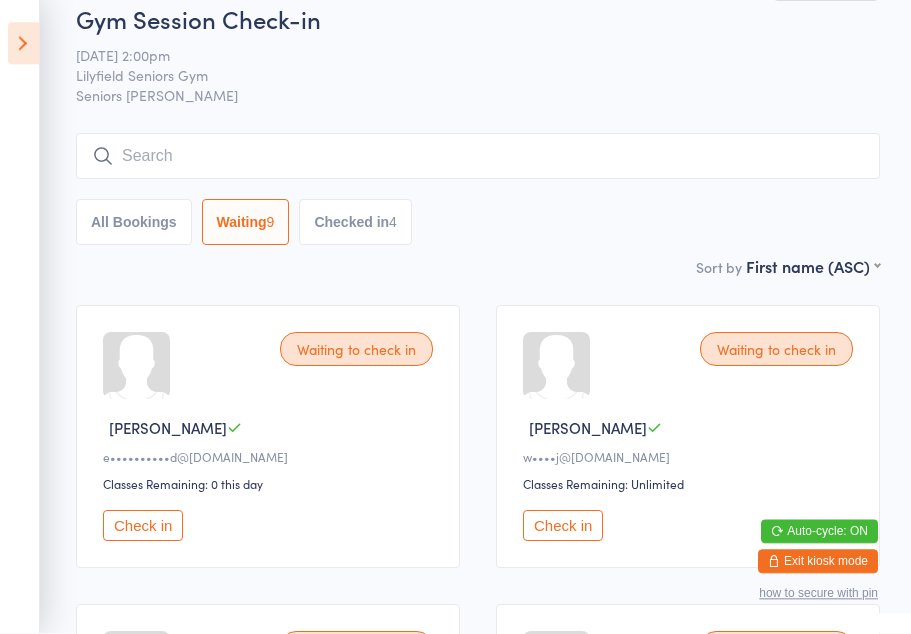 click on "Checked in  4" at bounding box center [355, 223] 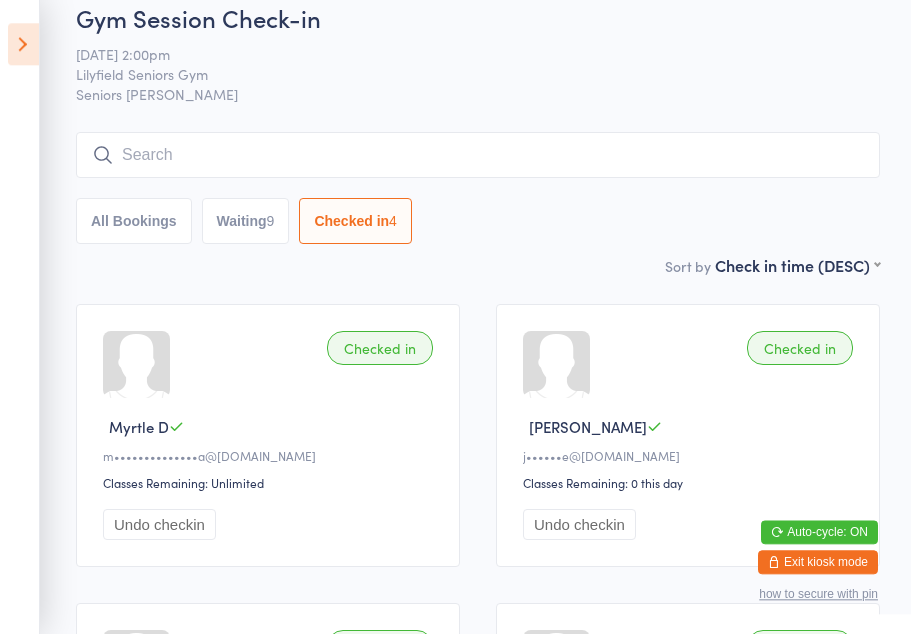 scroll, scrollTop: 27, scrollLeft: 0, axis: vertical 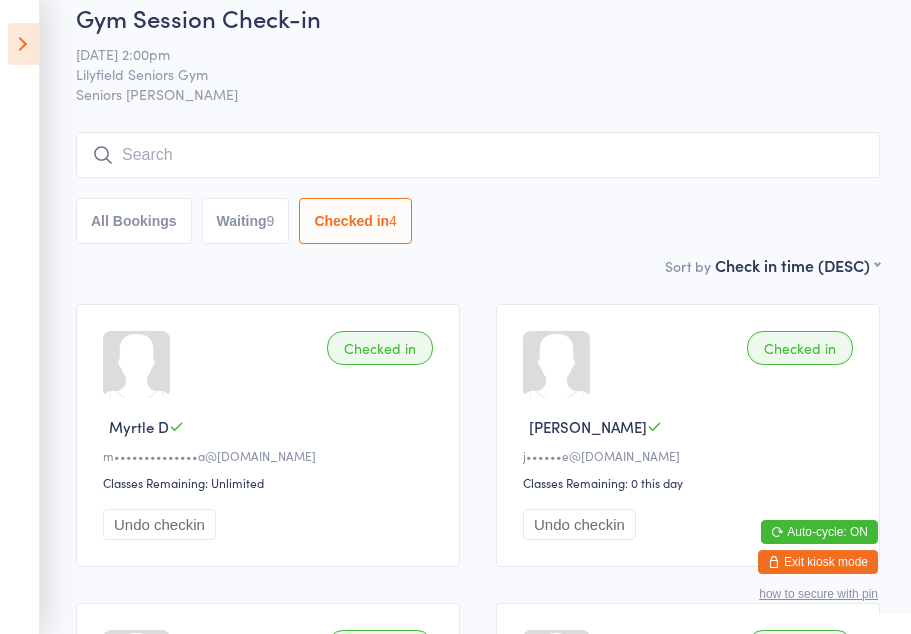 click on "All Bookings" at bounding box center [134, 221] 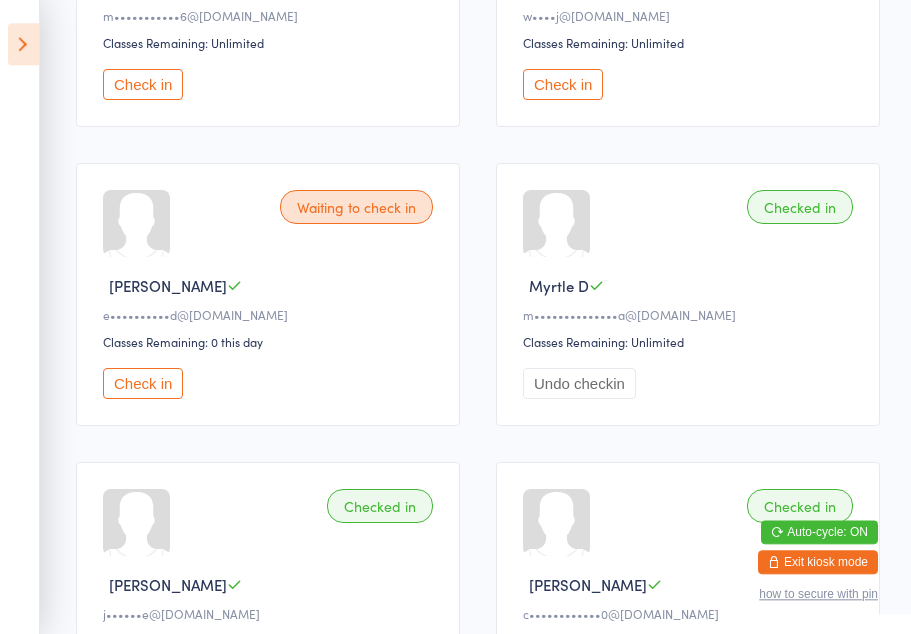 scroll, scrollTop: 1364, scrollLeft: 0, axis: vertical 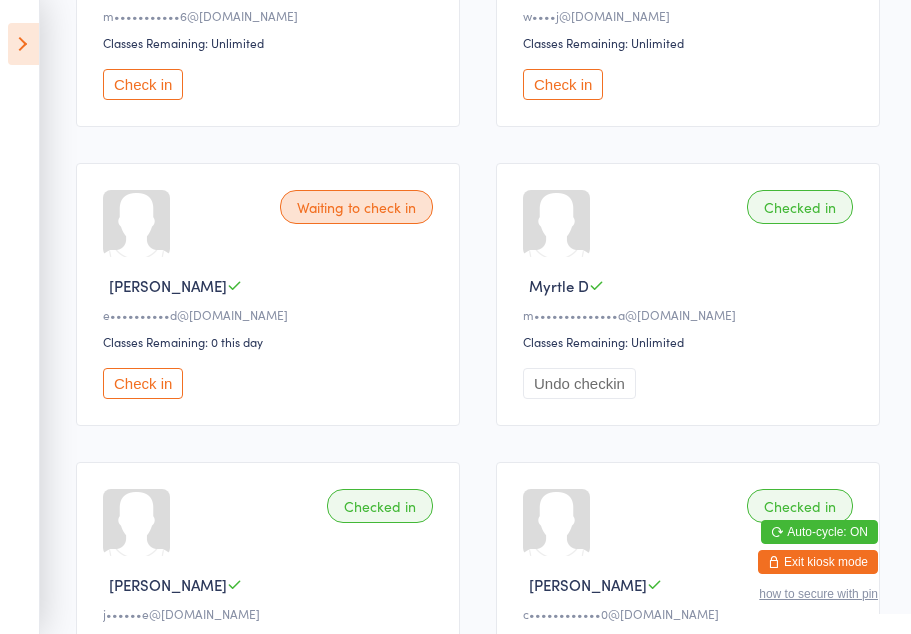 click on "Check in" at bounding box center (143, 383) 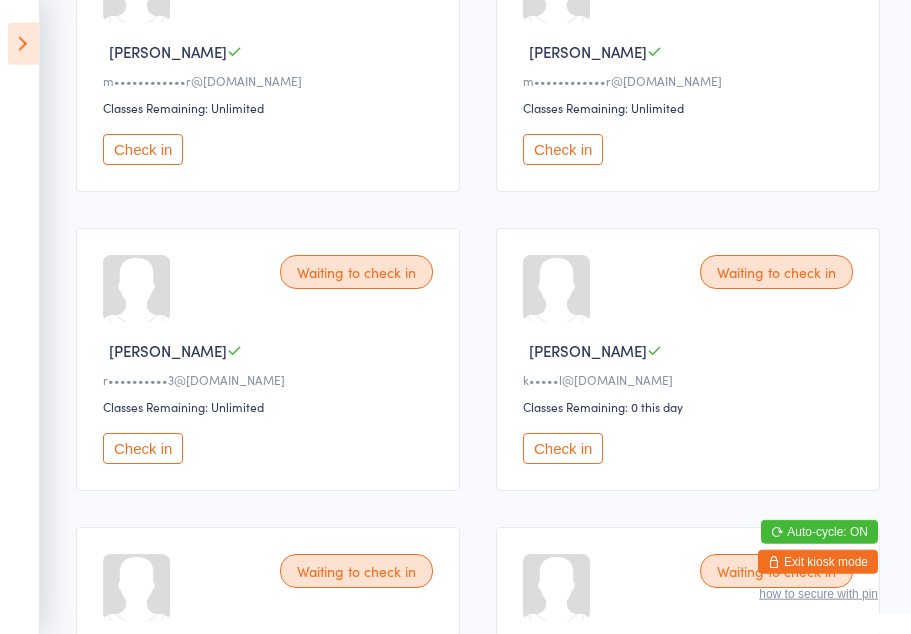scroll, scrollTop: 702, scrollLeft: 0, axis: vertical 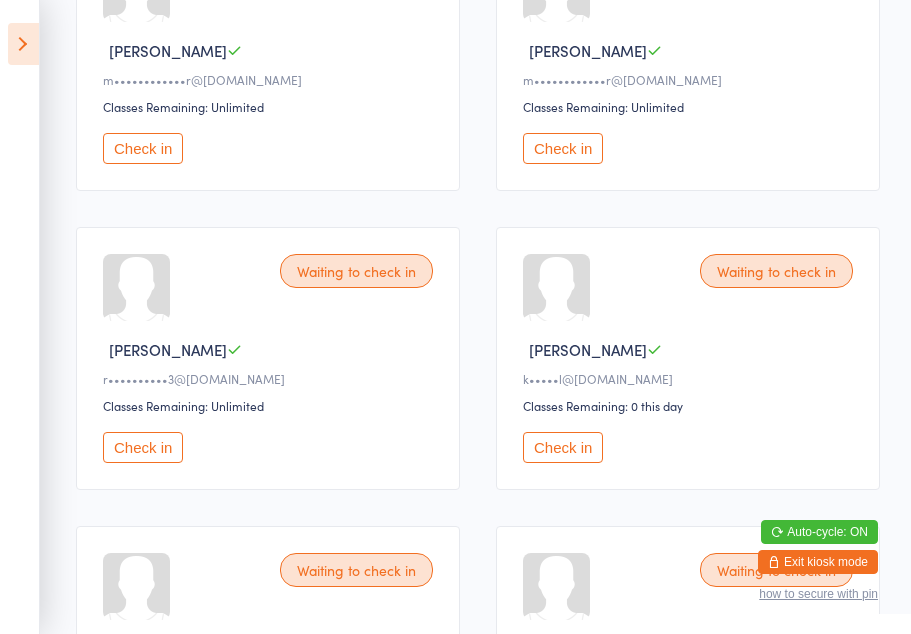 click on "Check in" at bounding box center [143, 447] 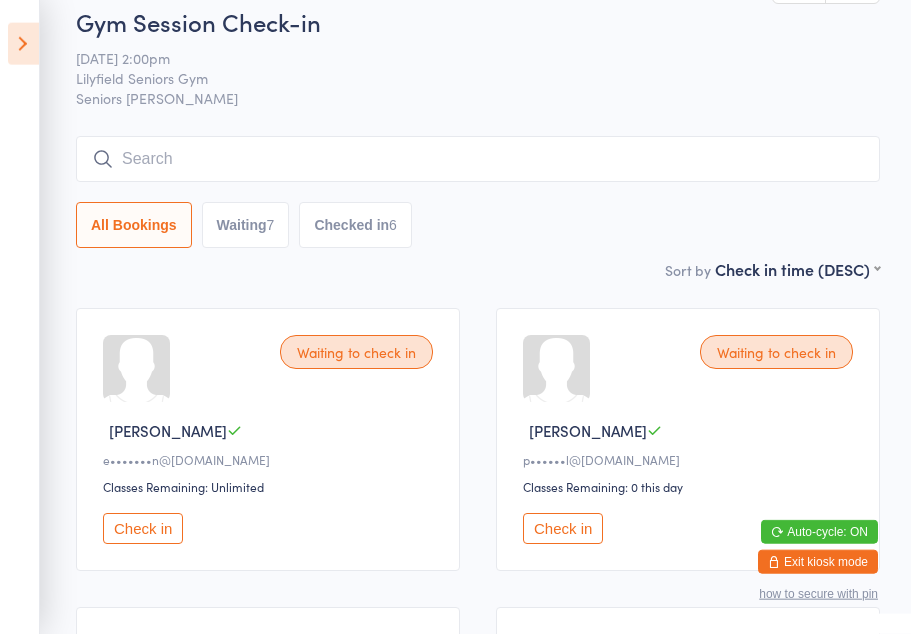 scroll, scrollTop: 0, scrollLeft: 0, axis: both 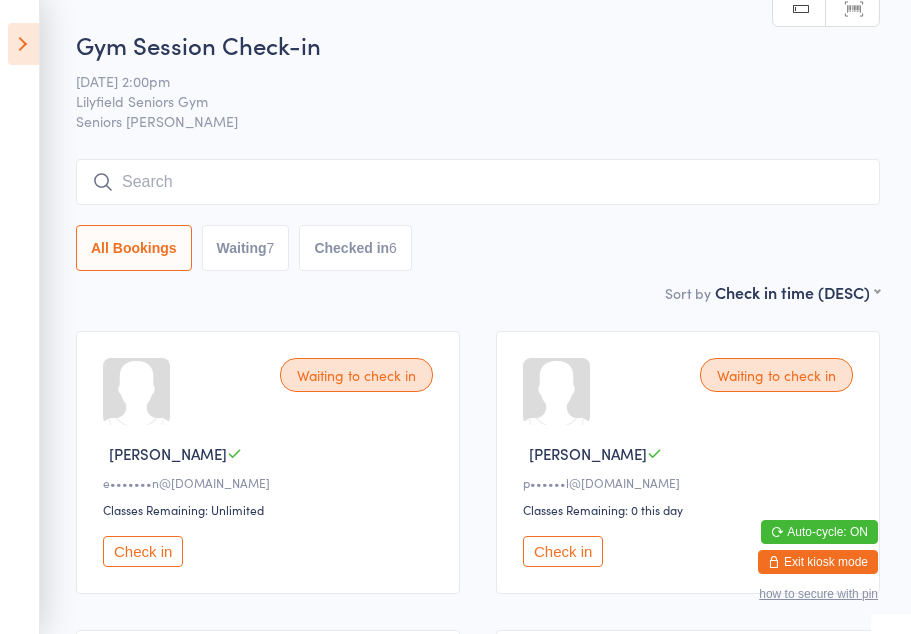 click on "Check in" at bounding box center [563, 551] 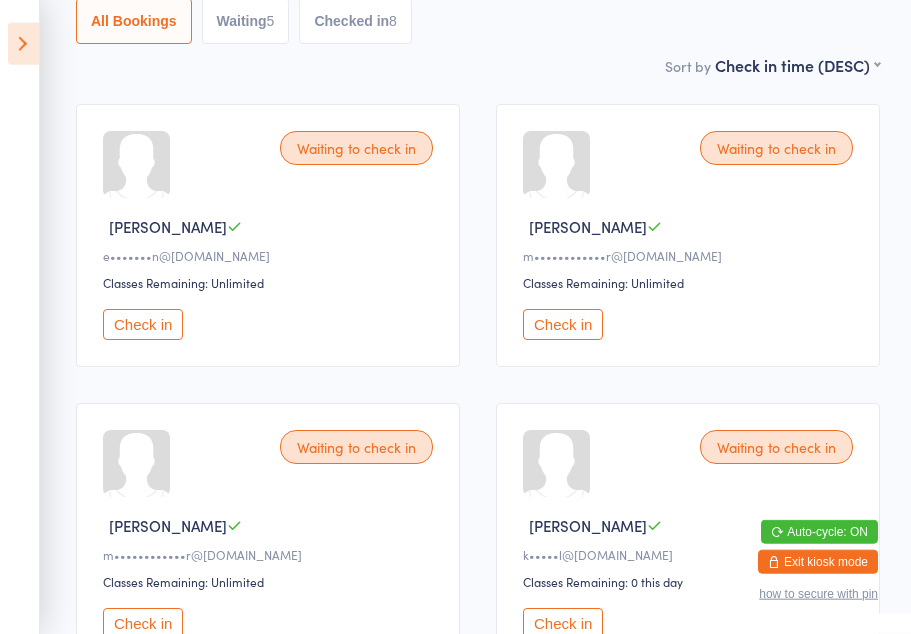 scroll, scrollTop: 228, scrollLeft: 0, axis: vertical 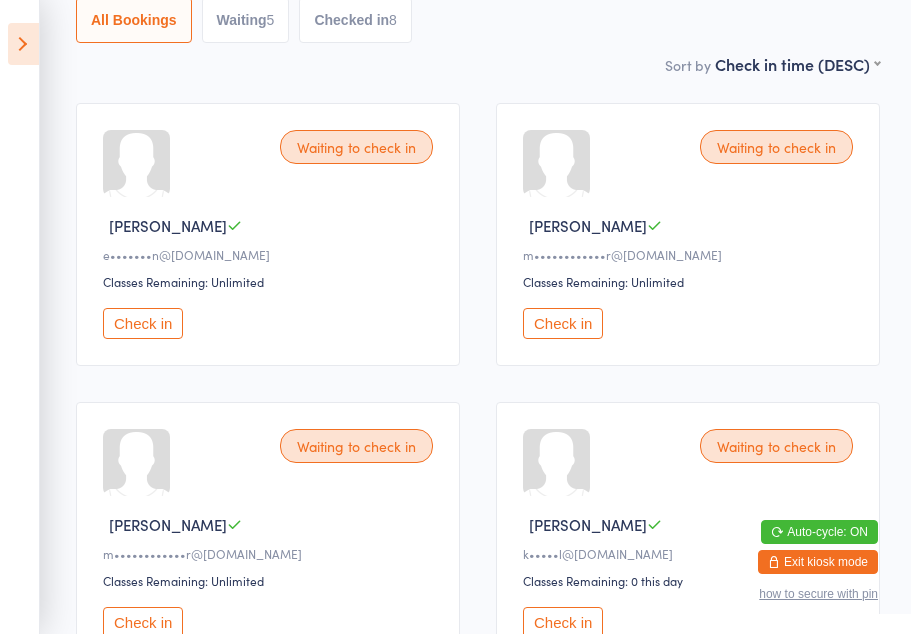 click on "Check in" at bounding box center [563, 323] 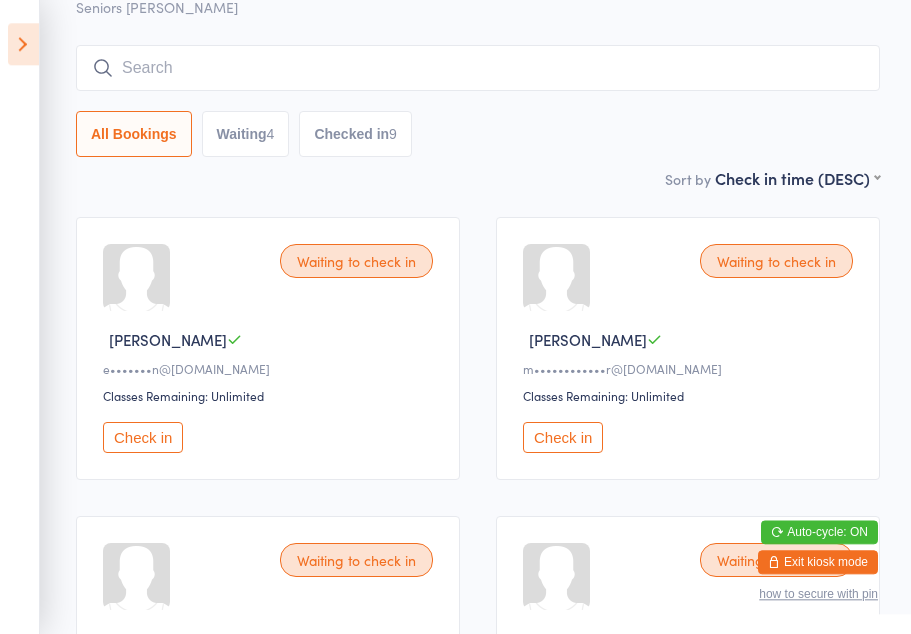 scroll, scrollTop: 113, scrollLeft: 0, axis: vertical 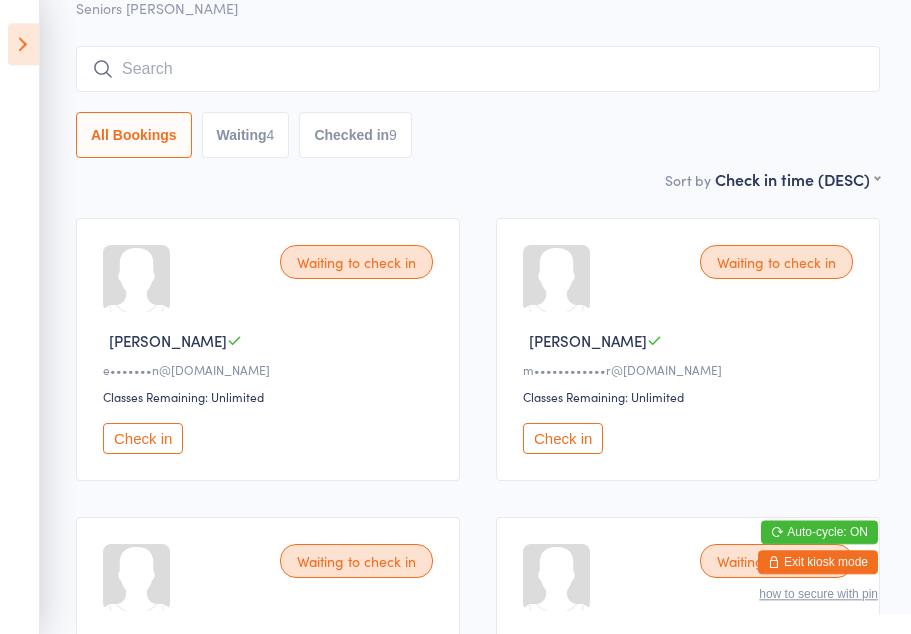 click on "Waiting to check in Marie D  e•••••••n@bigpond.com Classes Remaining: Unlimited   Check in Waiting to check in Roger G  m••••••••••••r@gmail.com Classes Remaining: Unlimited   Check in Waiting to check in Kerrie L  k•••••l@bigpond.net.au Classes Remaining: 0 this day   Check in Waiting to check in Meredith L  m•••••••••••6@gmail.com Classes Remaining: Unlimited   Check in Checked in Mary G  m••••••••••••r@gmail.com Classes Remaining: Unlimited   Undo checkin Checked in Paul G  p••••••l@ozemail.com.au Classes Remaining: 0 this day   Undo checkin Checked in John M  w••••j@ozemail.com.au Classes Remaining: Unlimited   Undo checkin Checked in Ronald H  r••••••••••3@yahoo.com.au Classes Remaining: Unlimited   Undo checkin Checked in Eric P  e••••••••••d@bigpond.com Classes Remaining: 0 this day   Undo checkin Checked in Myrtle D  Classes Remaining: Unlimited" at bounding box center [478, 1246] 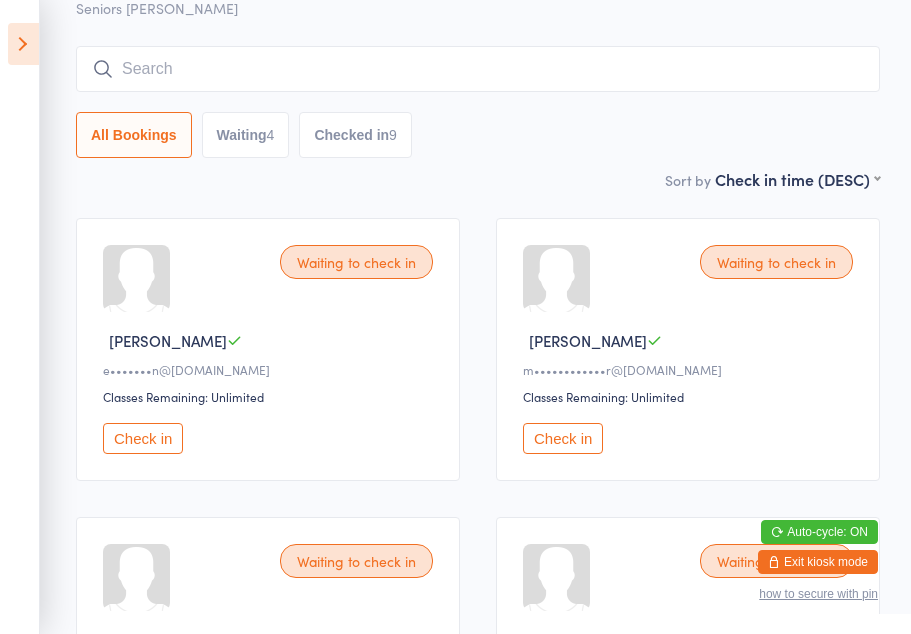 click on "Check in" at bounding box center (563, 438) 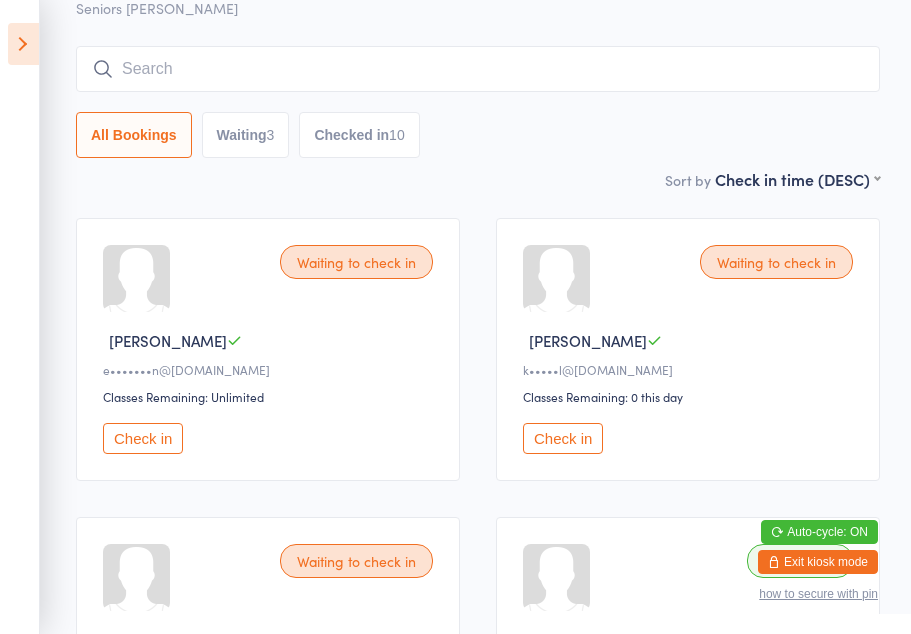 click on "Check in" at bounding box center (143, 438) 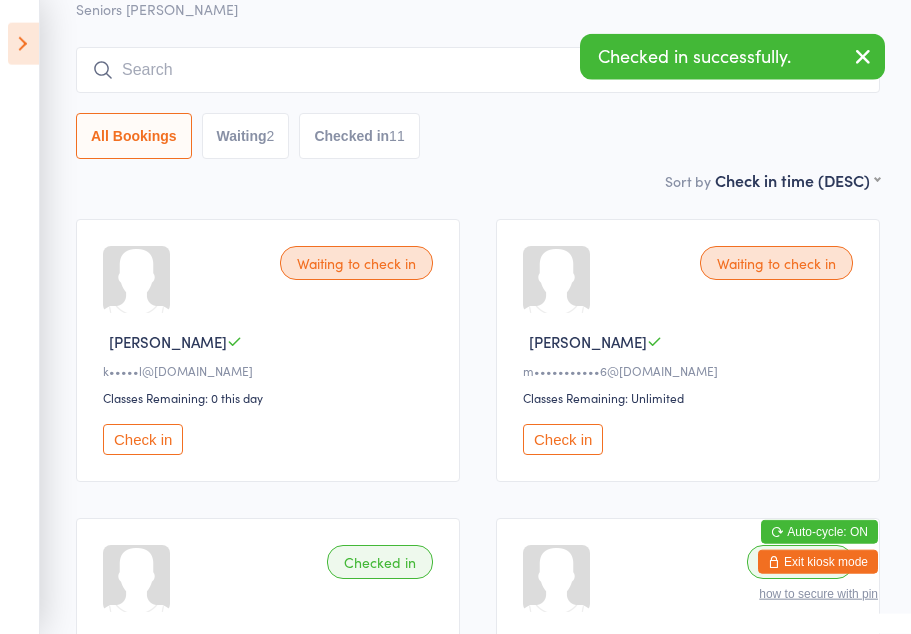 scroll, scrollTop: 92, scrollLeft: 0, axis: vertical 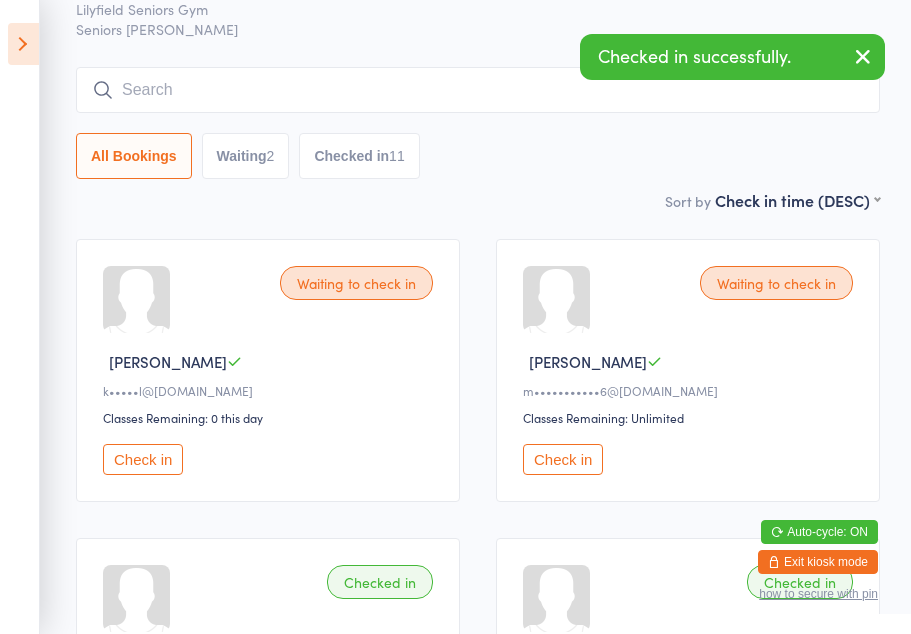 click on "Waiting  2" at bounding box center (246, 156) 